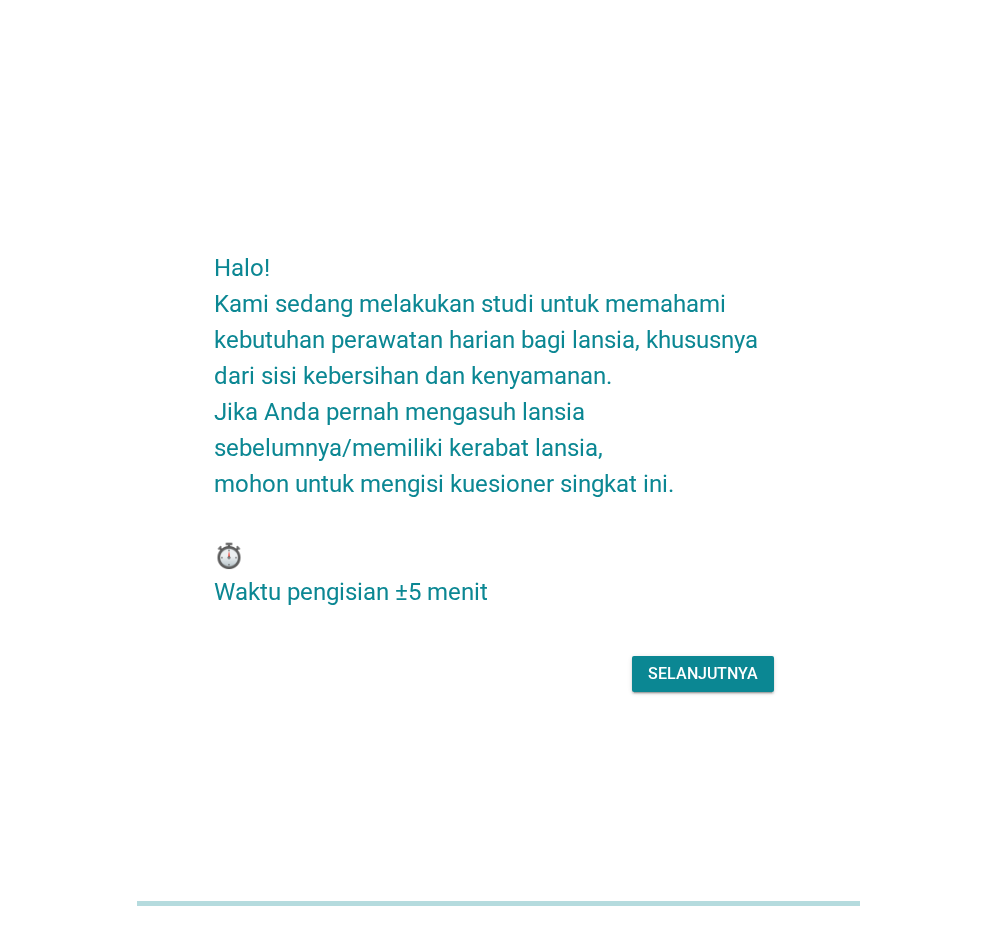 scroll, scrollTop: 0, scrollLeft: 0, axis: both 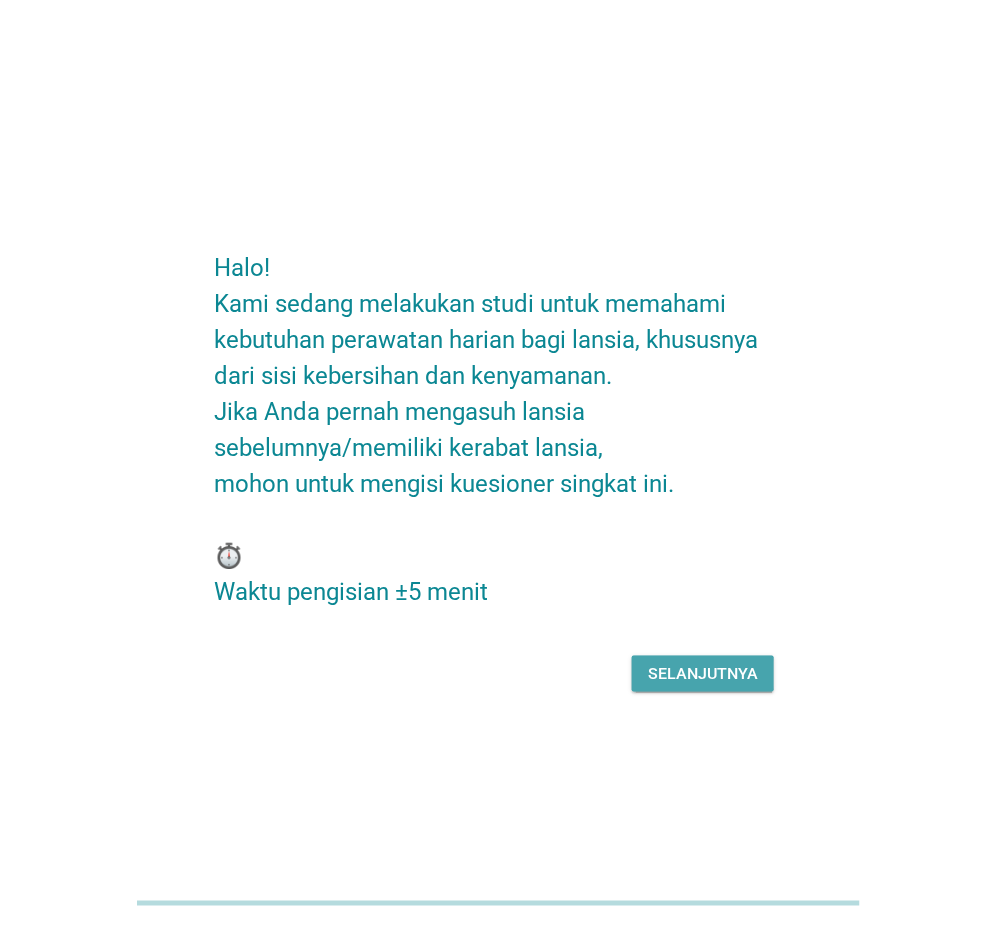click on "Selanjutnya" at bounding box center (703, 674) 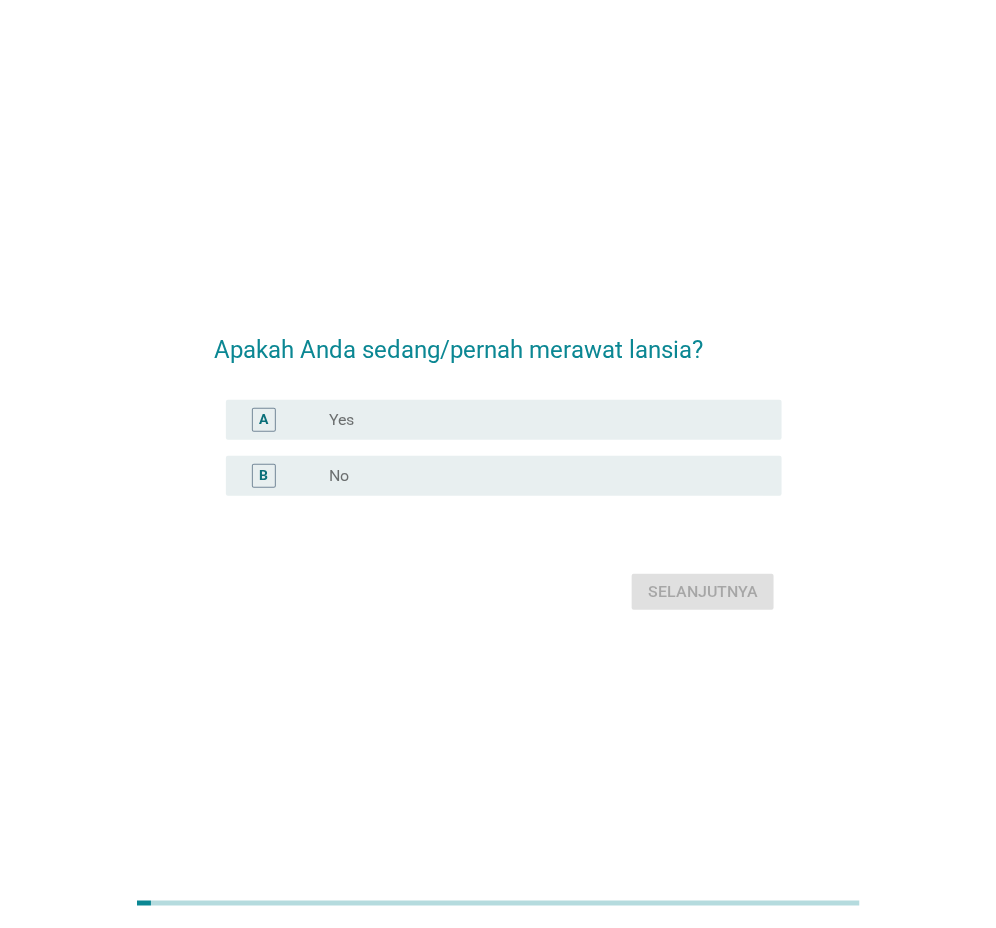 click on "A" at bounding box center (285, 420) 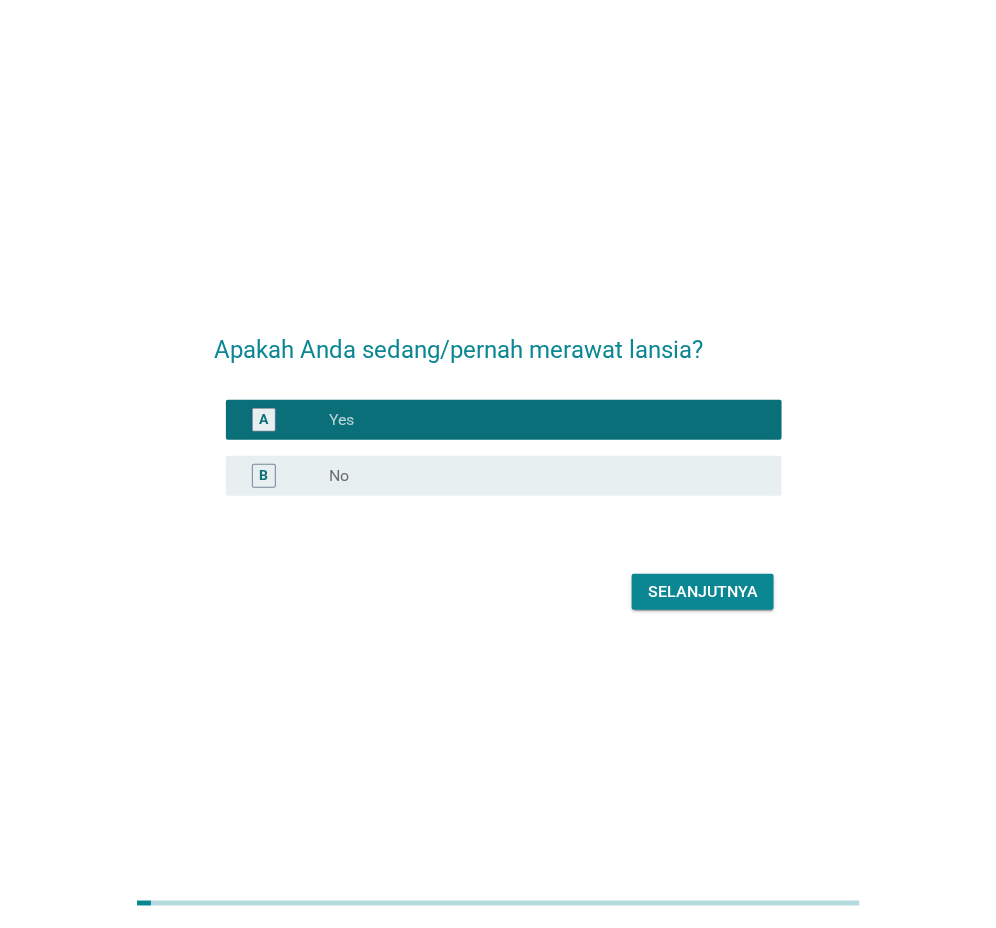 click on "Selanjutnya" at bounding box center (703, 592) 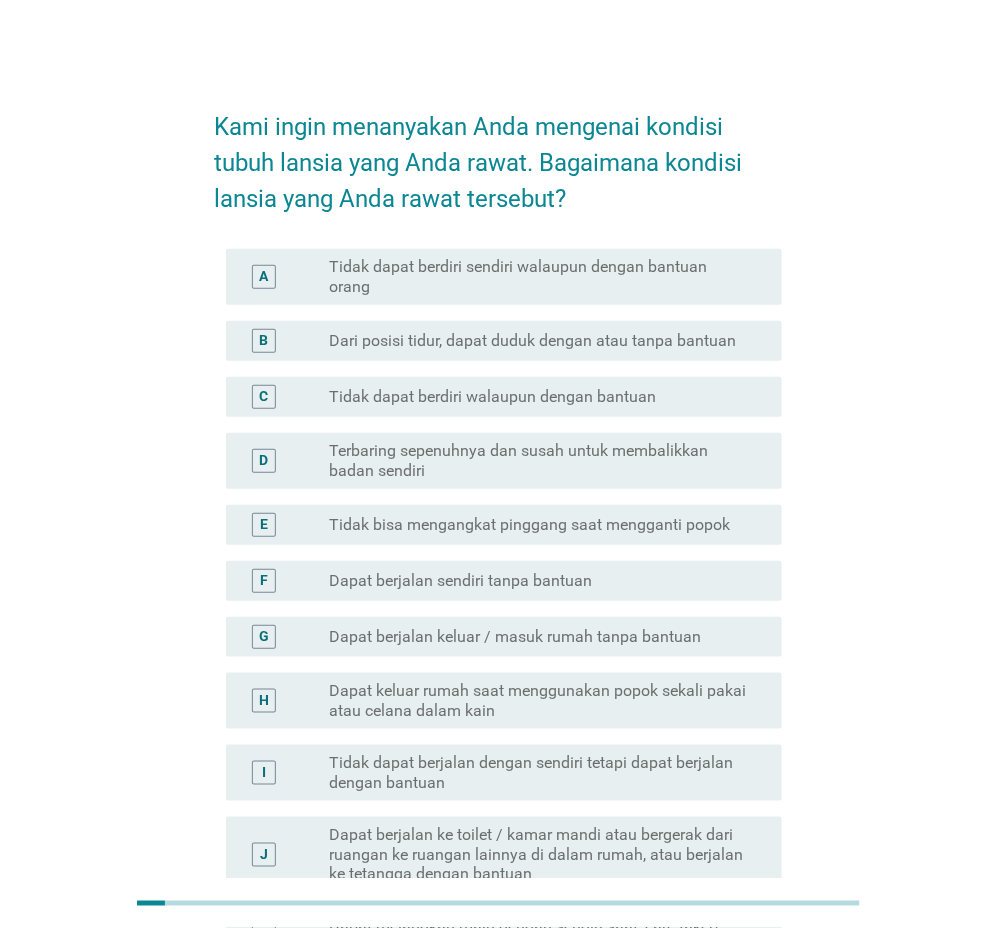 click on "Tidak dapat berdiri sendiri walaupun dengan bantuan orang" at bounding box center [539, 277] 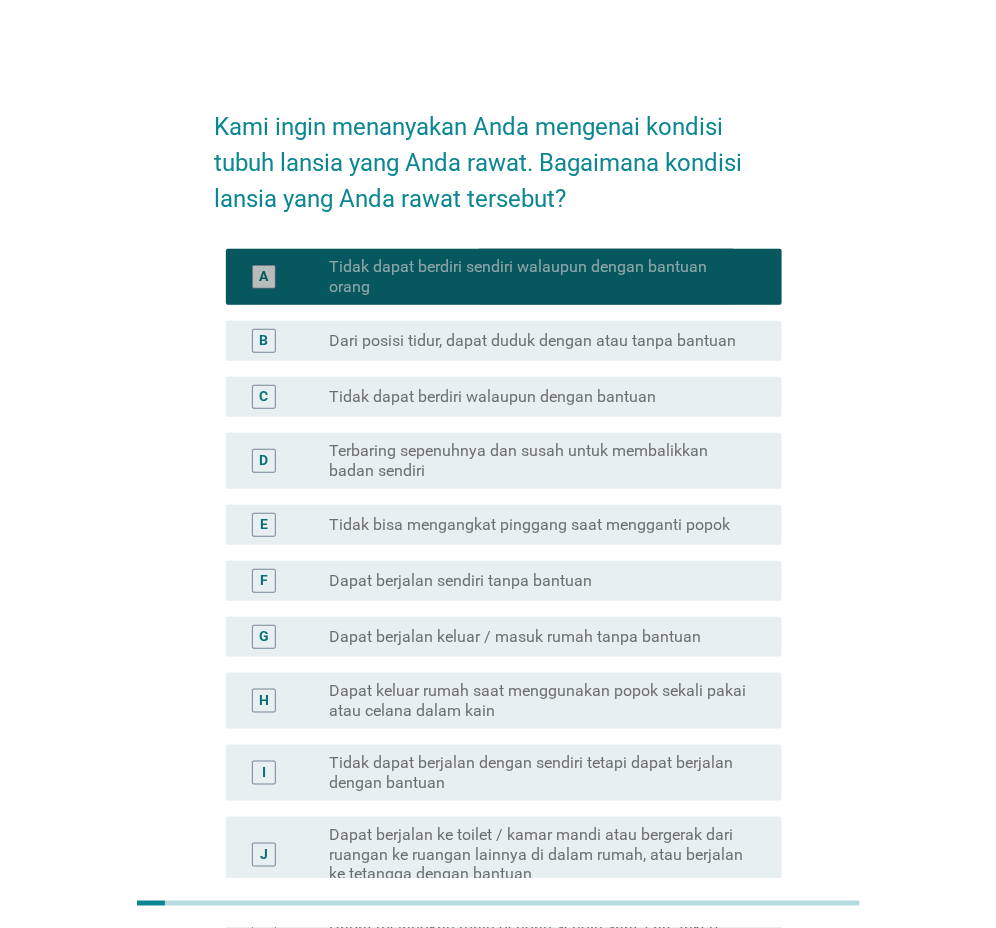 click on "Tidak dapat berdiri sendiri walaupun dengan bantuan orang" at bounding box center [539, 277] 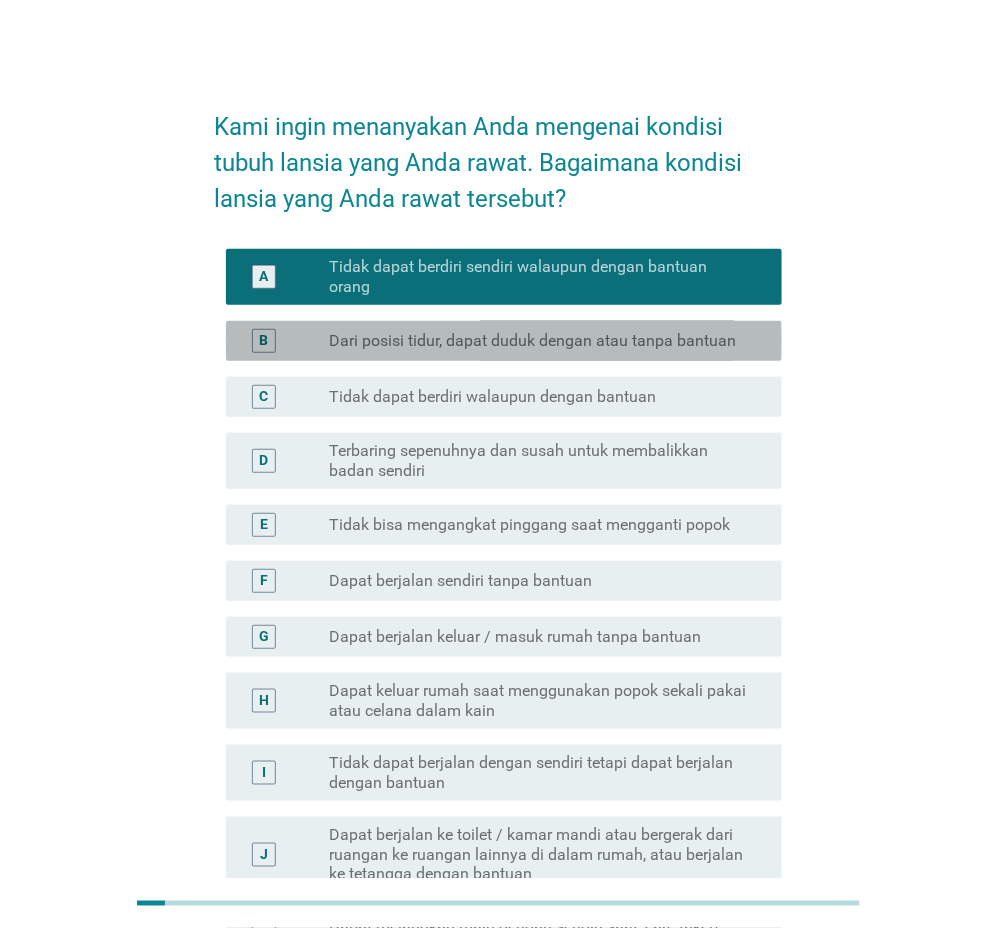 click on "Dari posisi tidur, dapat duduk dengan atau tanpa bantuan" at bounding box center [532, 341] 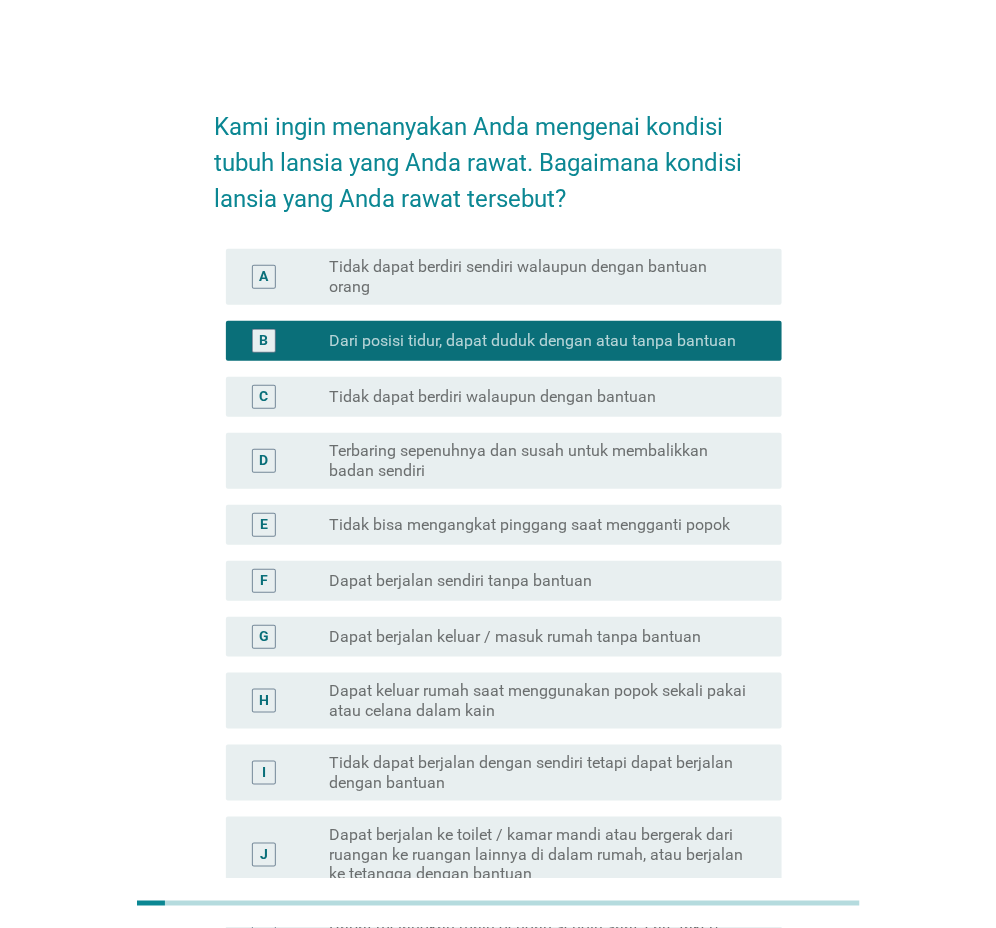 click on "C     radio_button_unchecked Tidak dapat berdiri walaupun dengan bantuan" at bounding box center [504, 397] 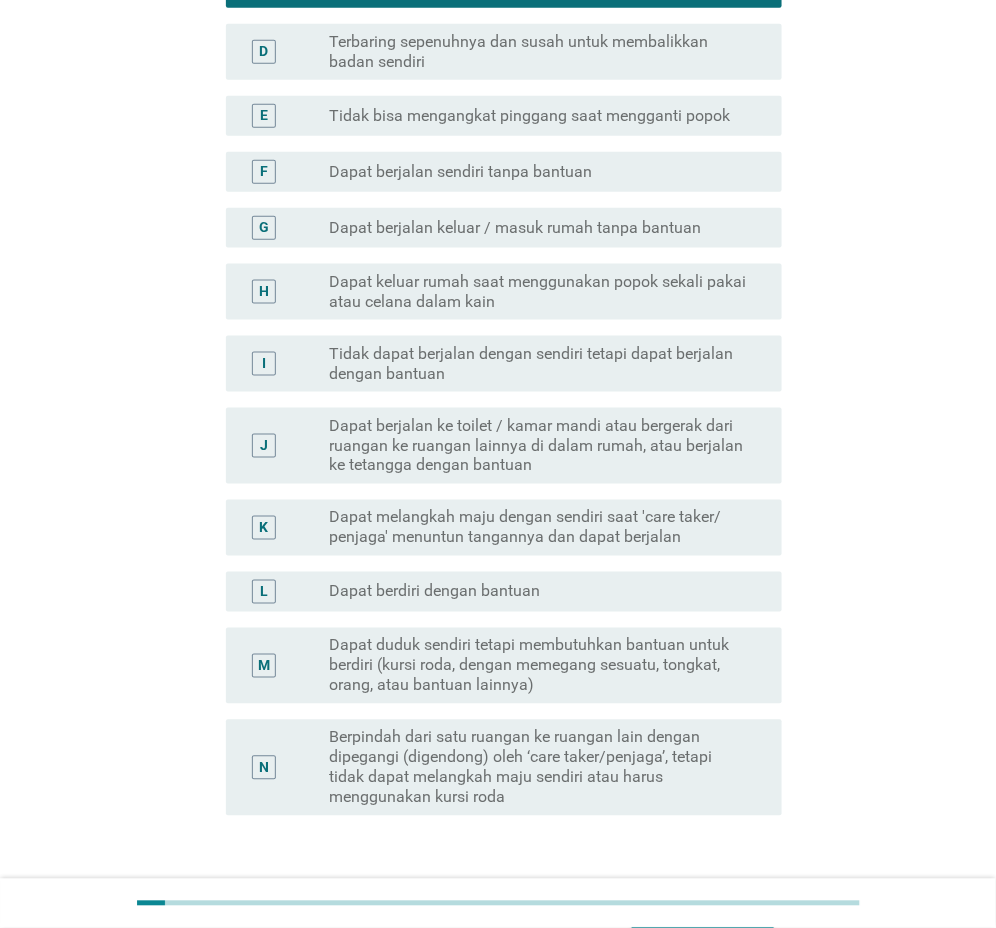 scroll, scrollTop: 554, scrollLeft: 0, axis: vertical 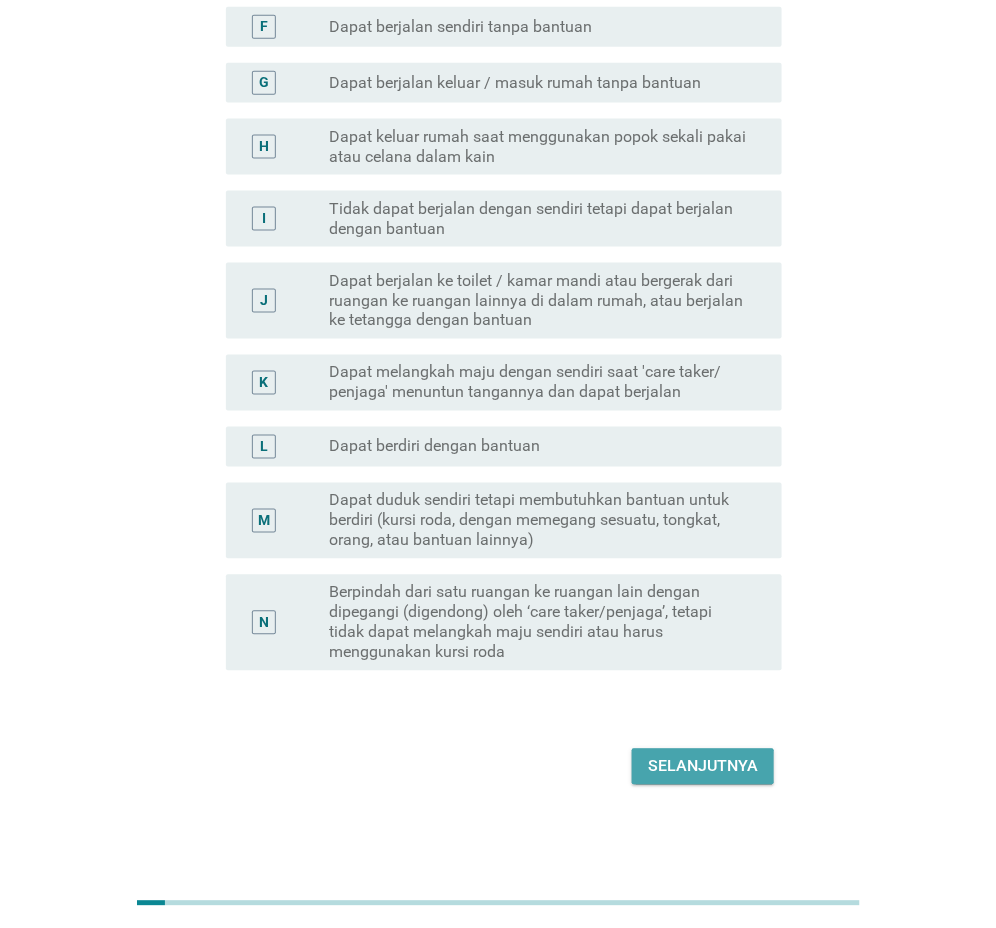 click on "Selanjutnya" at bounding box center (703, 767) 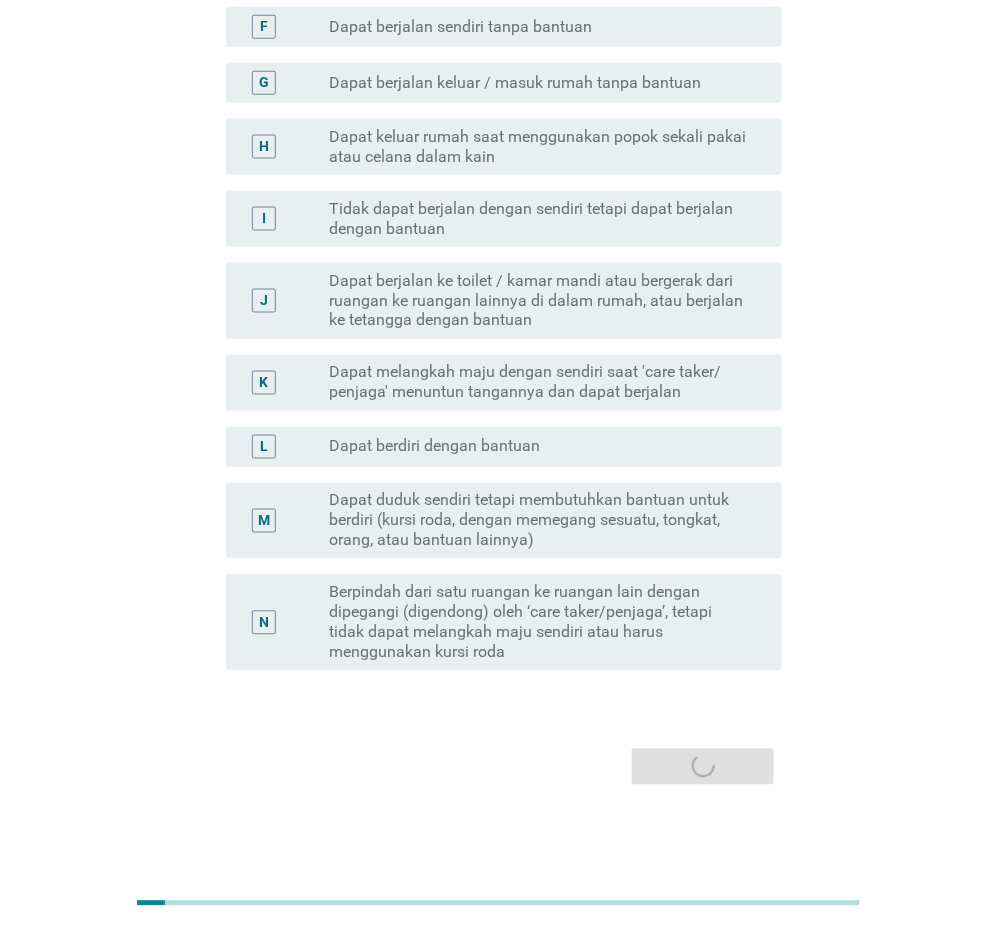 scroll, scrollTop: 0, scrollLeft: 0, axis: both 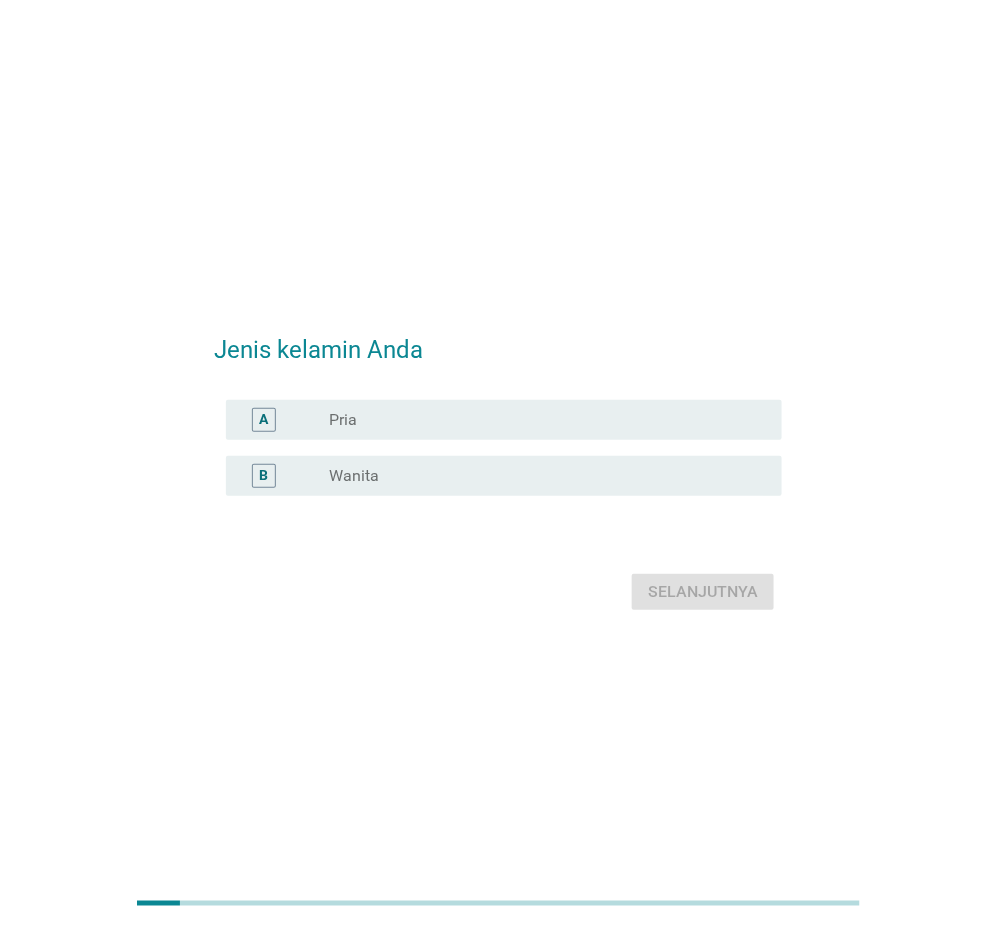 click on "radio_button_unchecked Wanita" at bounding box center [539, 476] 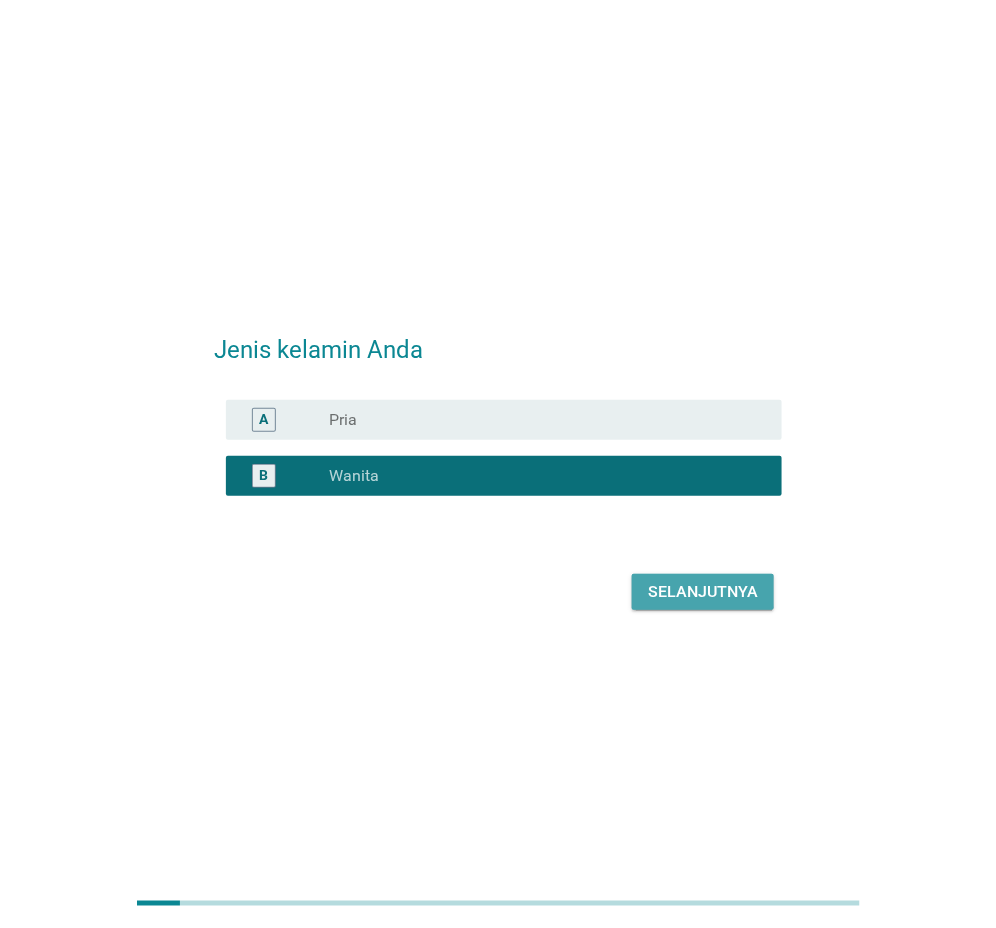 click on "Selanjutnya" at bounding box center (703, 592) 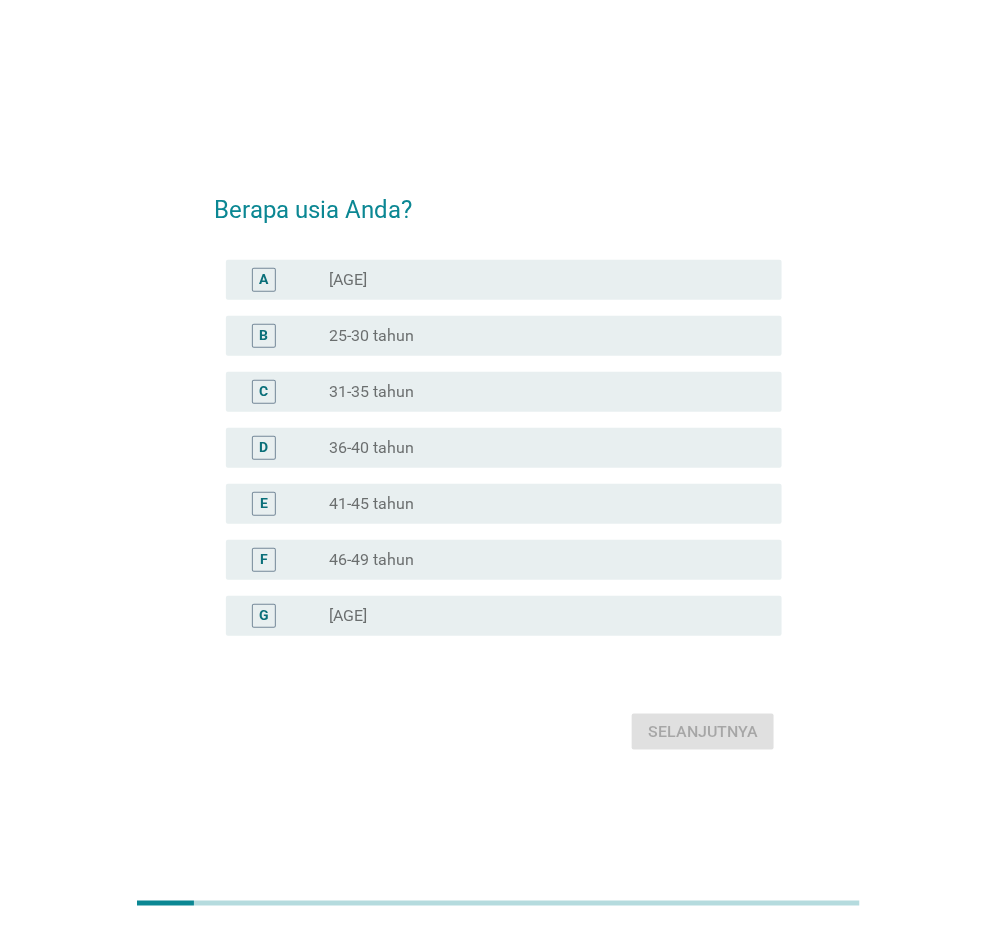 click on "31-35 tahun" at bounding box center [371, 392] 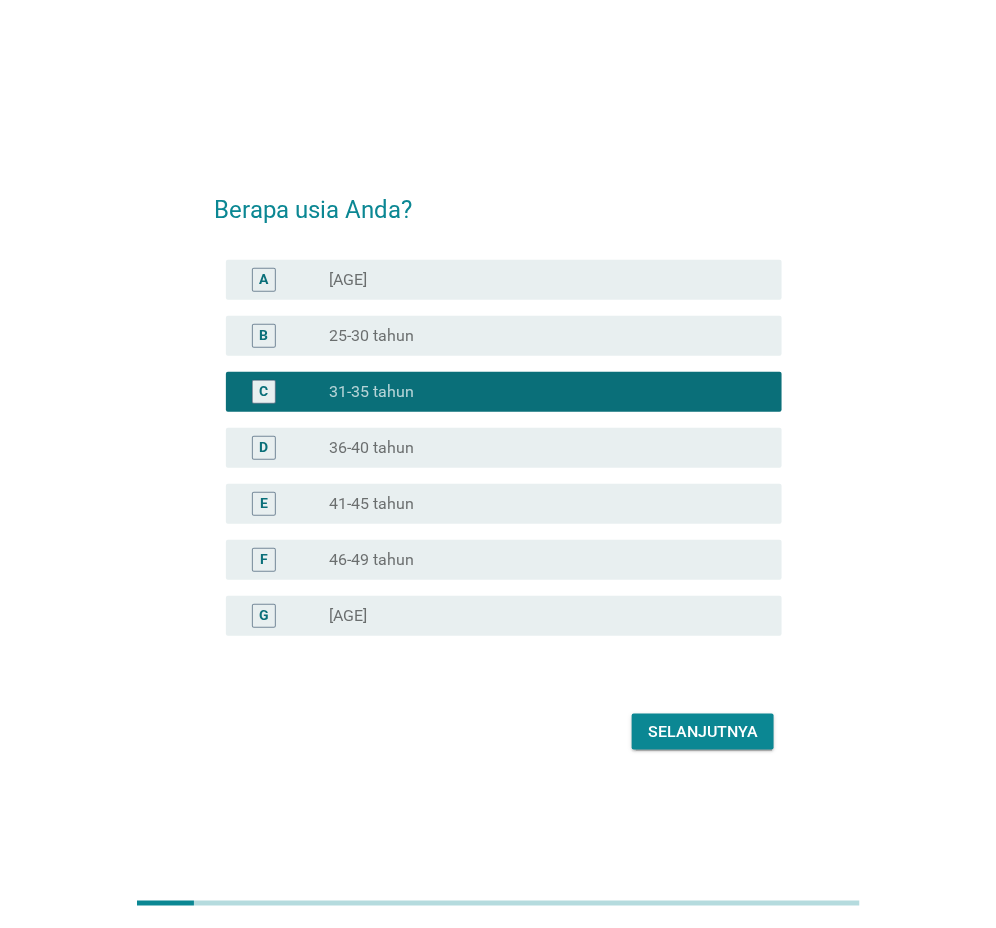 click on "Selanjutnya" at bounding box center (703, 732) 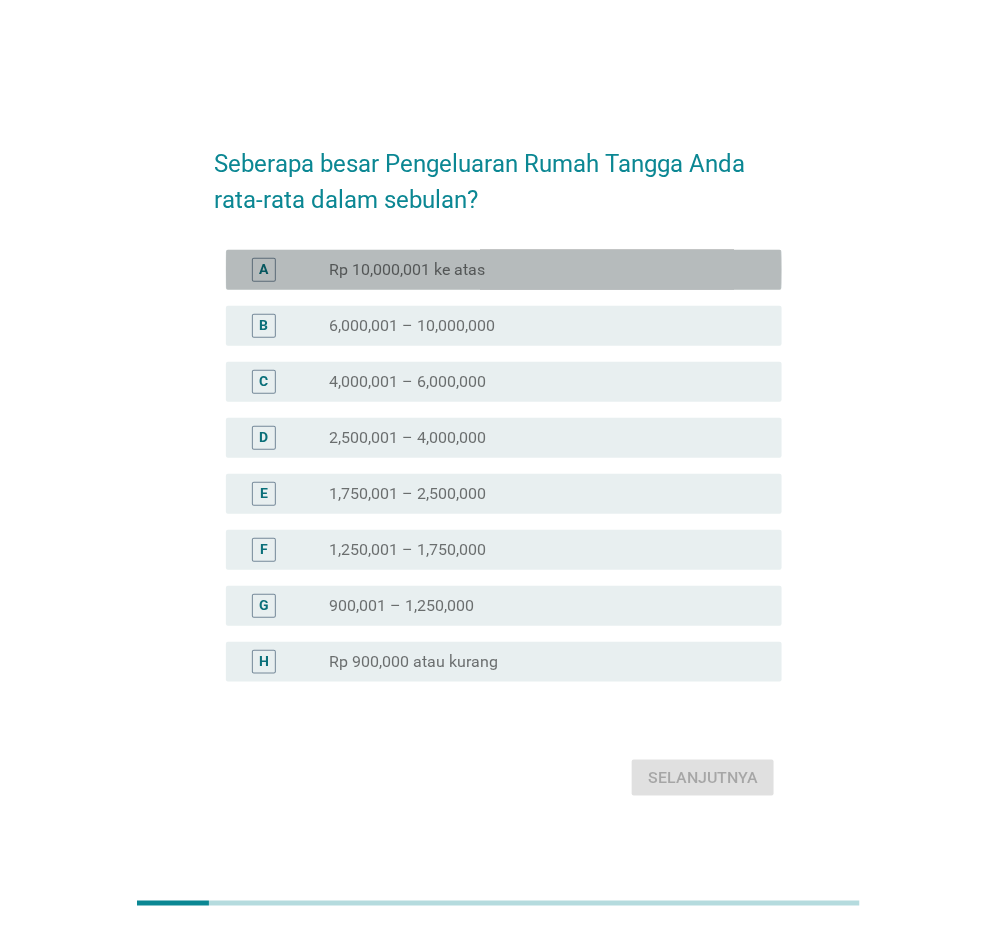 click on "Rp 10,000,001 ke atas" at bounding box center [407, 270] 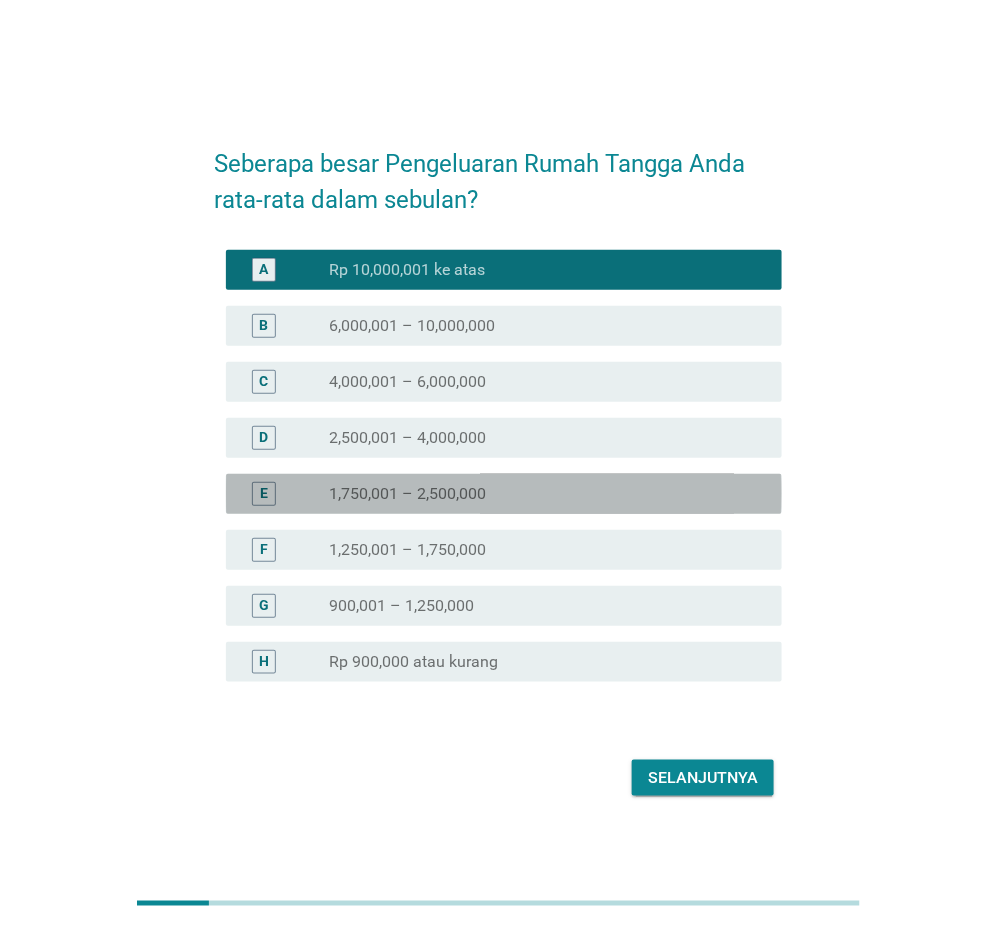 click on "1,750,001 – 2,500,000" at bounding box center (407, 494) 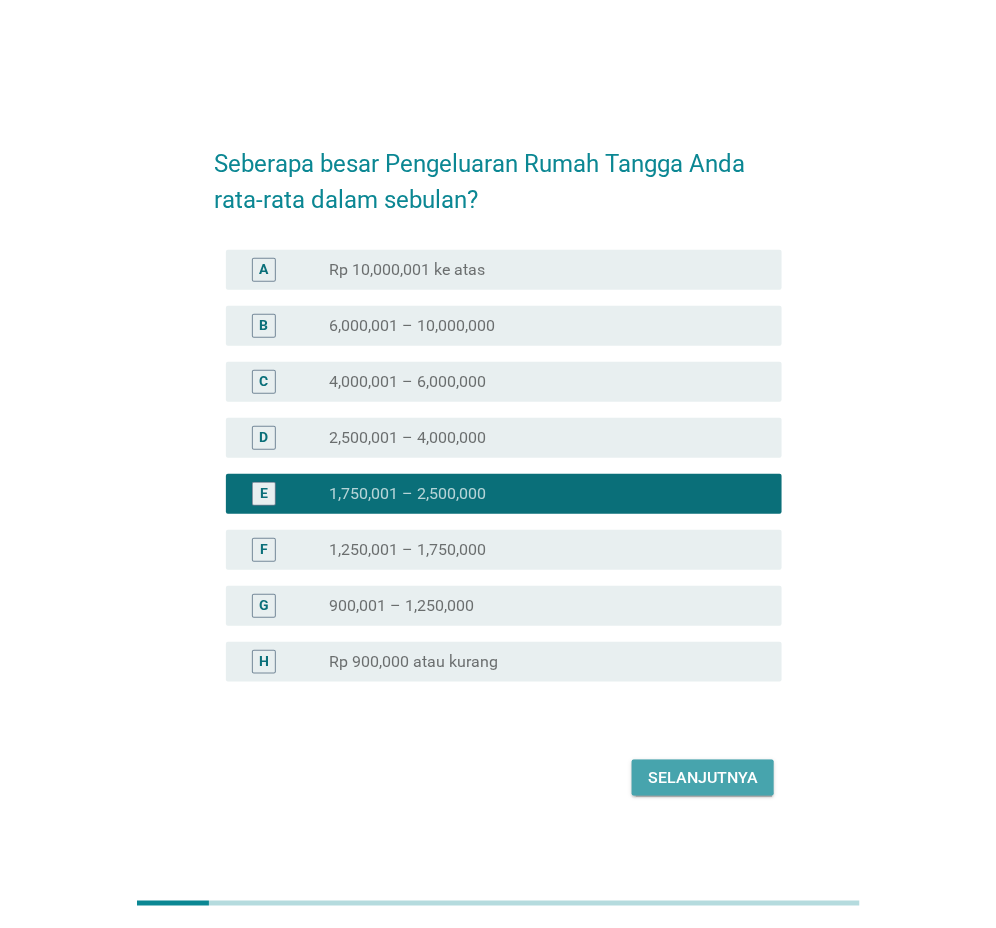 click on "Selanjutnya" at bounding box center [703, 778] 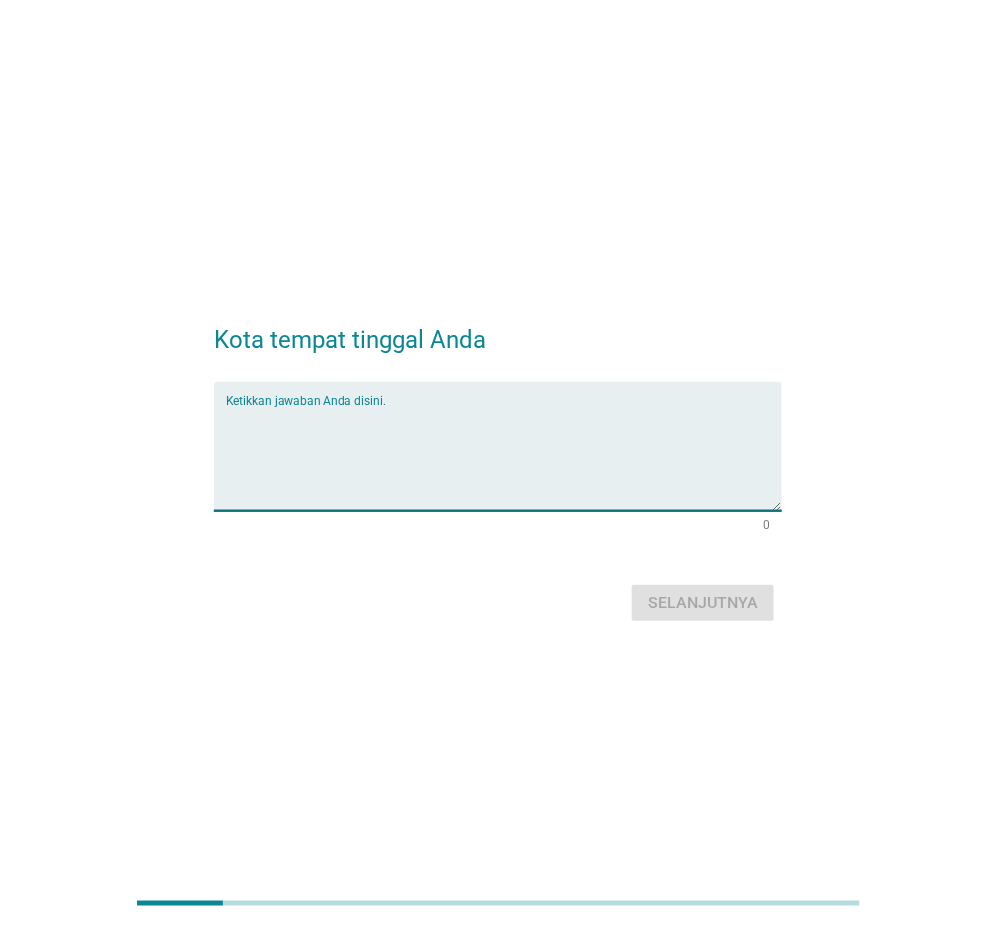 click at bounding box center (504, 458) 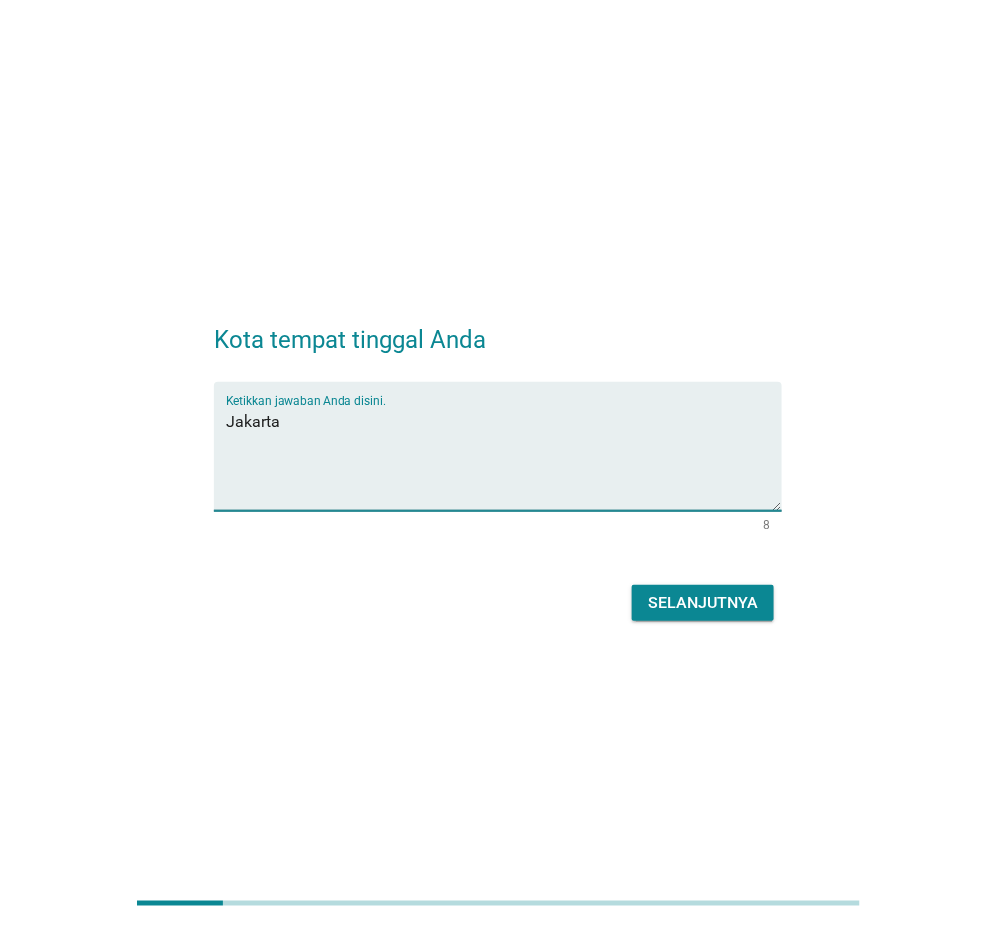 type on "Jakarta" 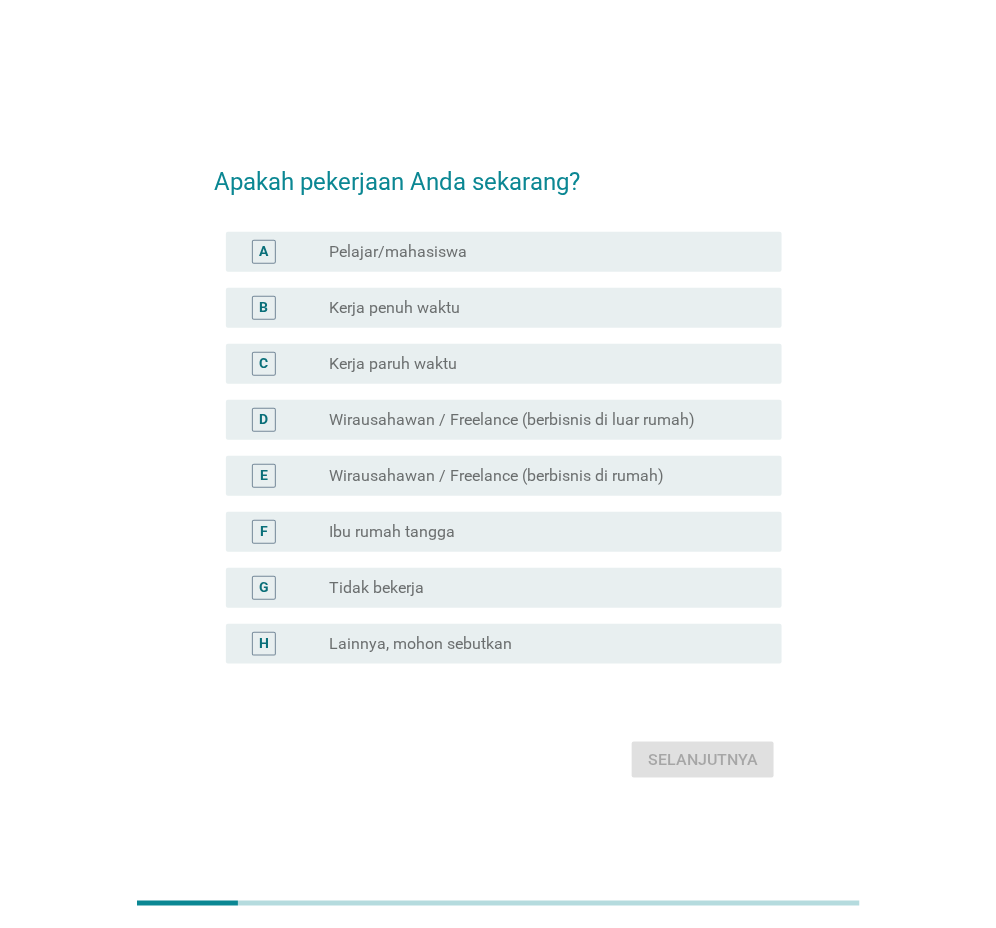click on "Kerja penuh waktu" at bounding box center (394, 308) 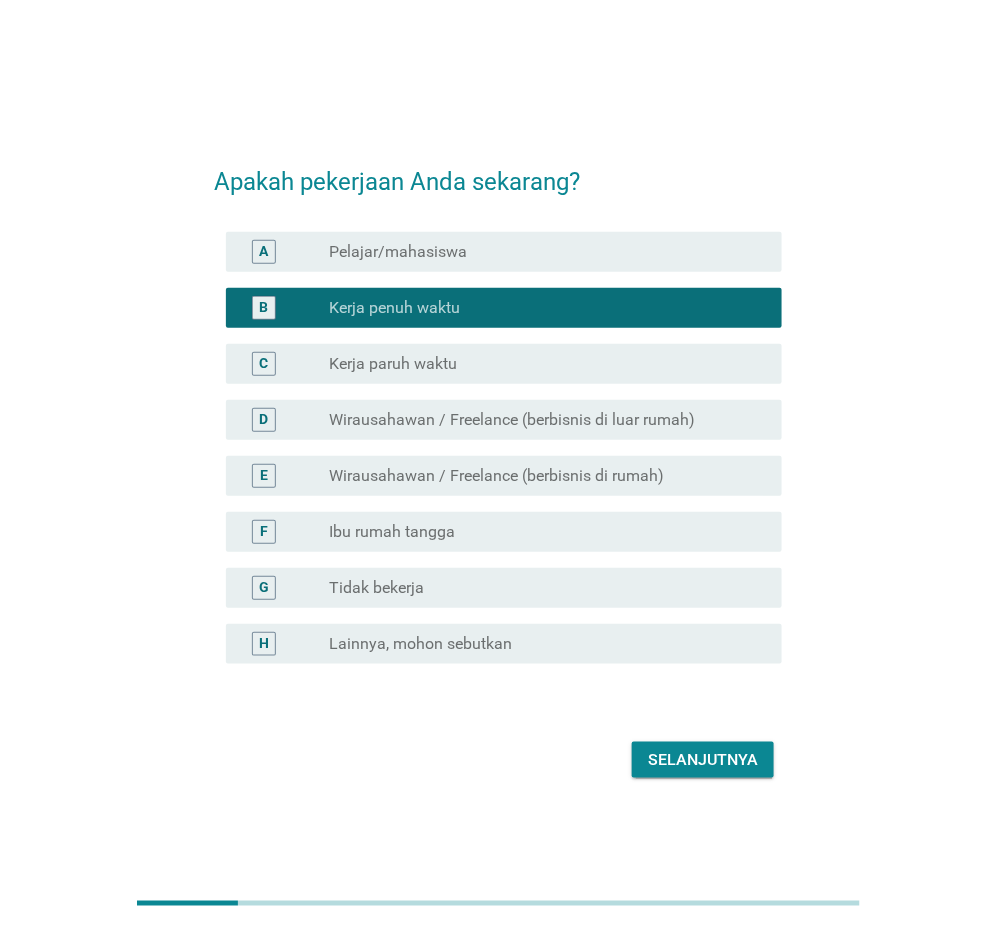 click on "Selanjutnya" at bounding box center [703, 760] 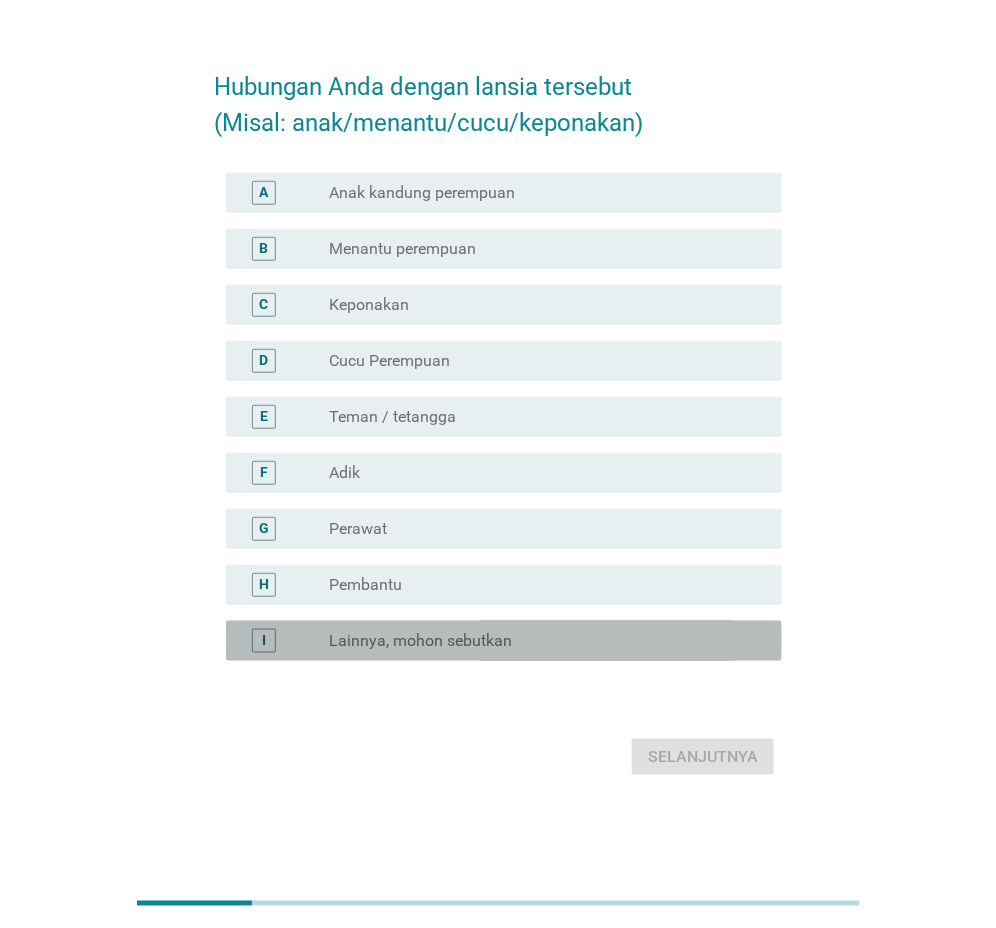 click on "Lainnya, mohon sebutkan" at bounding box center [420, 641] 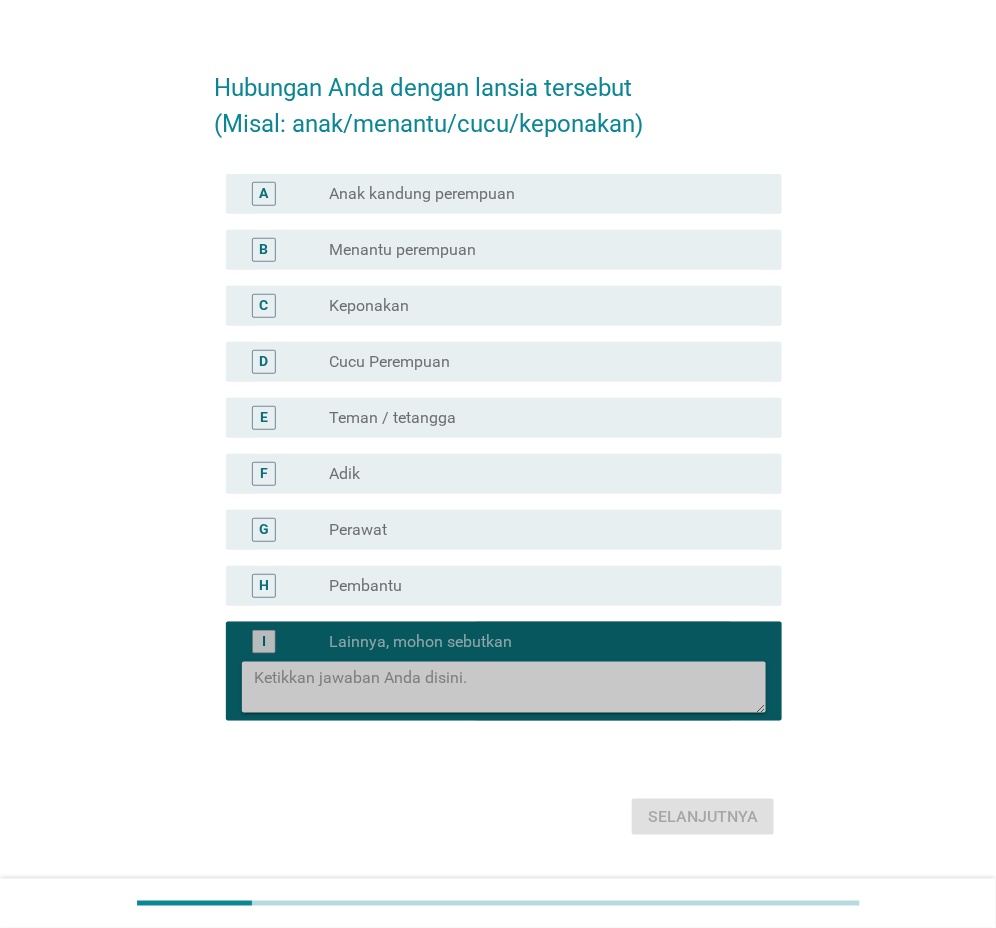 click at bounding box center (510, 687) 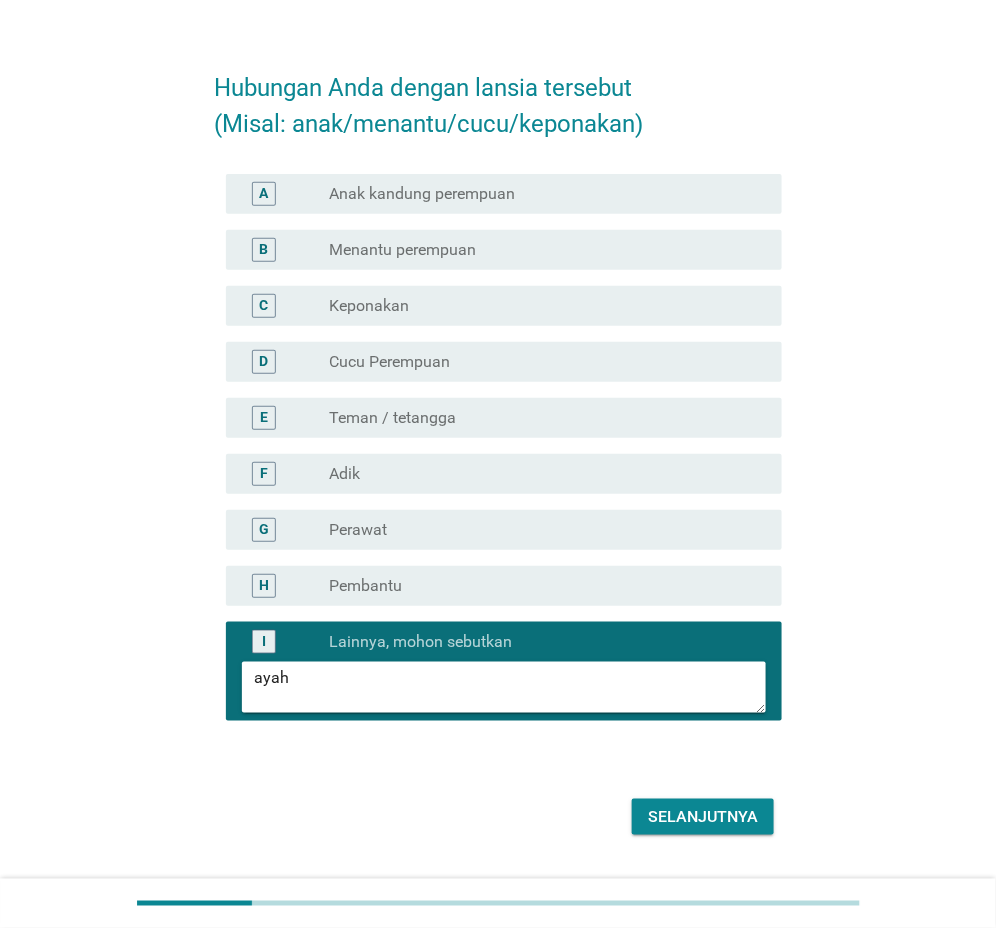 type on "ayah" 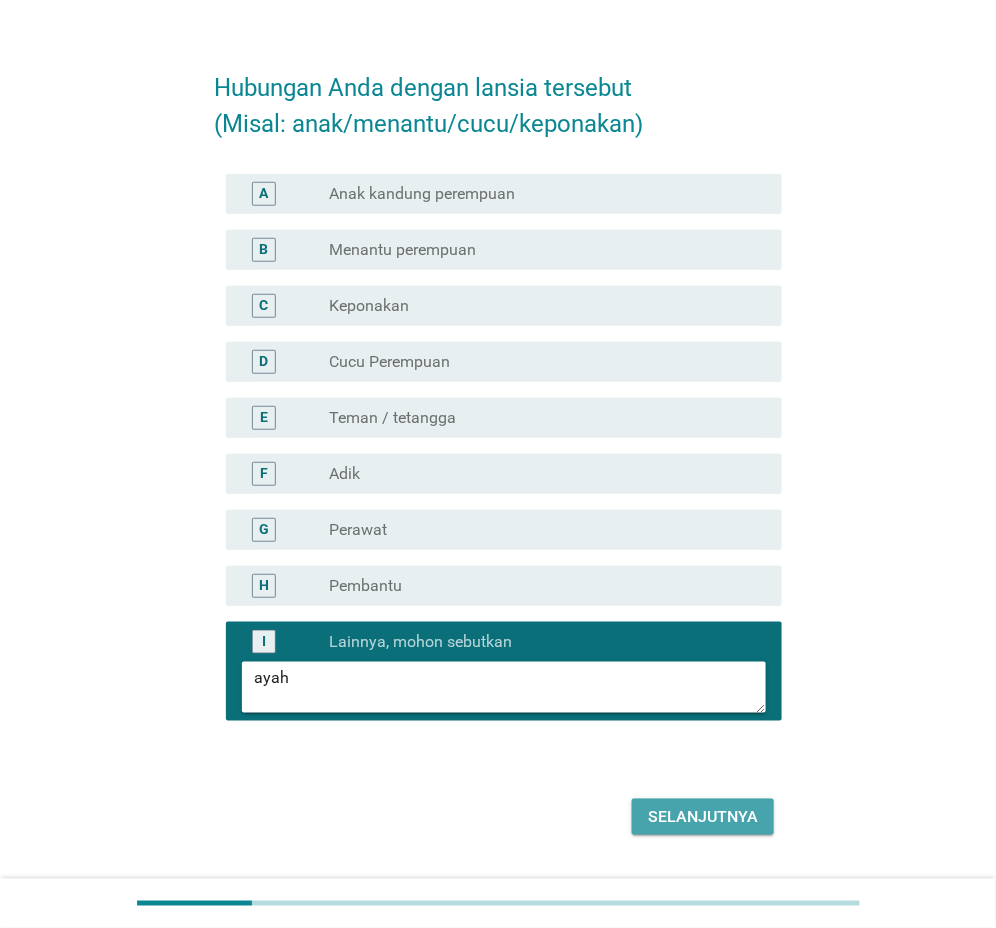 click on "Selanjutnya" at bounding box center [703, 817] 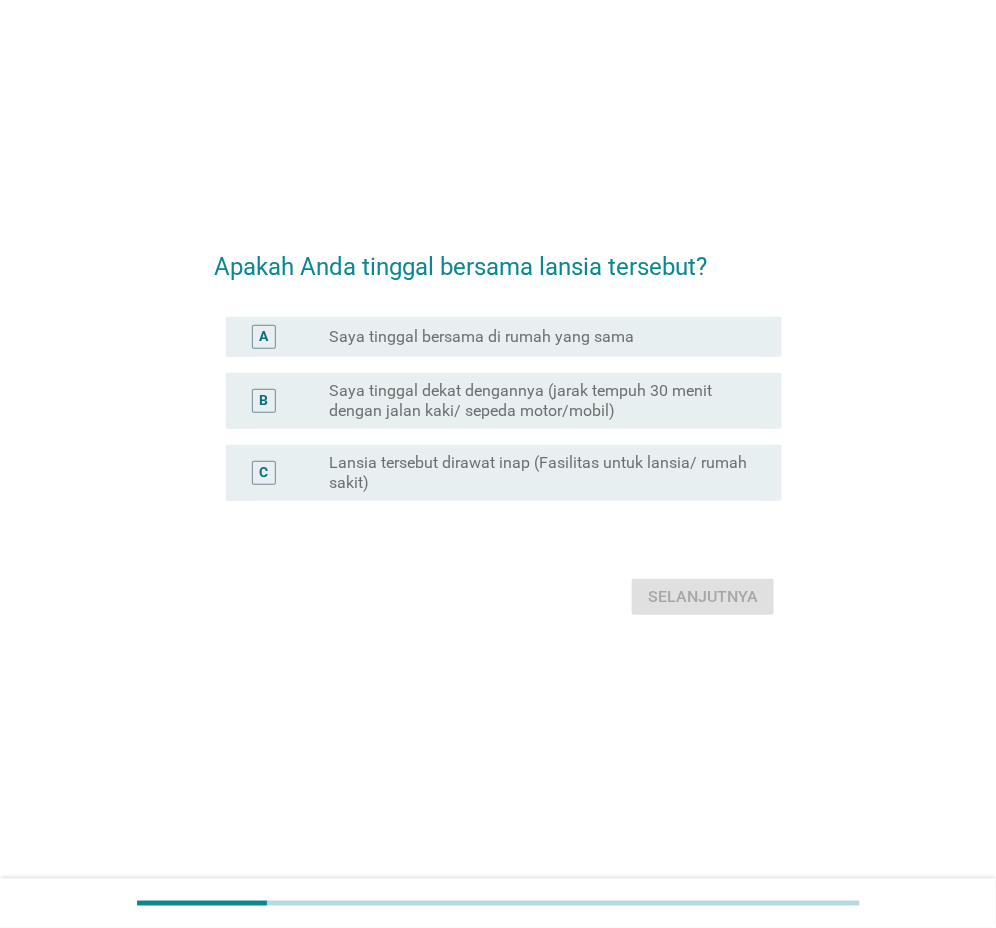 scroll, scrollTop: 0, scrollLeft: 0, axis: both 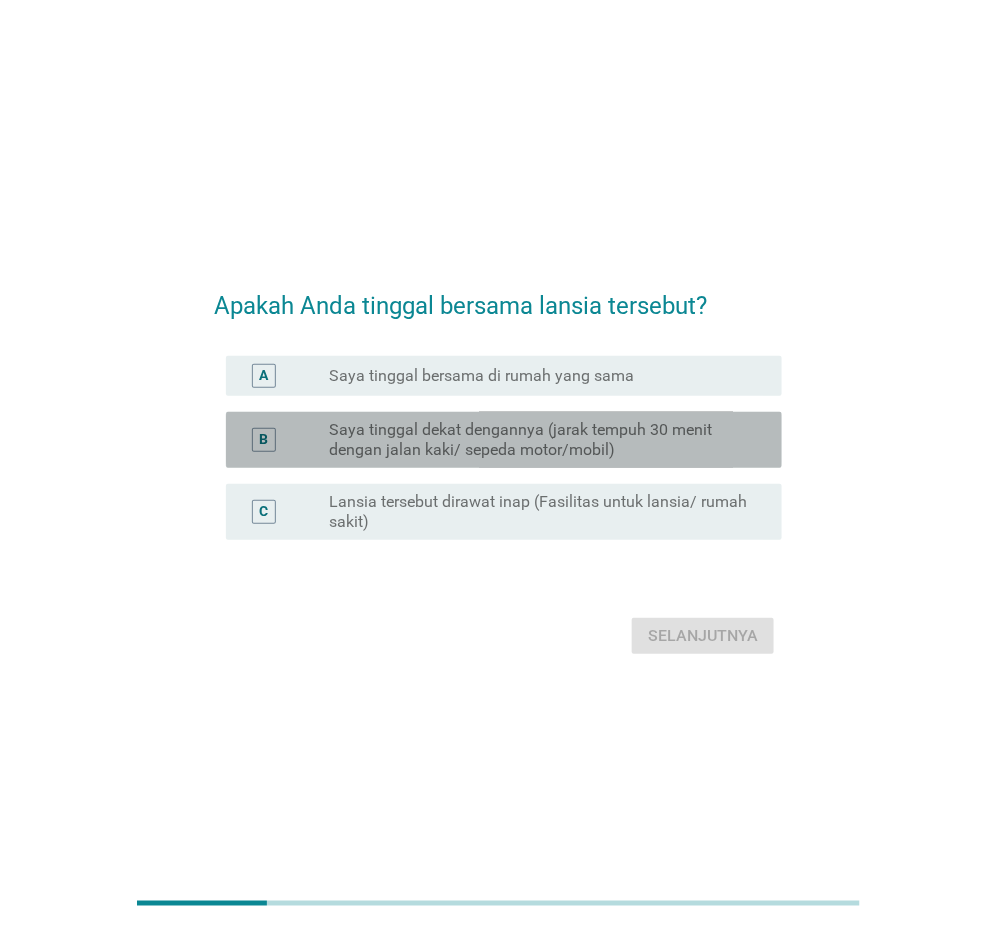 click on "Saya tinggal dekat dengannya (jarak tempuh 30 menit dengan jalan kaki/ sepeda motor/mobil)" at bounding box center [539, 440] 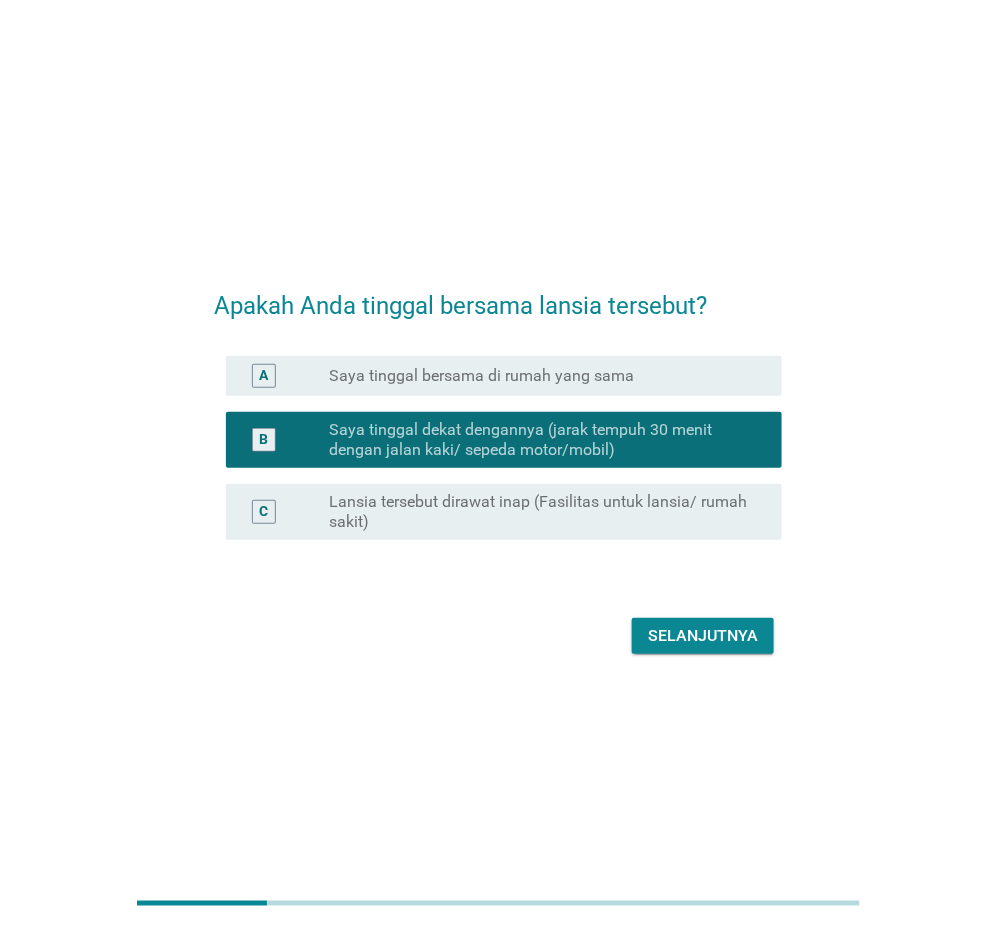 click on "Selanjutnya" at bounding box center [703, 636] 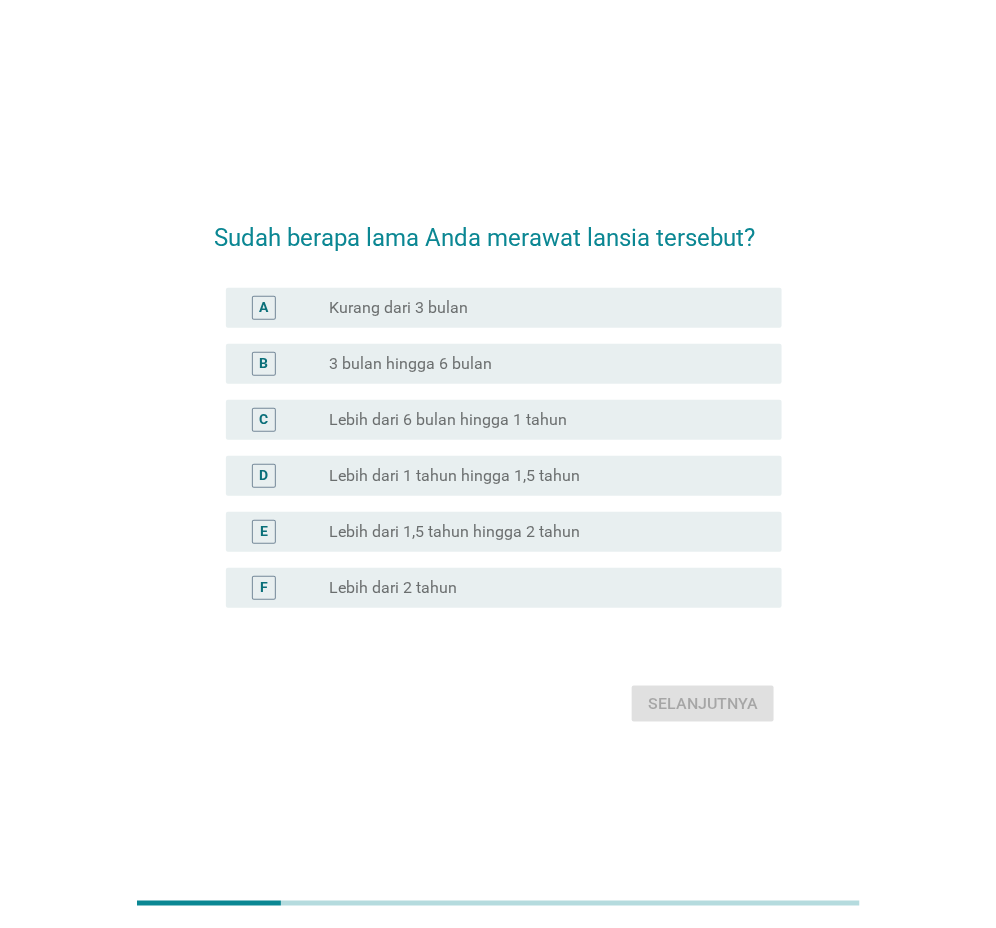 click on "Lebih dari 1 tahun hingga 1,5 tahun" at bounding box center [454, 476] 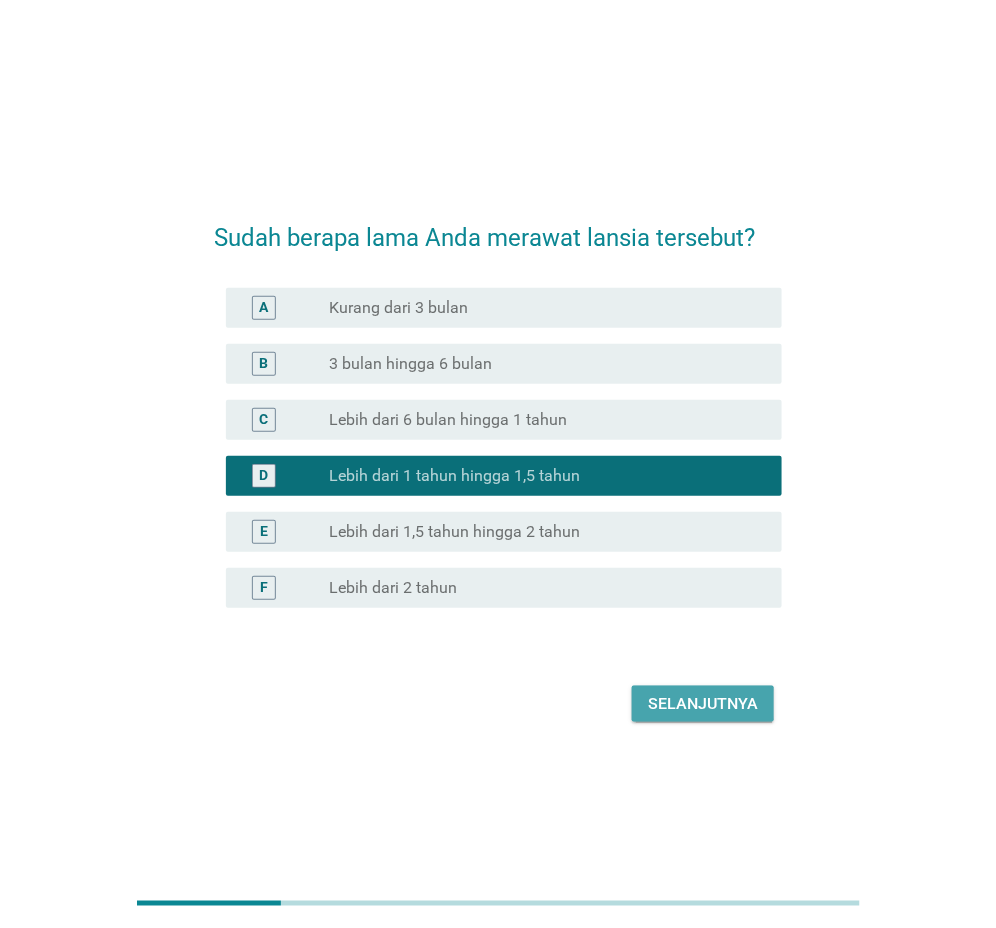 click on "Selanjutnya" at bounding box center (703, 704) 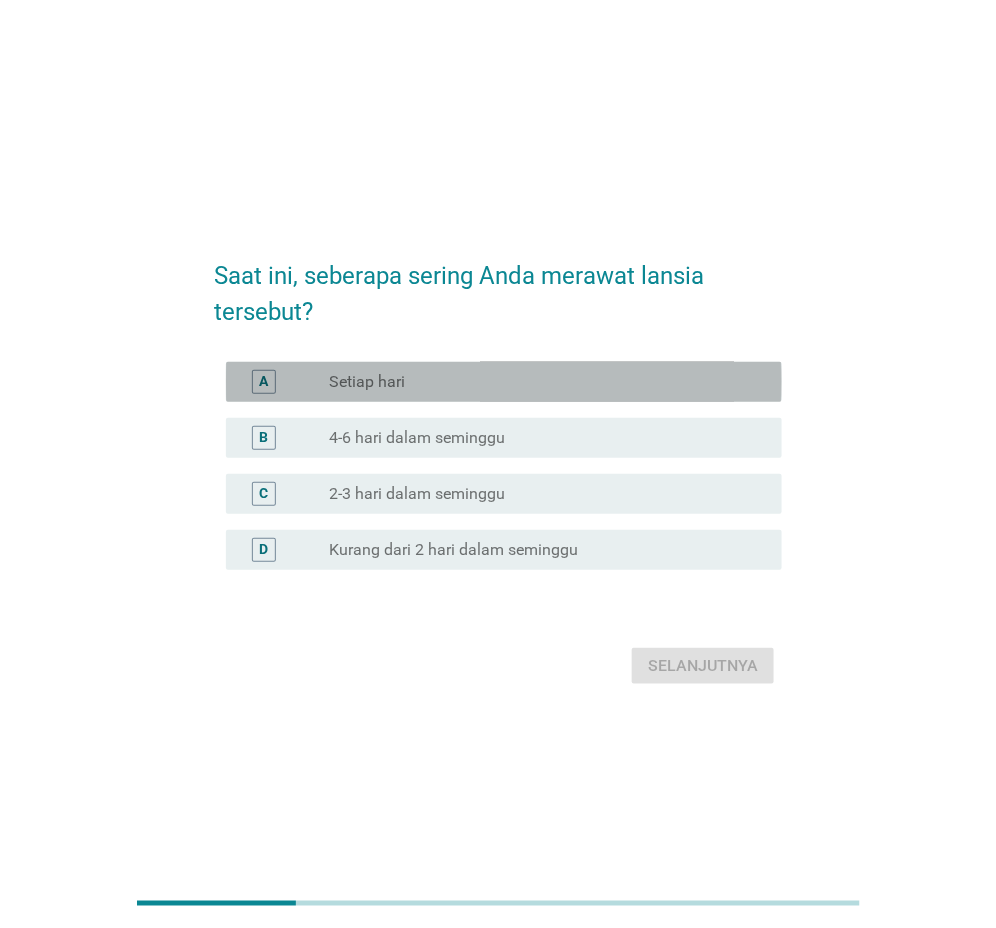 click on "Setiap hari" at bounding box center [367, 382] 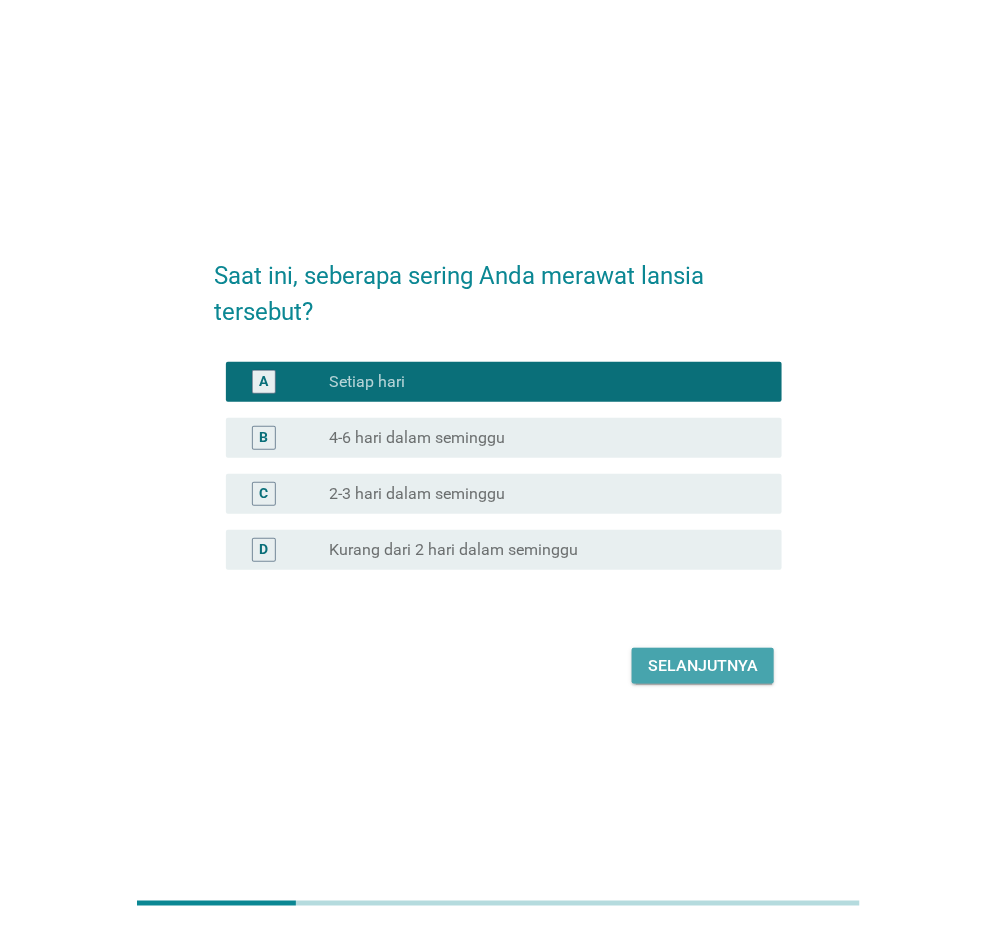 click on "Selanjutnya" at bounding box center (703, 666) 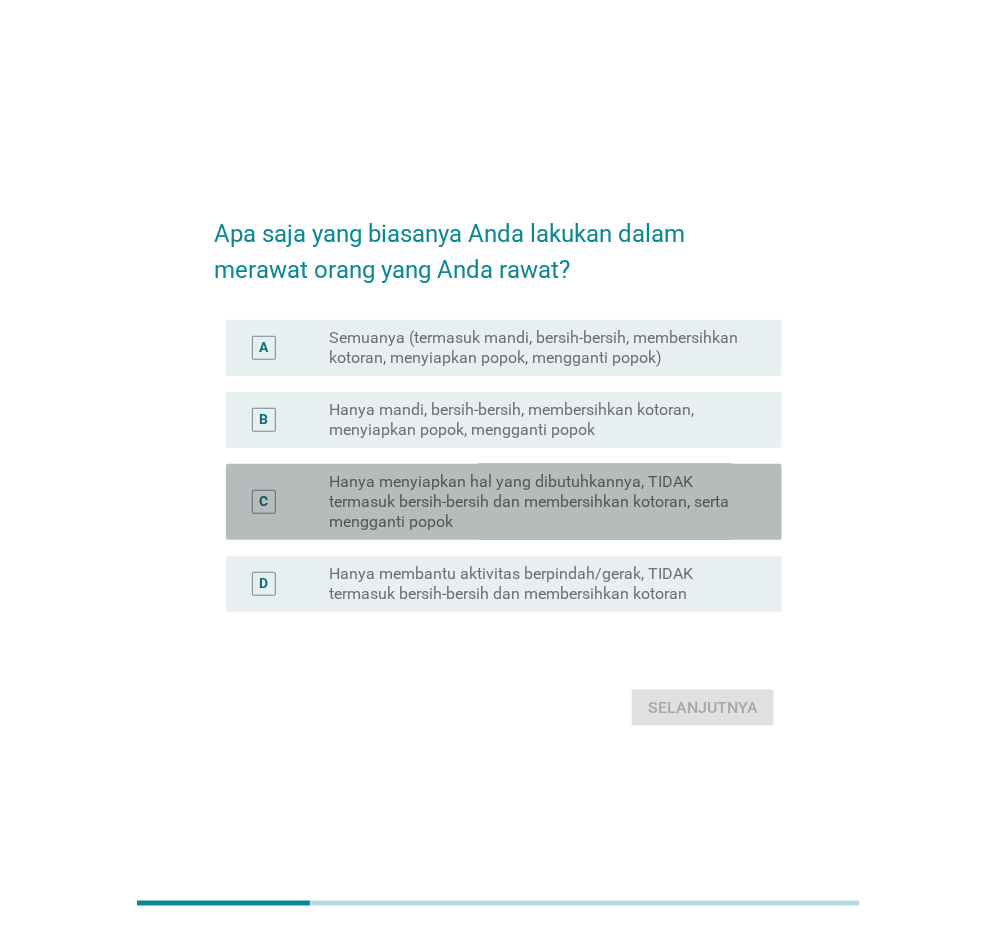 click on "Hanya menyiapkan hal yang dibutuhkannya, TIDAK termasuk bersih-bersih dan membersihkan kotoran, serta mengganti popok" at bounding box center (539, 502) 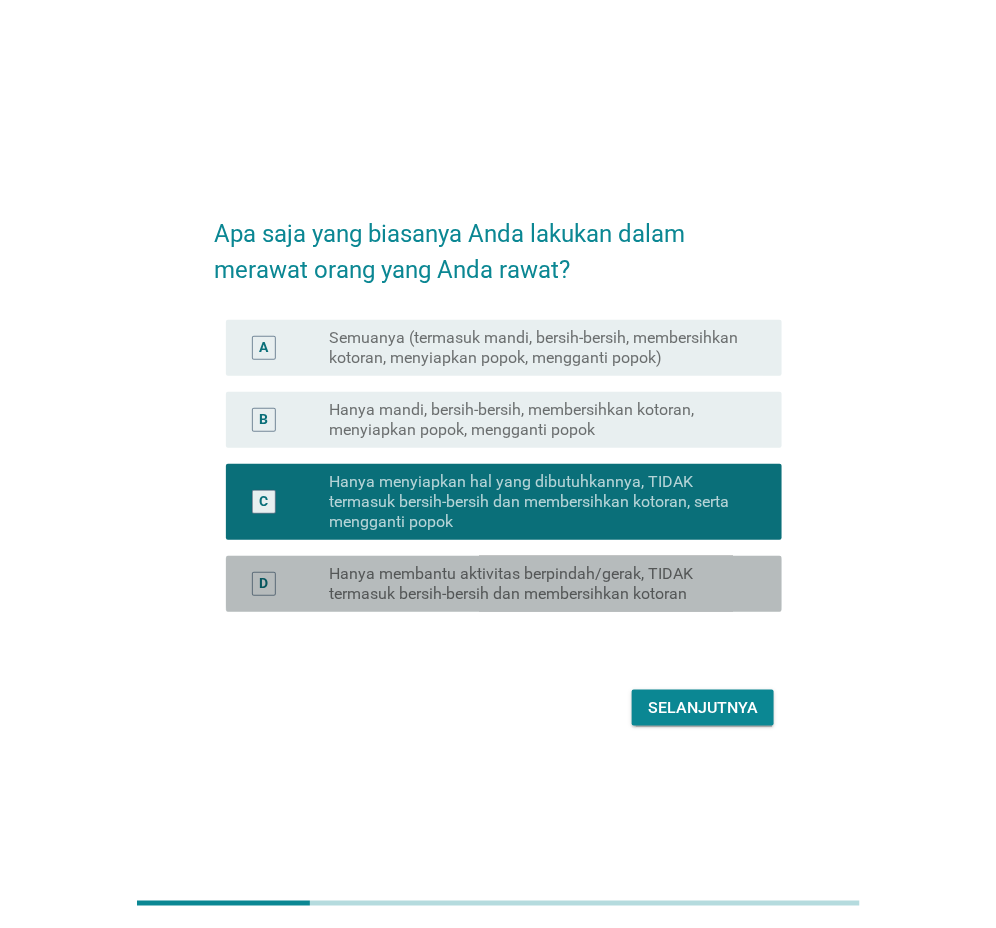 click on "Hanya membantu aktivitas berpindah/gerak, TIDAK termasuk bersih-bersih dan membersihkan kotoran" at bounding box center [539, 584] 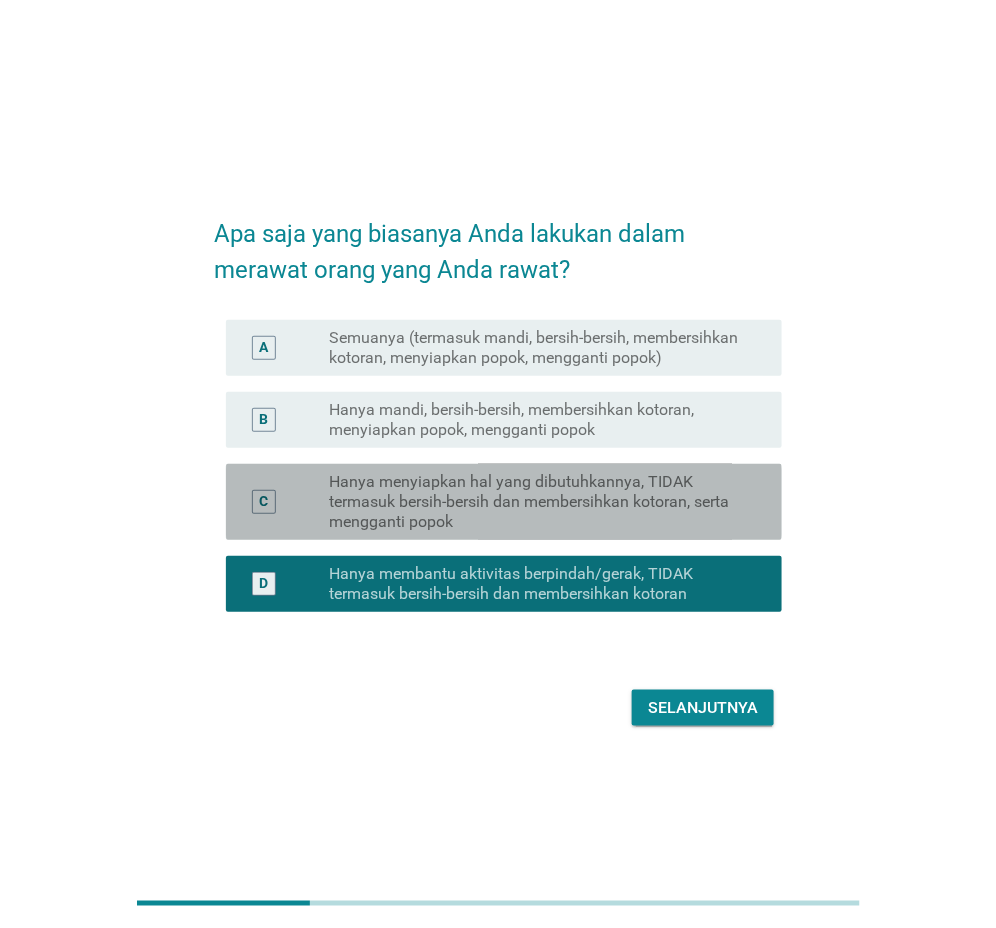 click on "Hanya menyiapkan hal yang dibutuhkannya, TIDAK termasuk bersih-bersih dan membersihkan kotoran, serta mengganti popok" at bounding box center (539, 502) 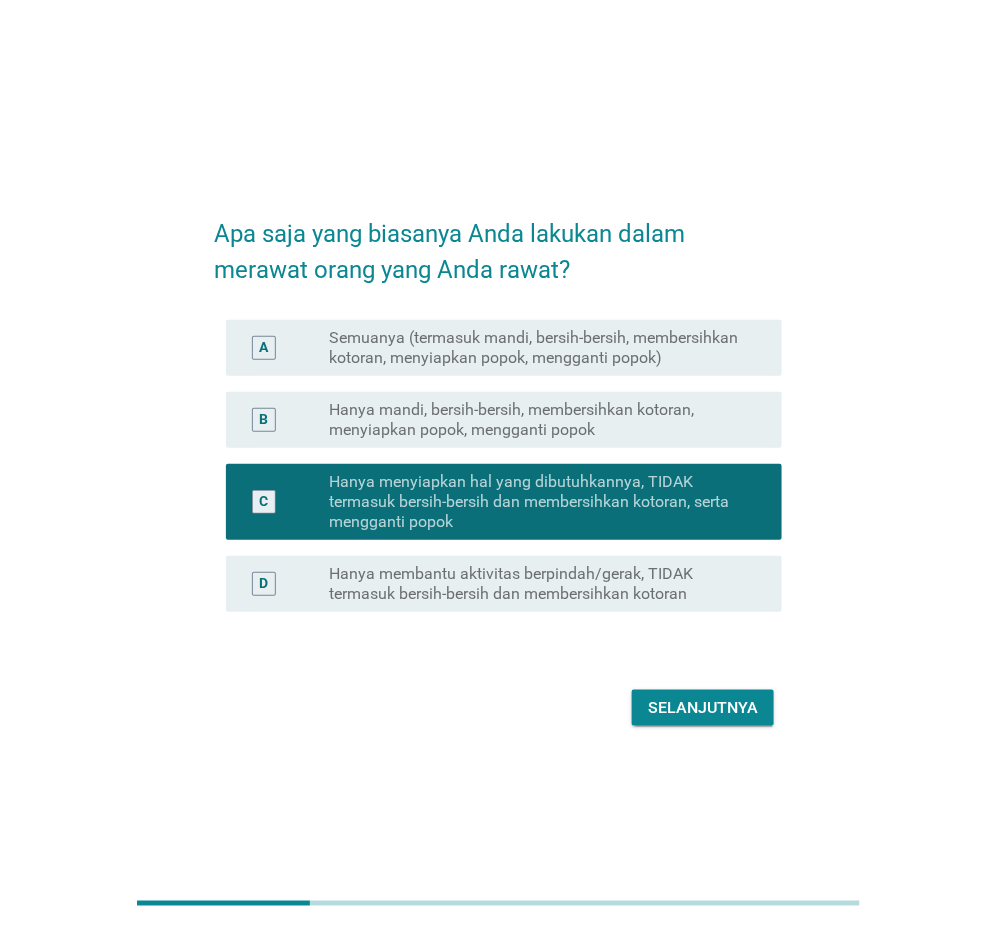 click on "Selanjutnya" at bounding box center (703, 708) 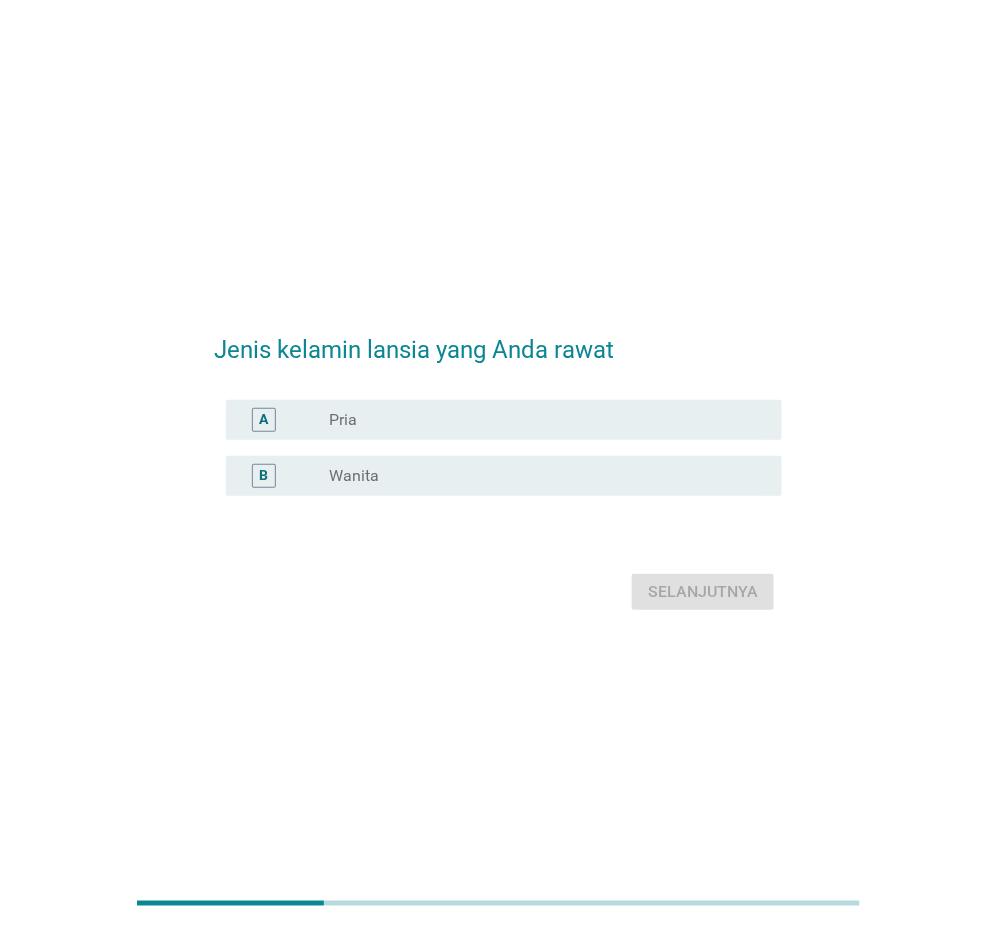 click on "radio_button_unchecked Pria" at bounding box center [539, 420] 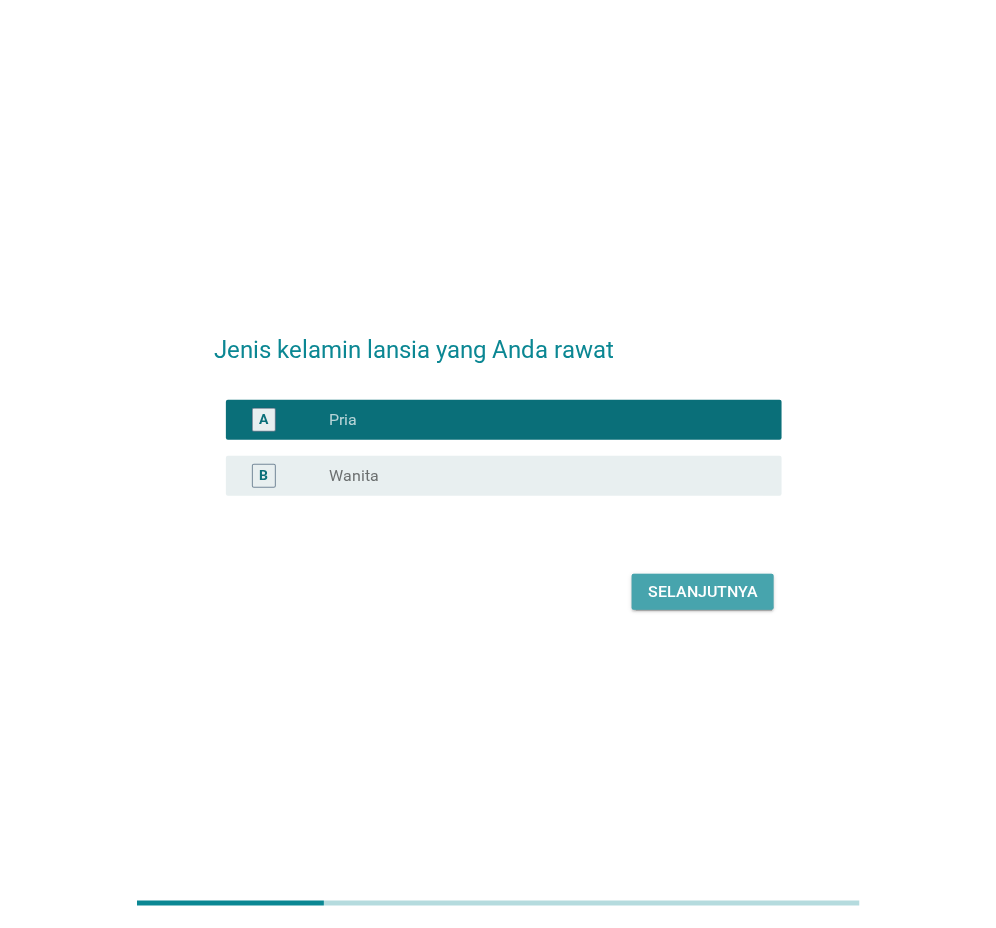 click on "Selanjutnya" at bounding box center [703, 592] 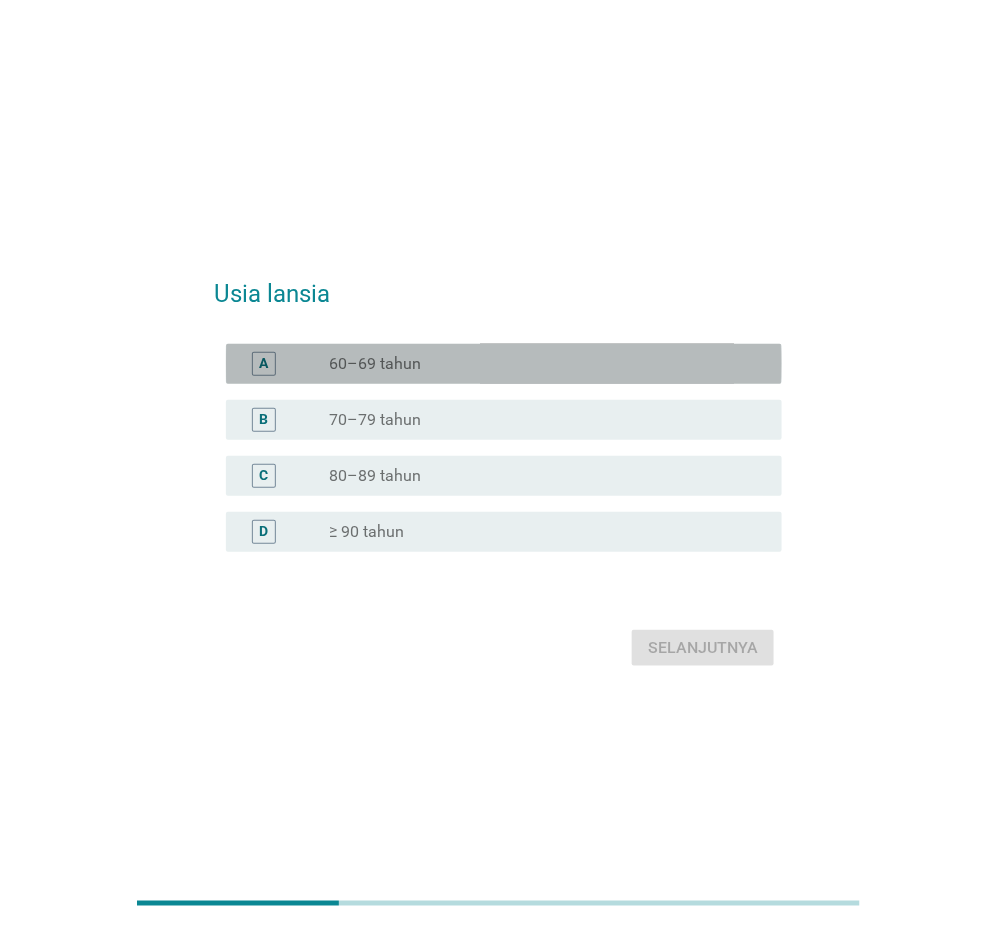 click on "[AGE]" at bounding box center (547, 364) 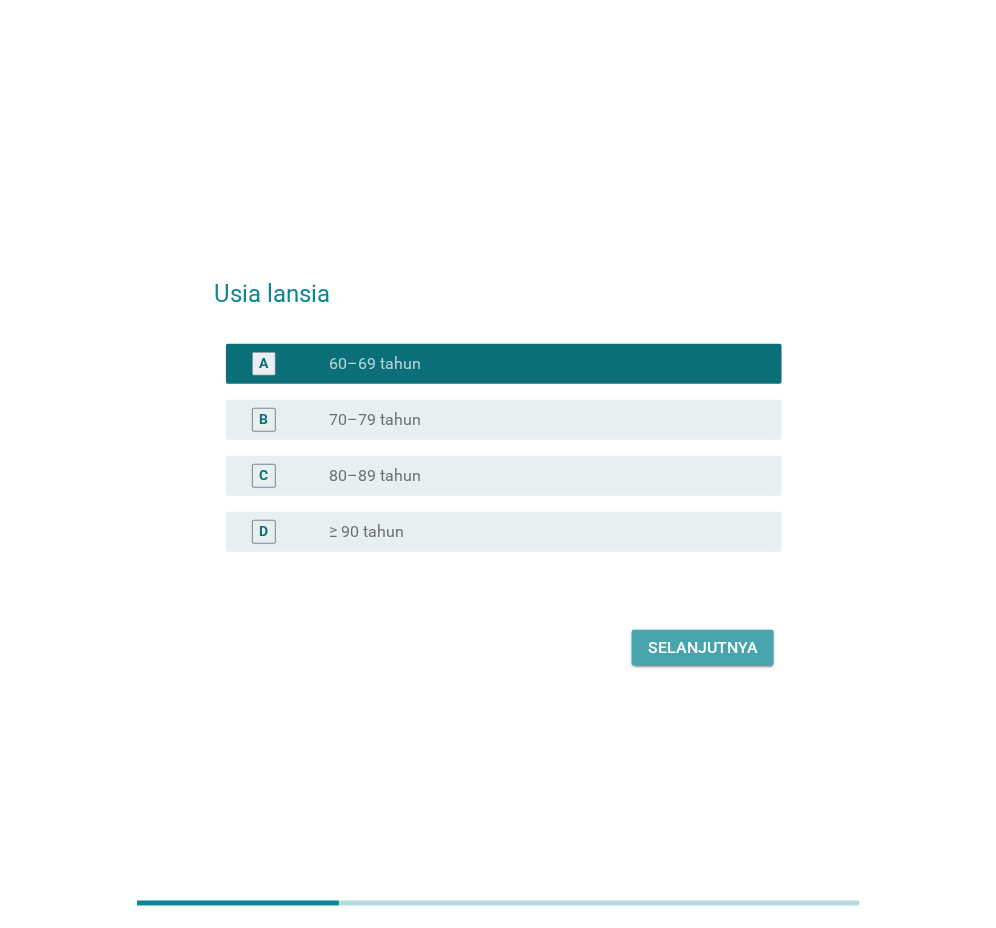 click on "Selanjutnya" at bounding box center [703, 648] 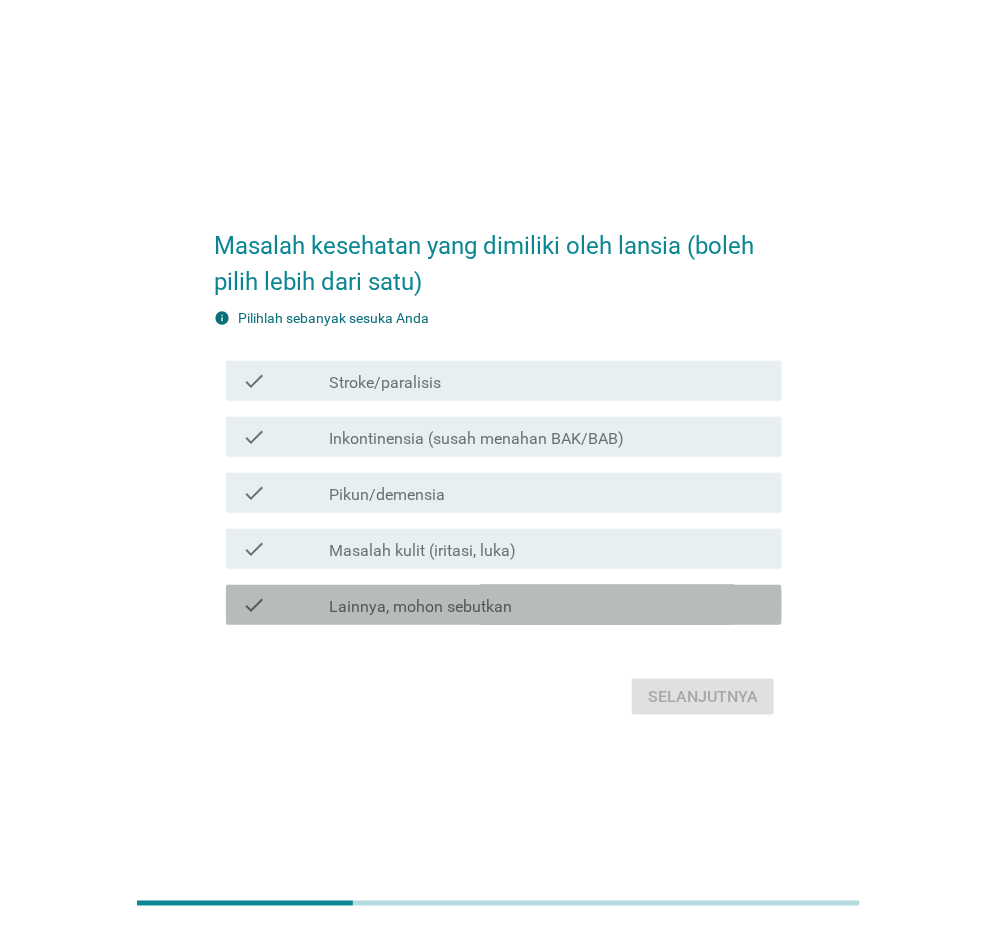 click on "Lainnya, mohon sebutkan" at bounding box center [420, 607] 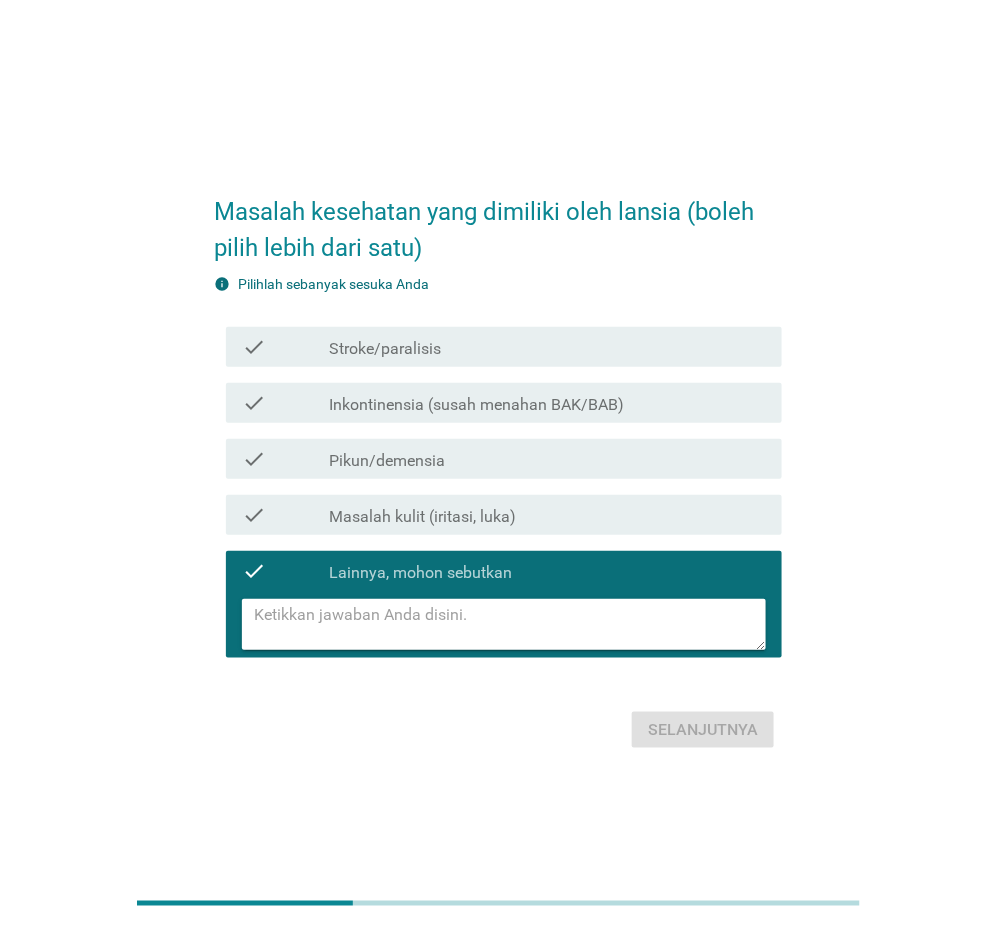 click at bounding box center (510, 624) 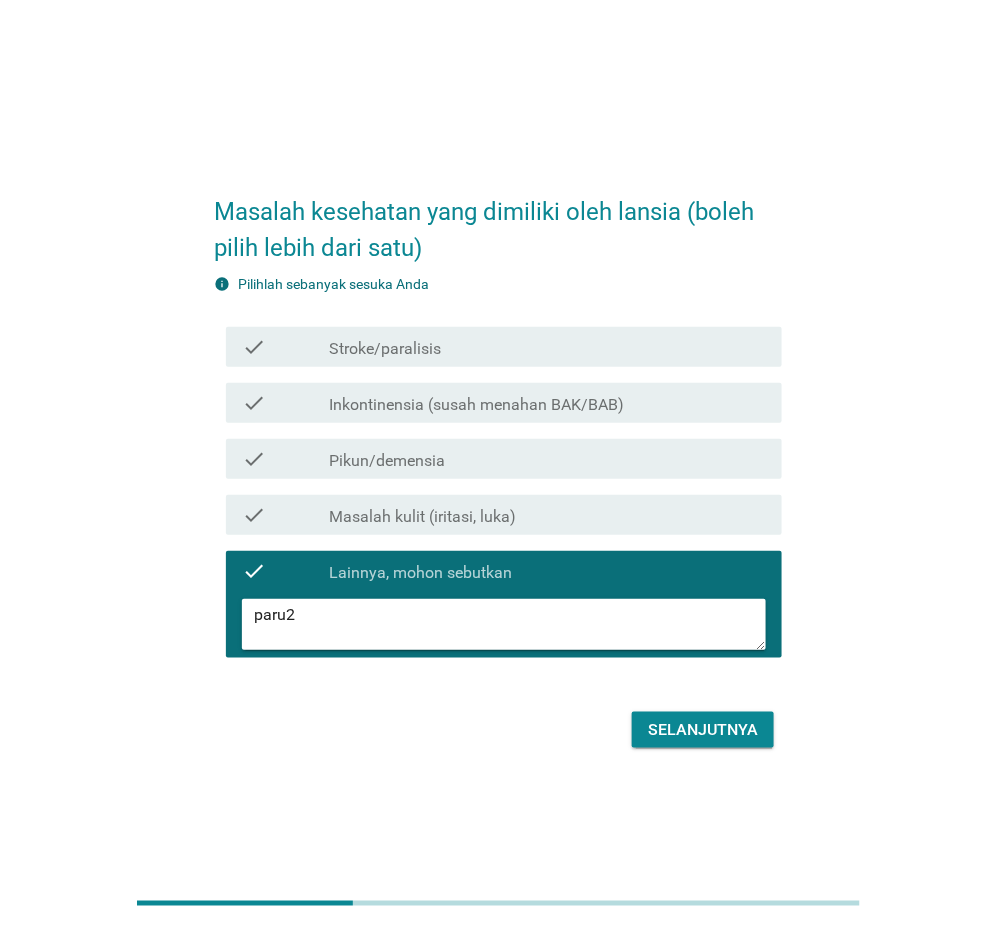 type on "paru2" 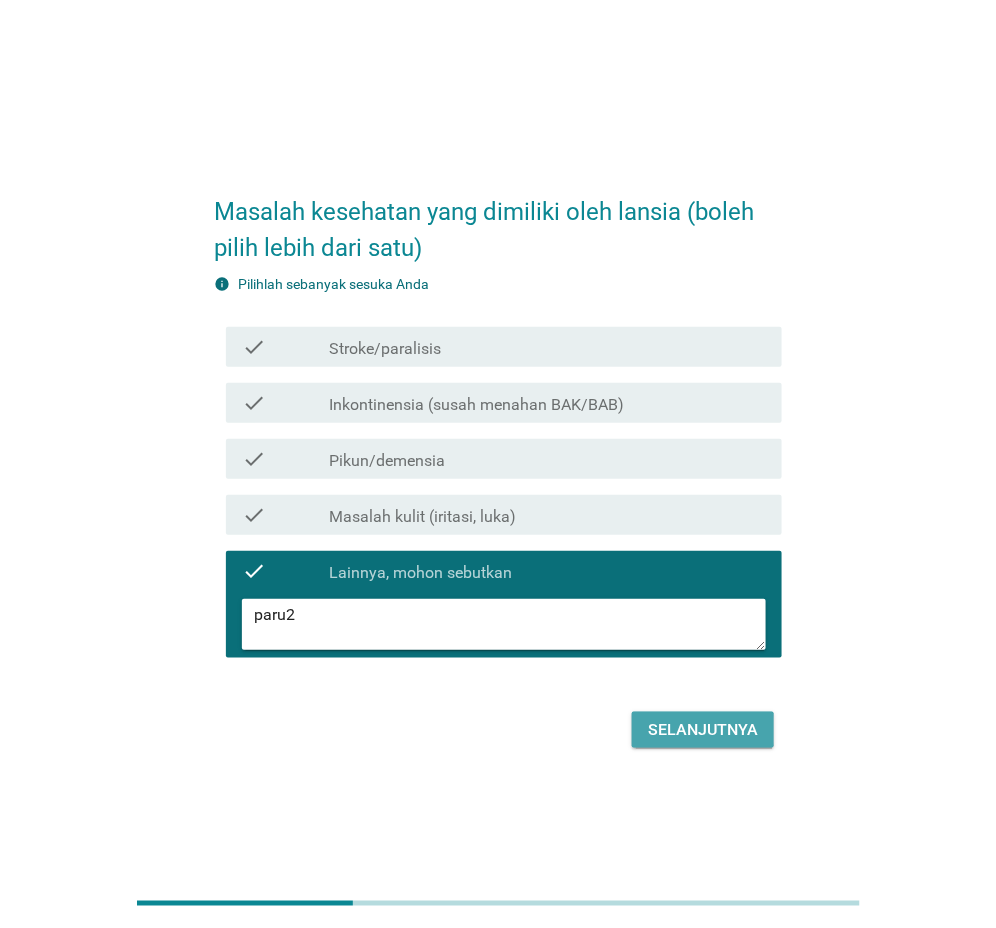 click on "Selanjutnya" at bounding box center [703, 730] 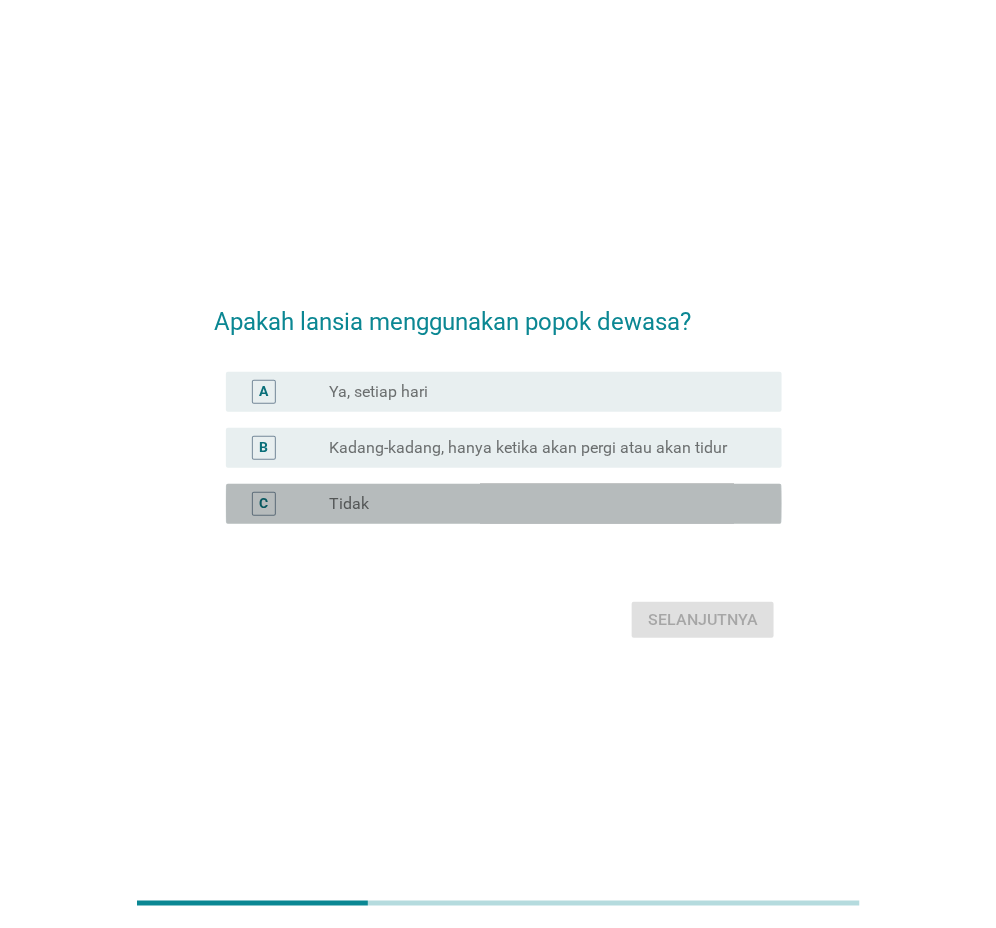 click on "radio_button_unchecked Tidak" at bounding box center (539, 504) 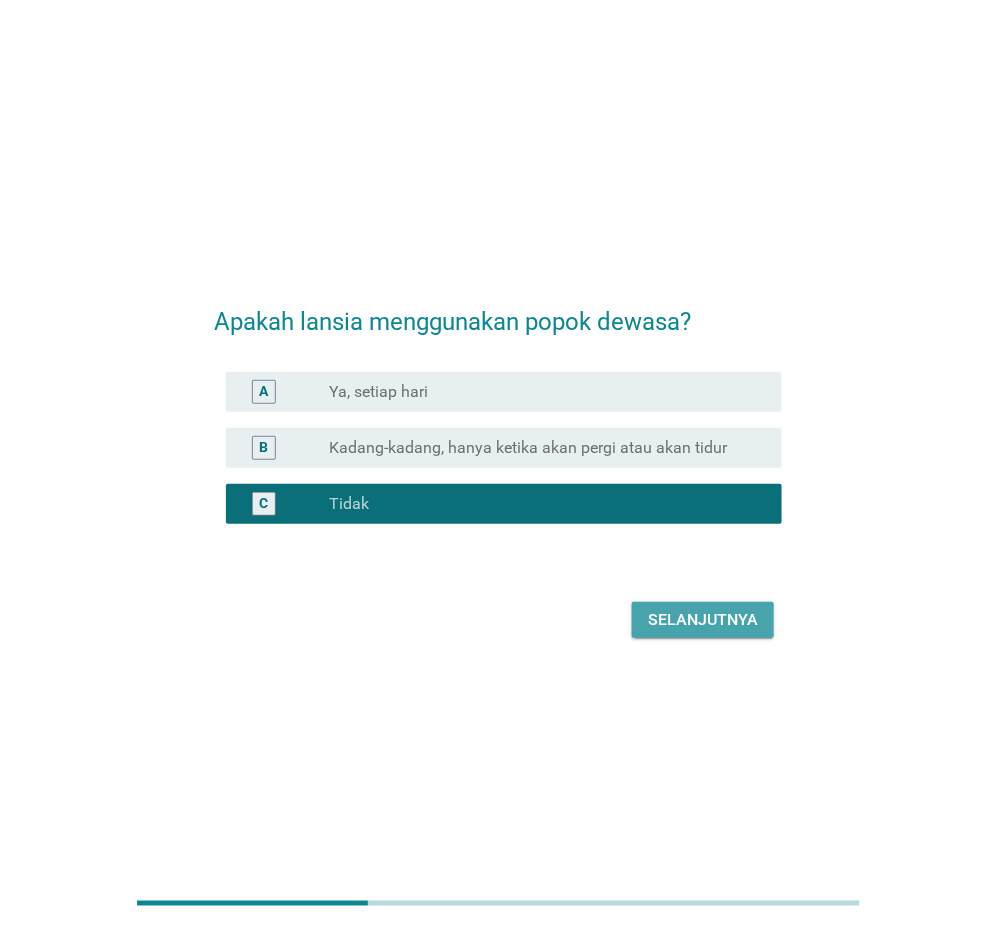 click on "Selanjutnya" at bounding box center [703, 620] 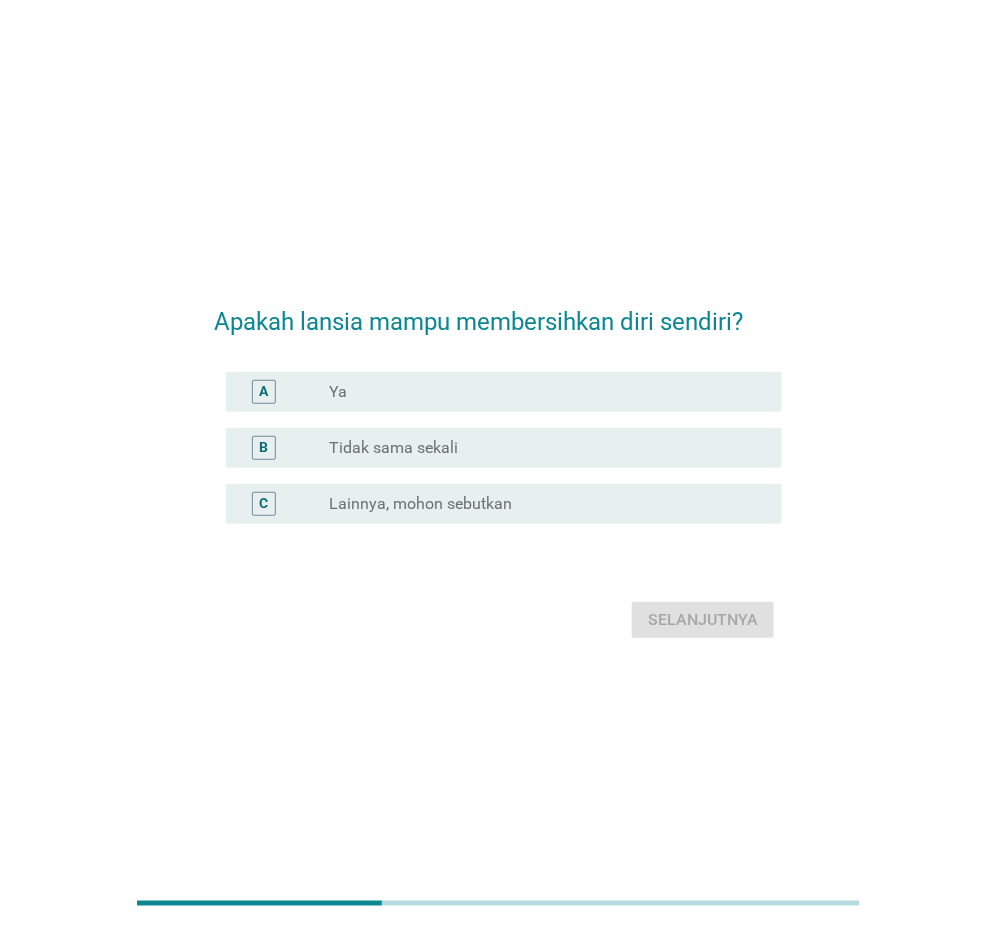 click on "radio_button_unchecked Ya" at bounding box center (539, 392) 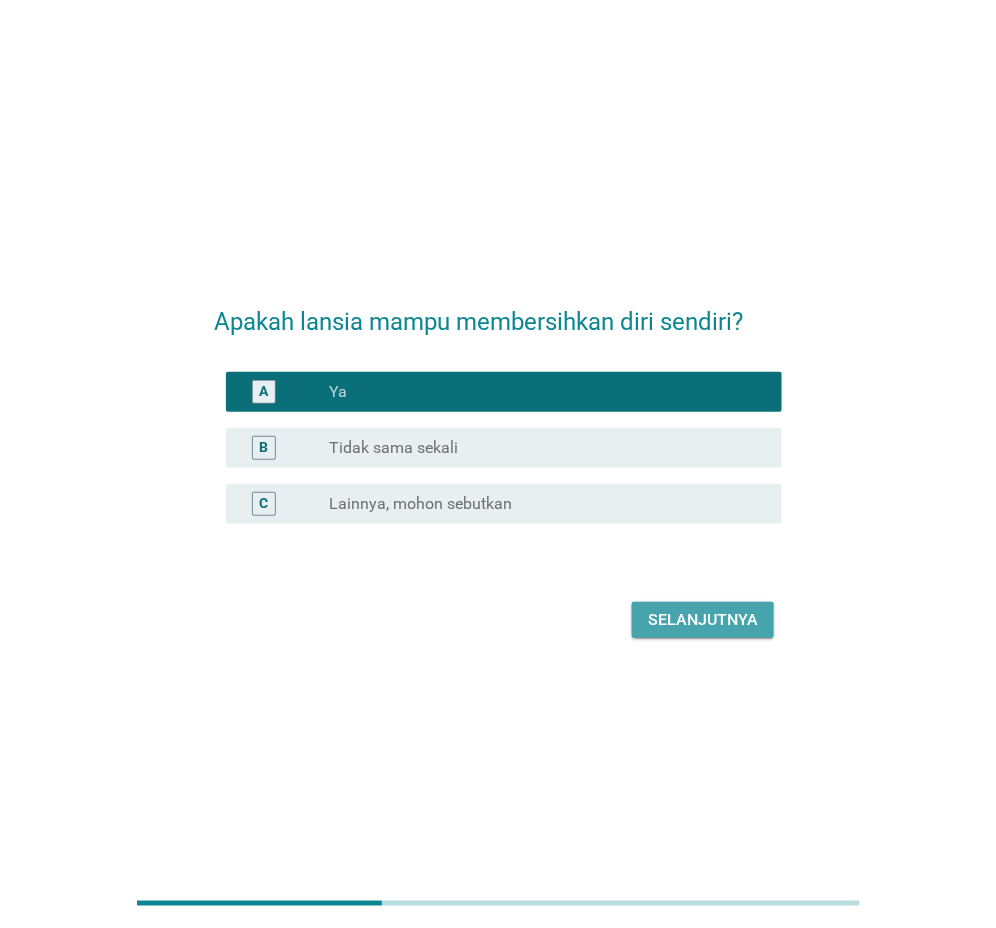 click on "Selanjutnya" at bounding box center [703, 620] 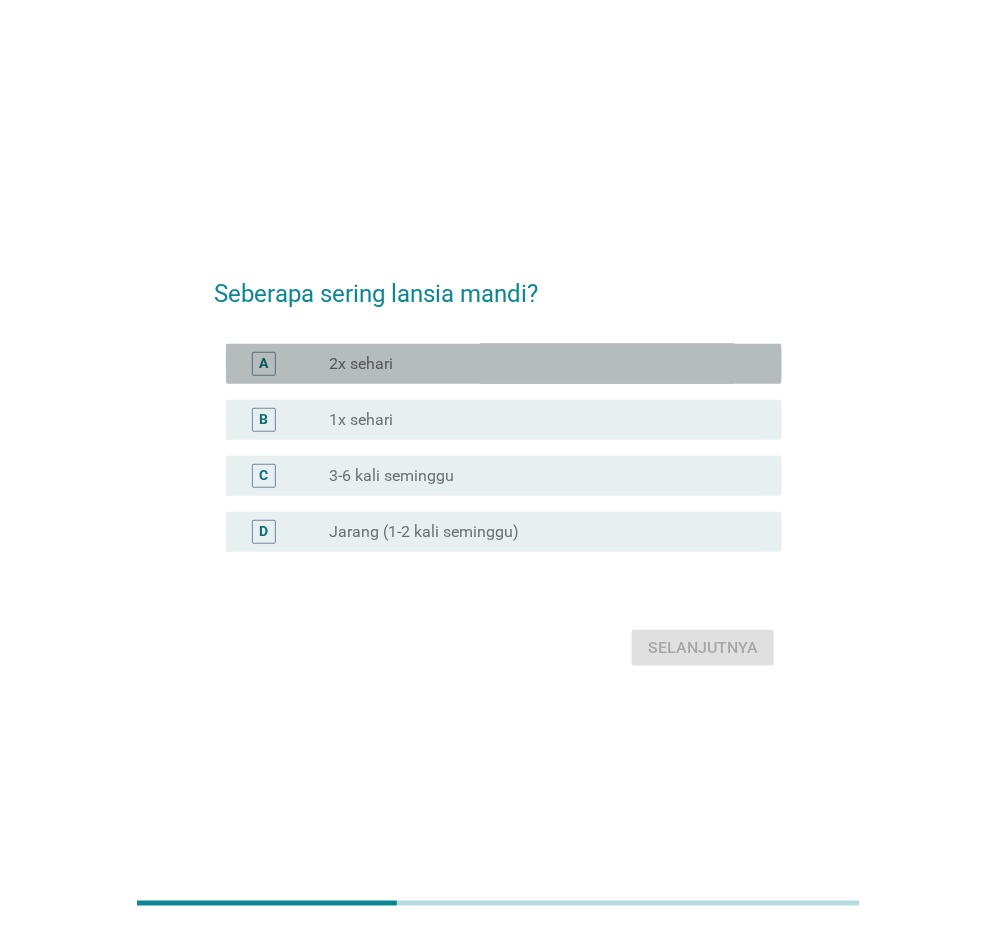 click on "2x sehari" at bounding box center (361, 364) 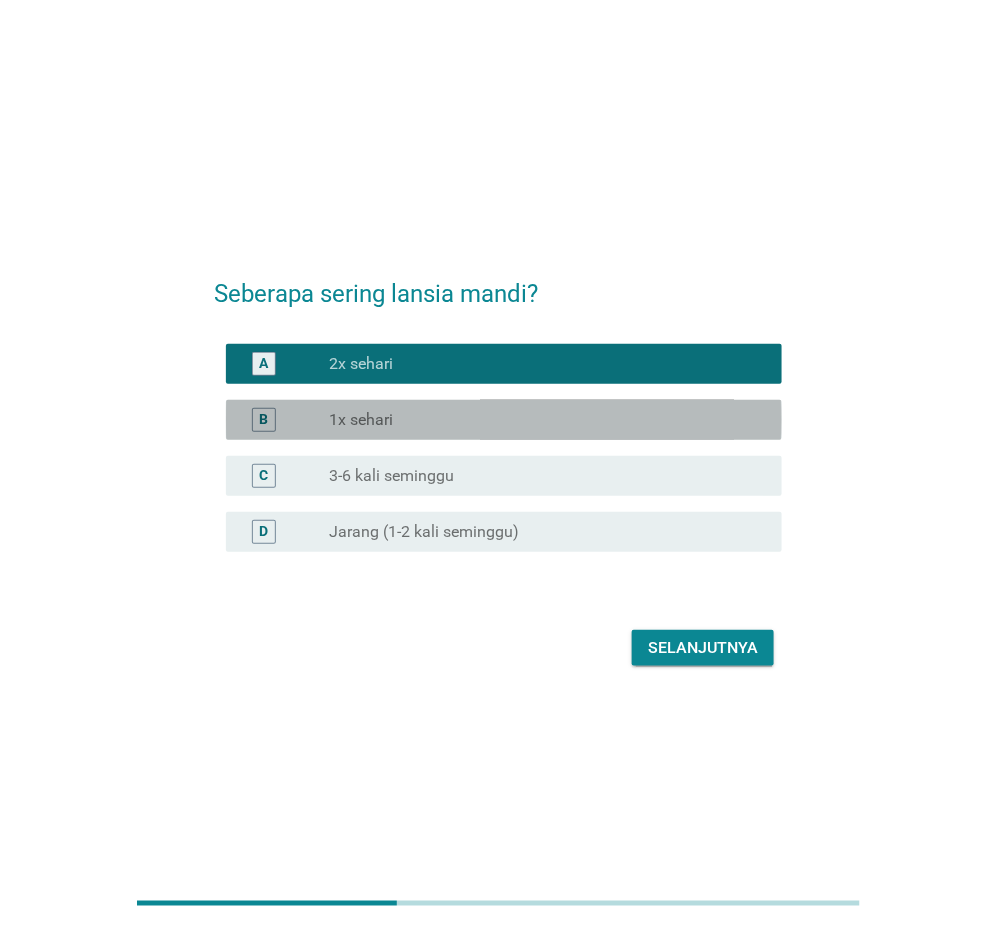 click on "B     radio_button_unchecked 1x sehari" at bounding box center (504, 420) 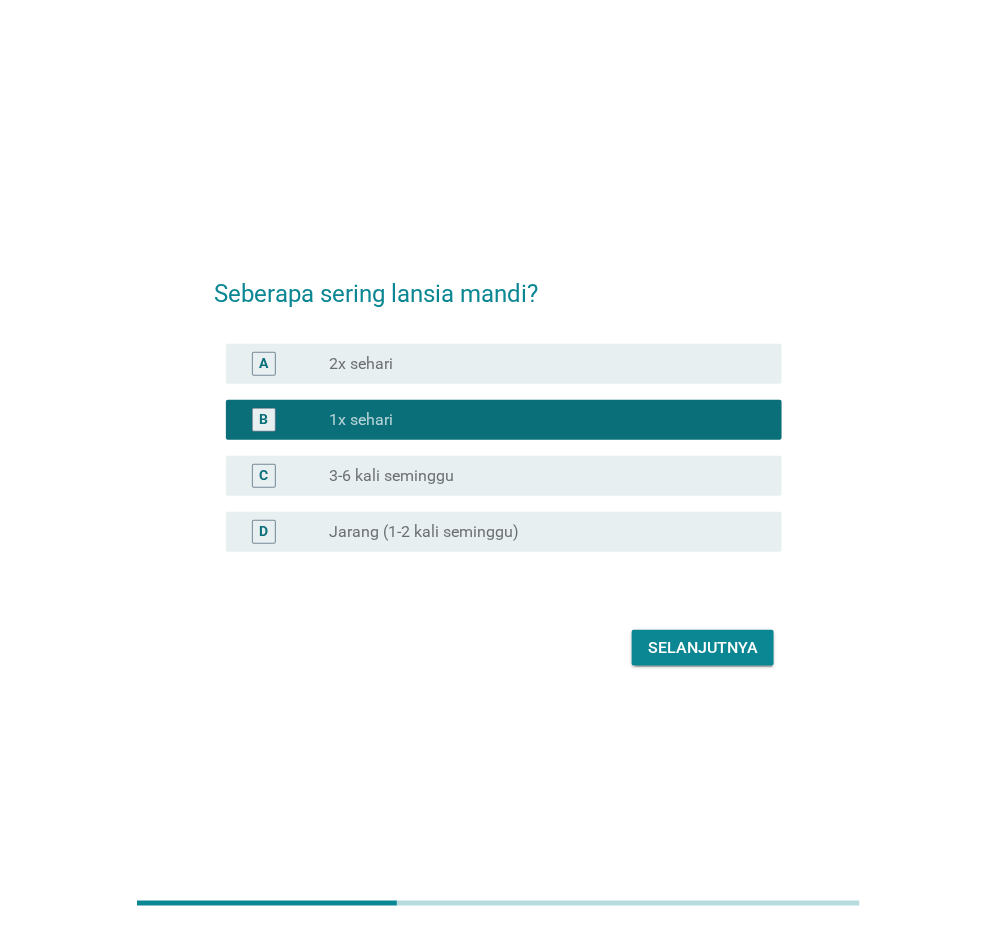 click on "Selanjutnya" at bounding box center (703, 648) 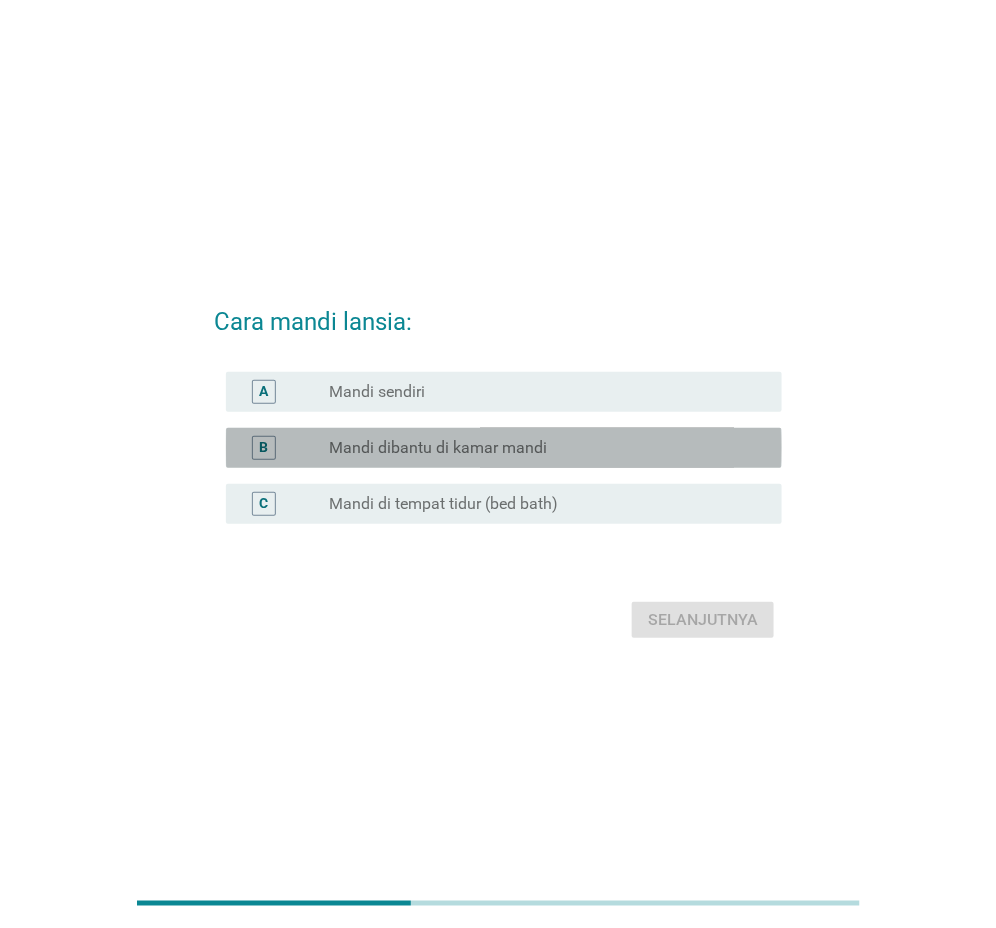 click on "Mandi dibantu di kamar mandi" at bounding box center [438, 448] 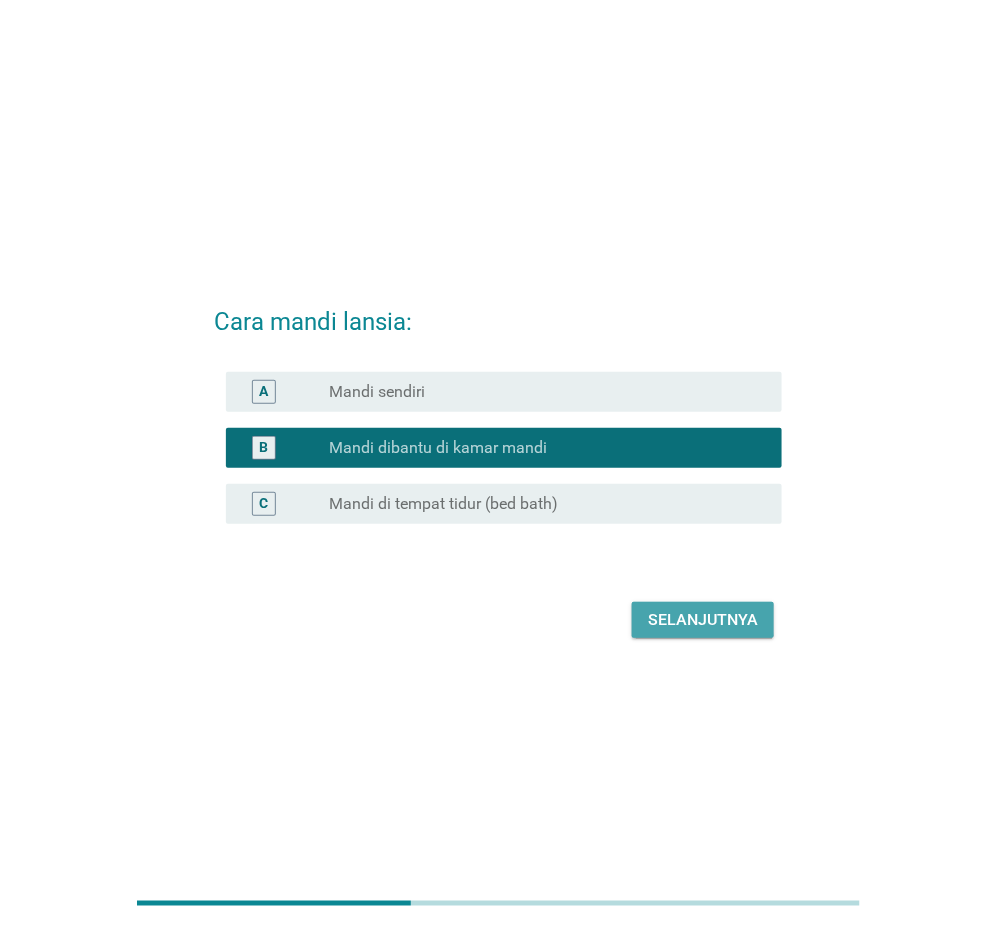click on "Selanjutnya" at bounding box center [703, 620] 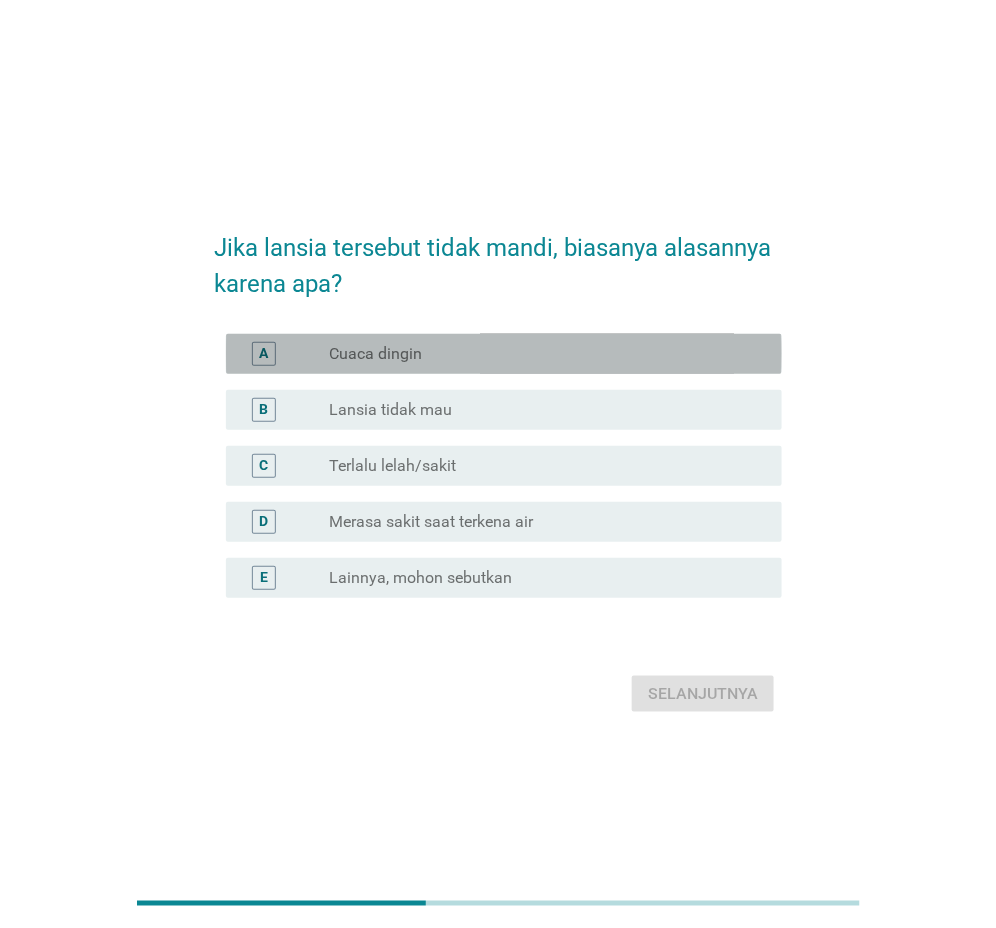 click on "radio_button_unchecked Cuaca dingin" at bounding box center (539, 354) 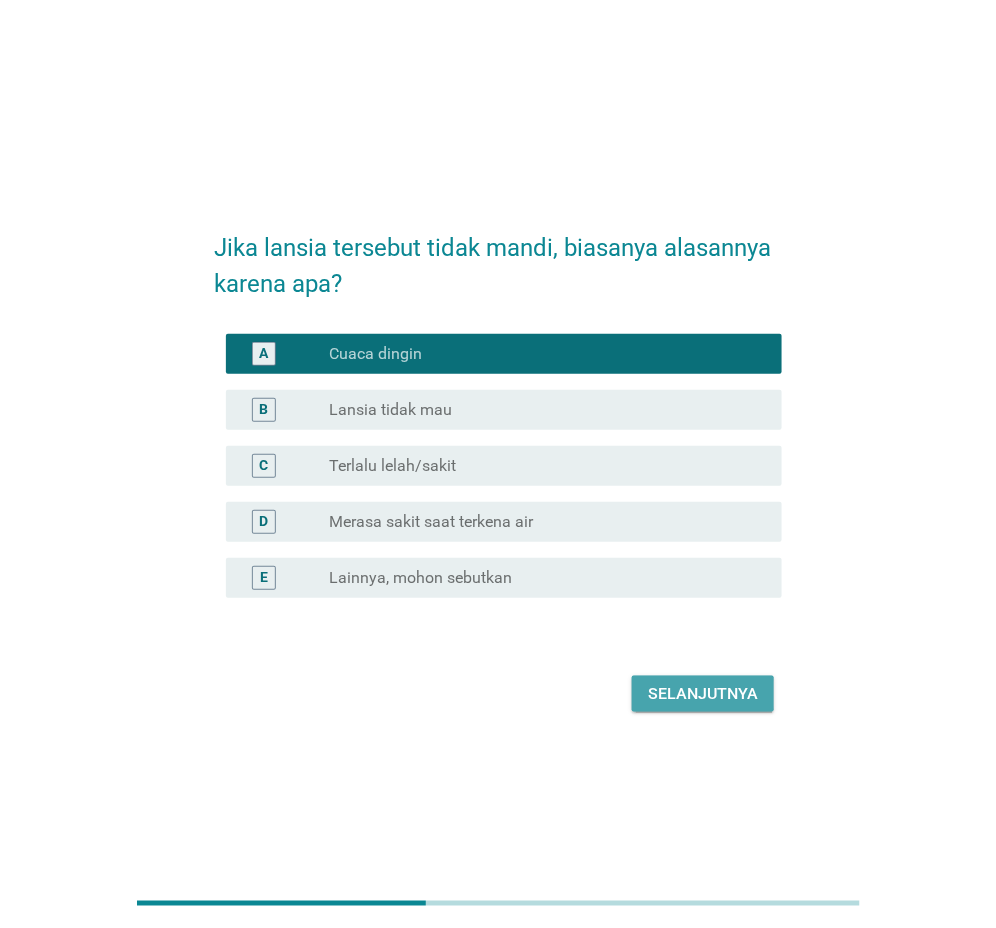 click on "Selanjutnya" at bounding box center (703, 694) 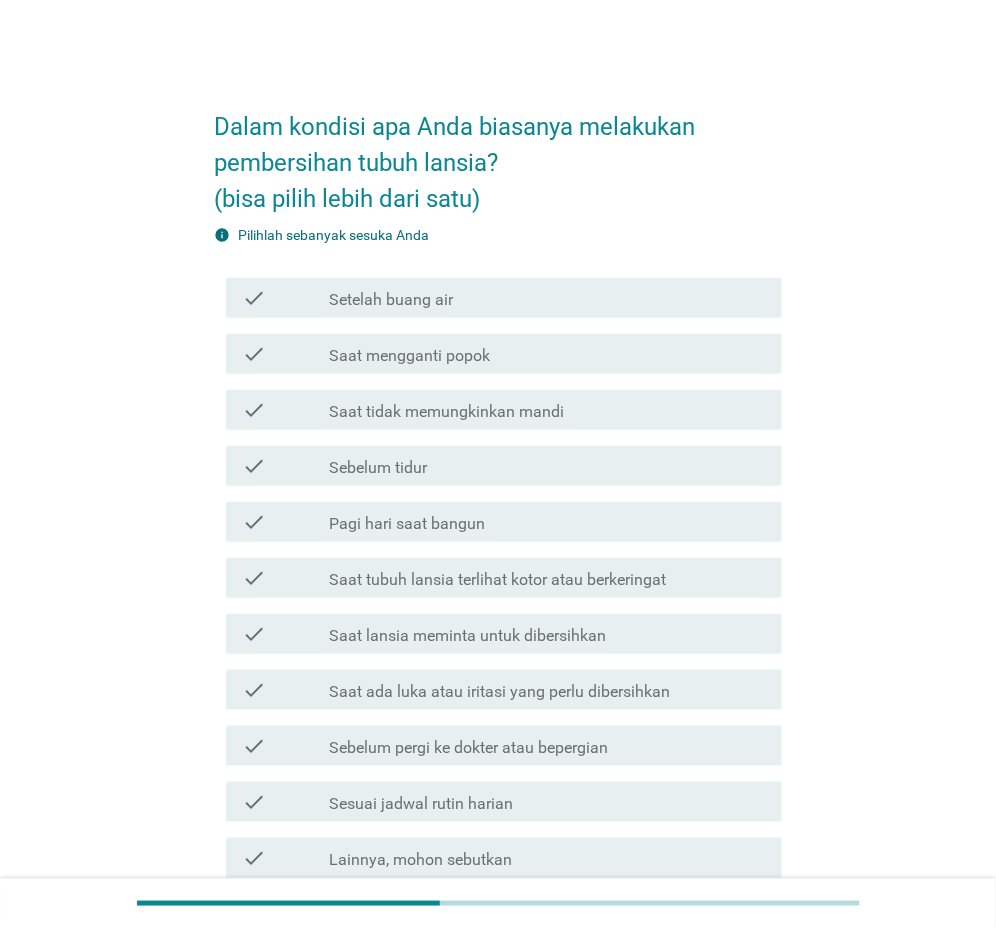 click on "Dalam kondisi apa Anda biasanya melakukan pembersihan tubuh lansia?
(bisa pilih lebih dari satu)" at bounding box center [498, 153] 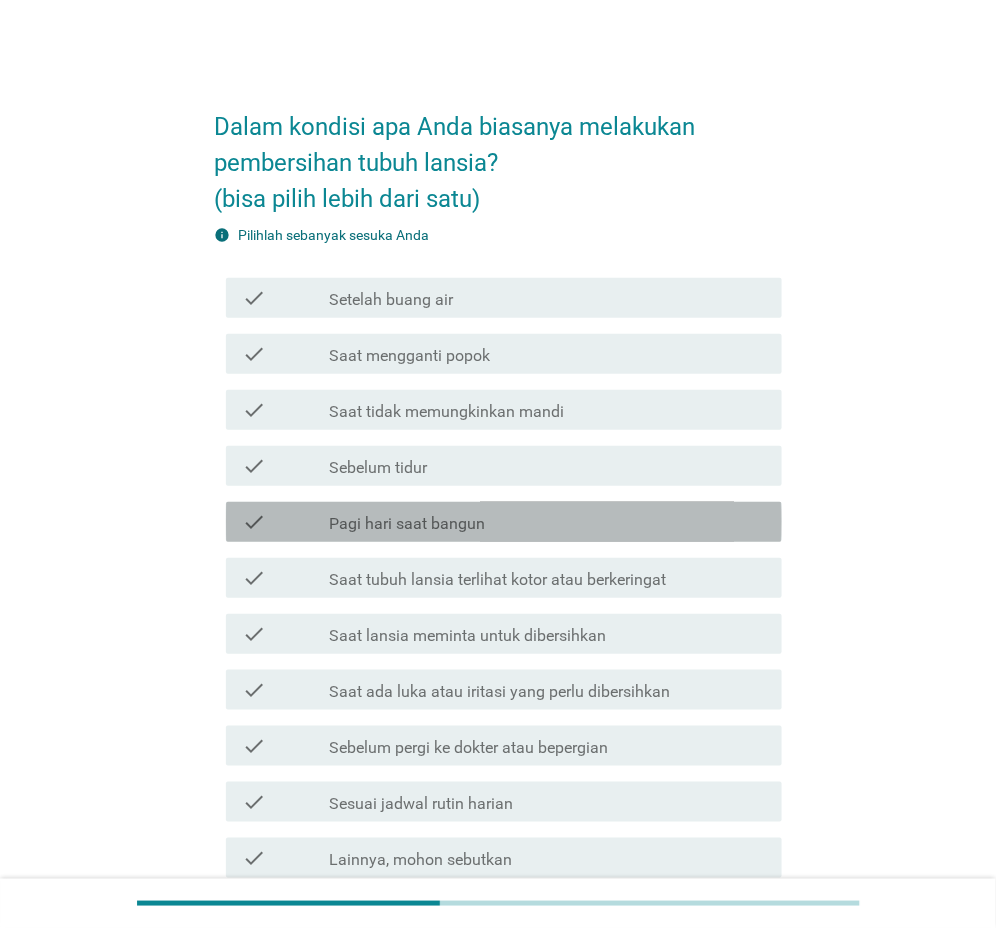 click on "Pagi hari saat bangun" at bounding box center (407, 524) 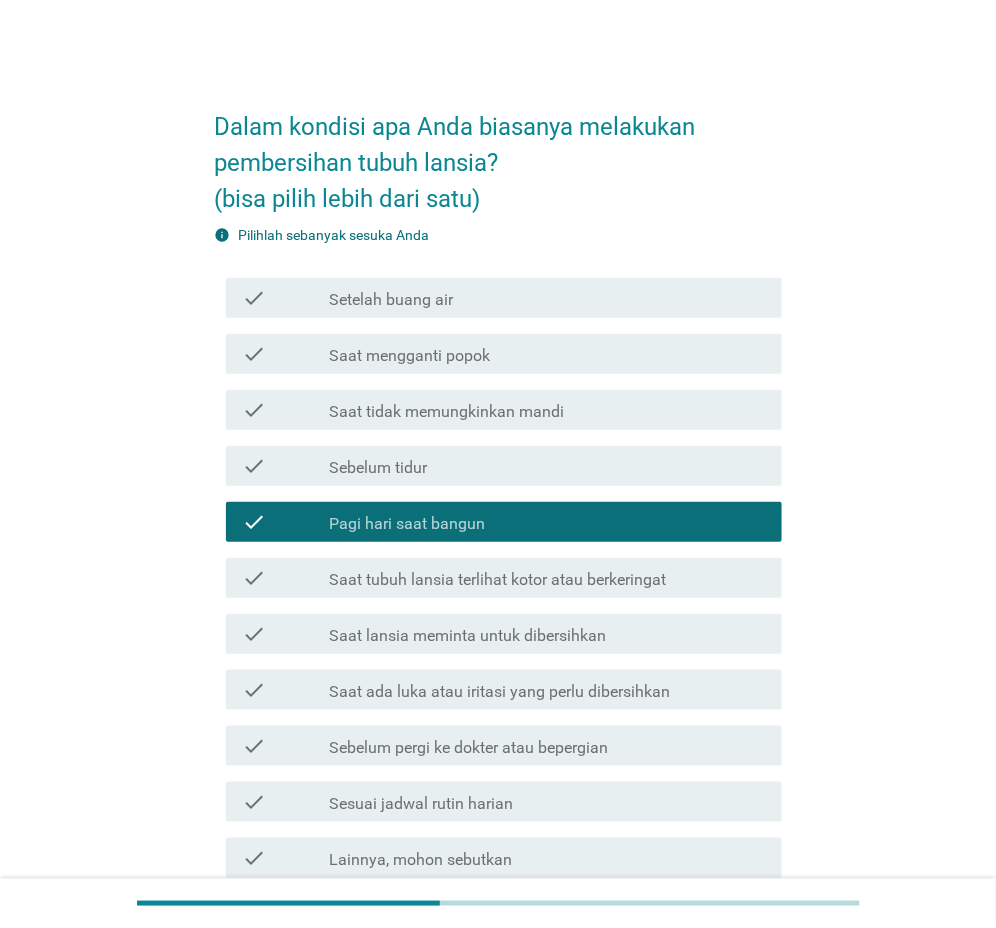 scroll, scrollTop: 100, scrollLeft: 0, axis: vertical 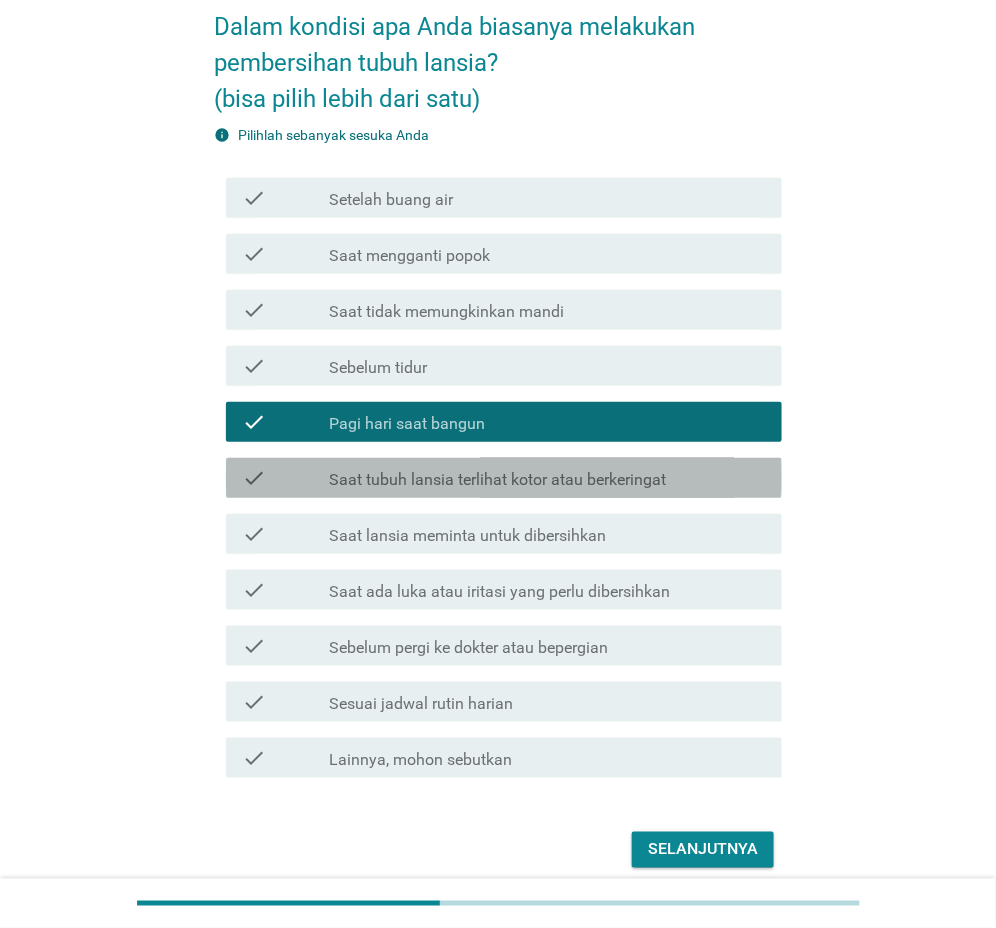 click on "Saat tubuh lansia terlihat kotor atau berkeringat" at bounding box center [497, 480] 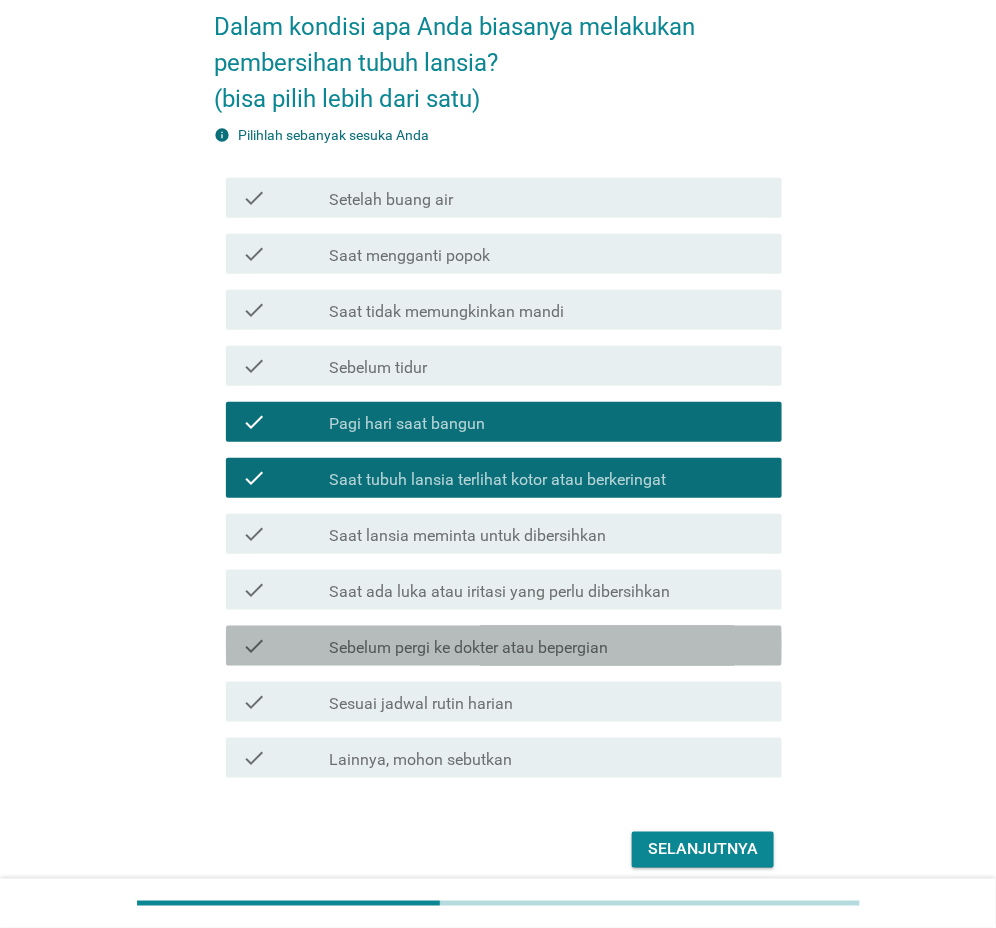 click on "Sebelum pergi ke dokter atau bepergian" at bounding box center (468, 648) 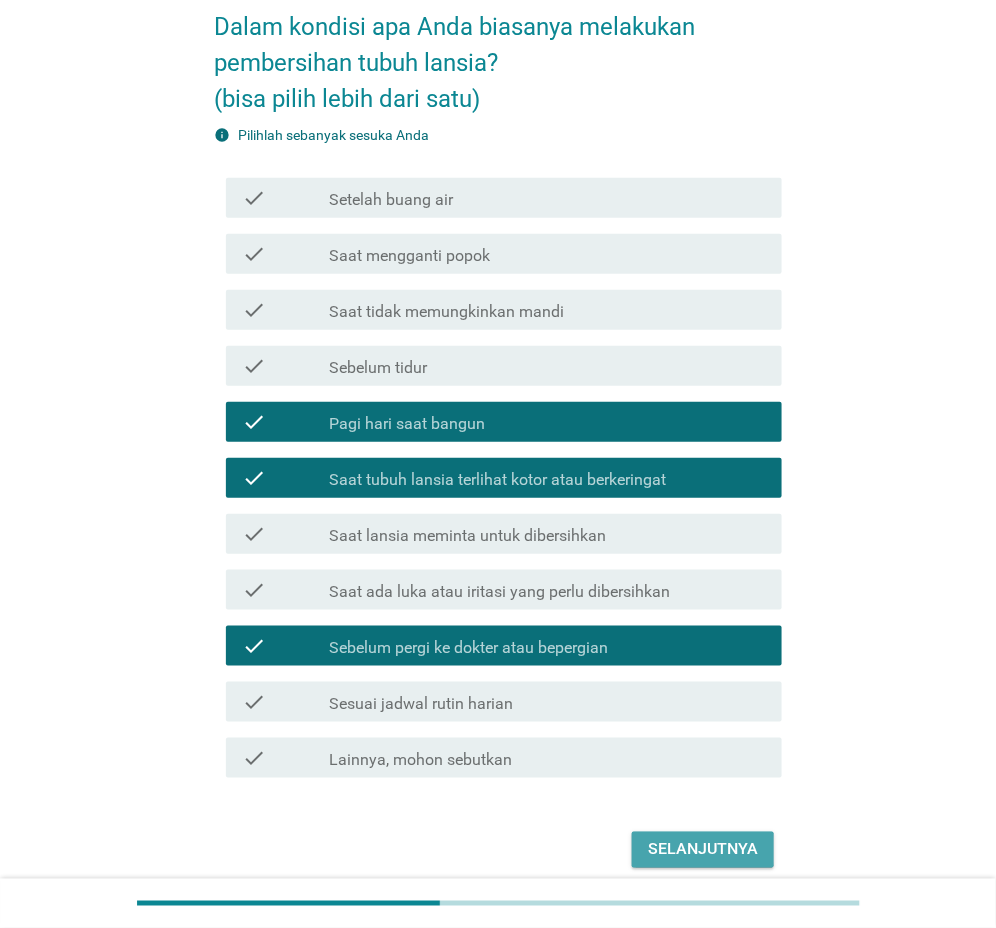 click on "Selanjutnya" at bounding box center [703, 850] 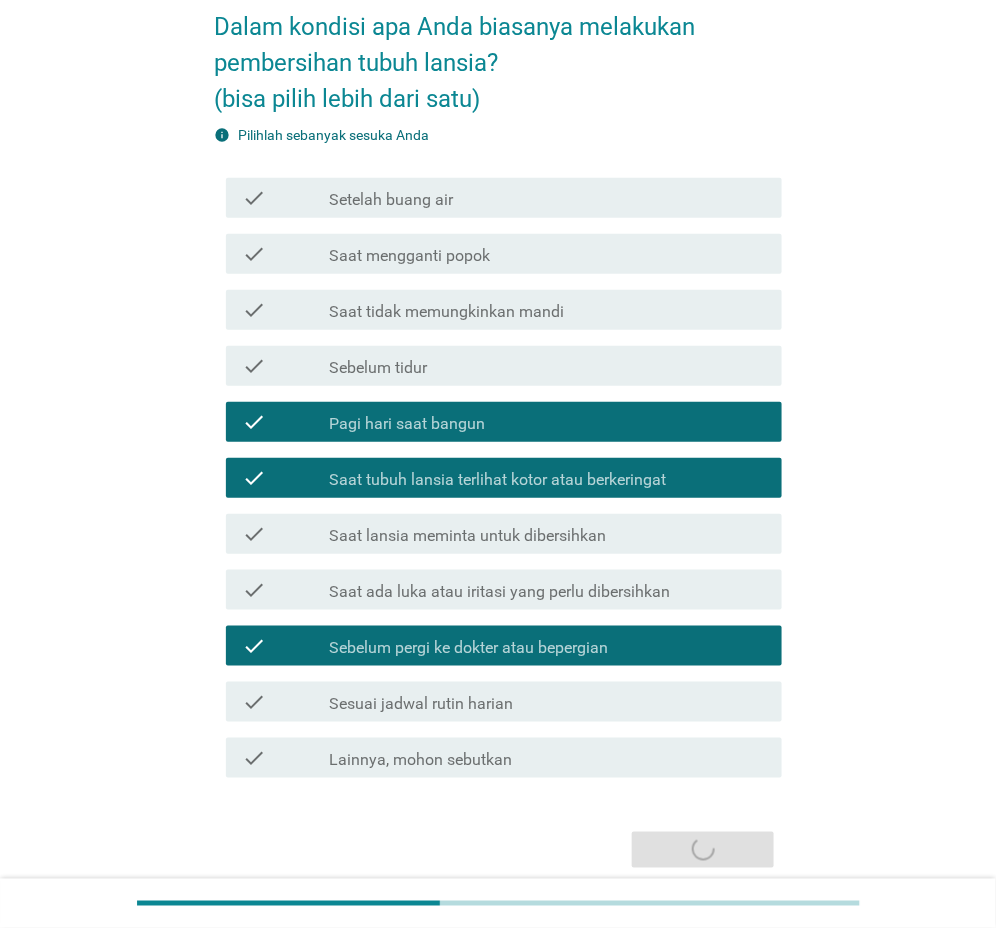 scroll, scrollTop: 0, scrollLeft: 0, axis: both 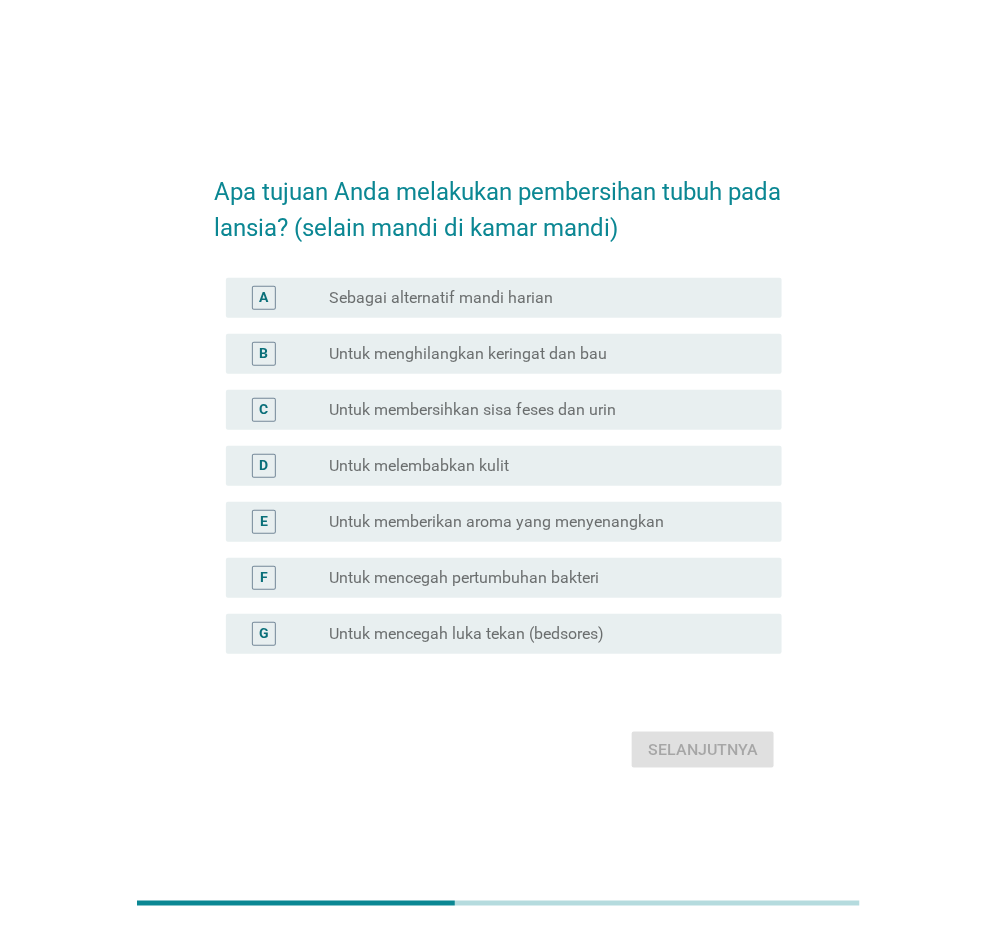 click on "Untuk menghilangkan keringat dan bau" at bounding box center (468, 354) 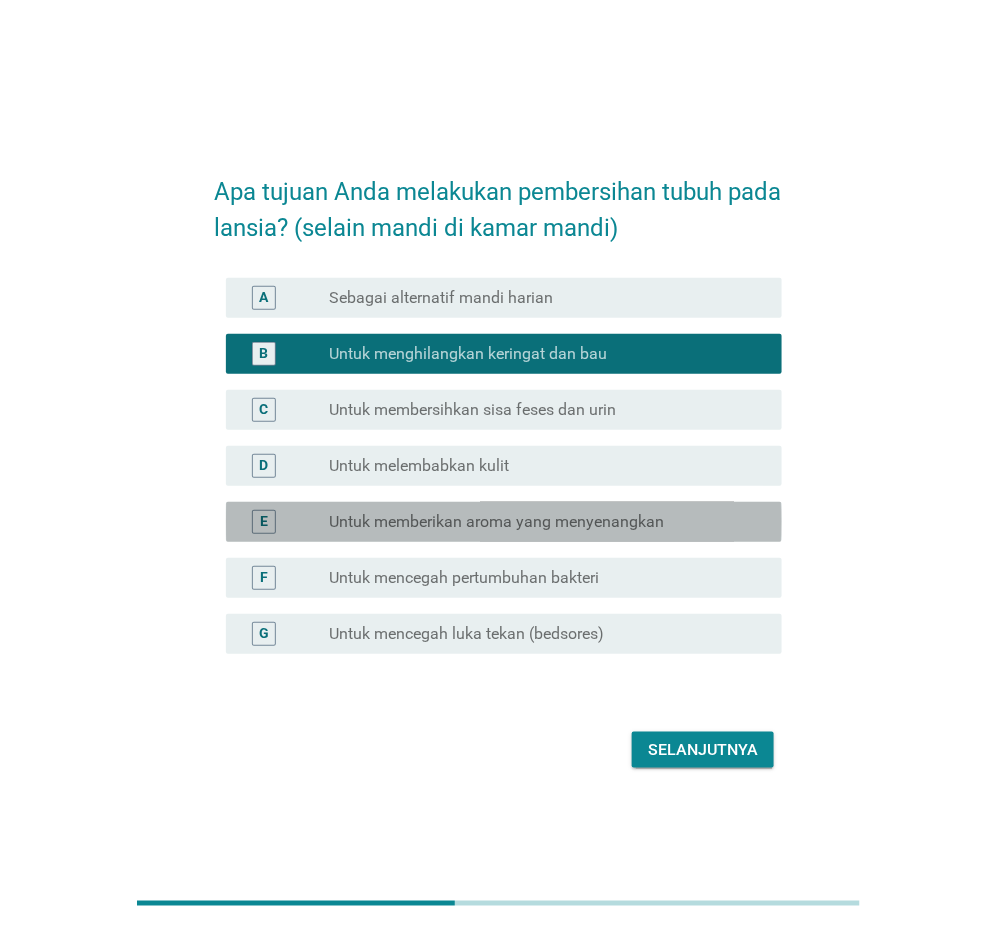click on "Untuk memberikan aroma yang menyenangkan" at bounding box center (496, 522) 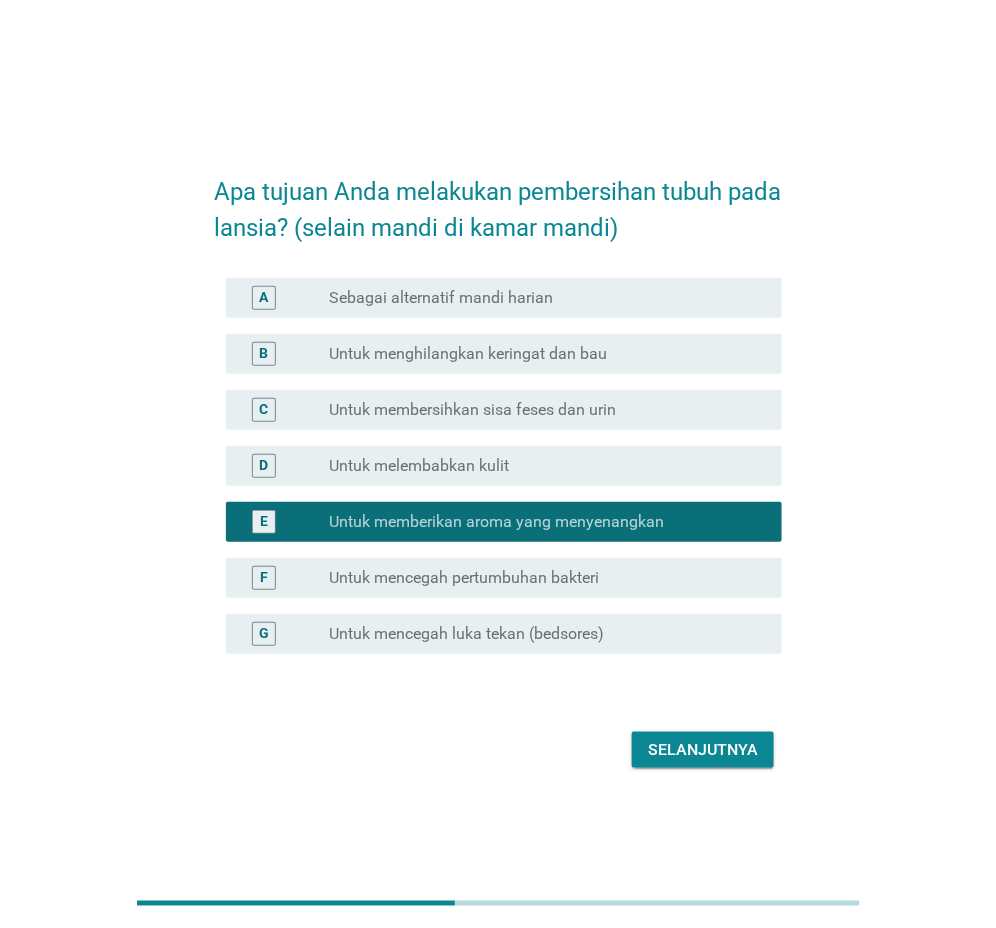 click on "Untuk menghilangkan keringat dan bau" at bounding box center (468, 354) 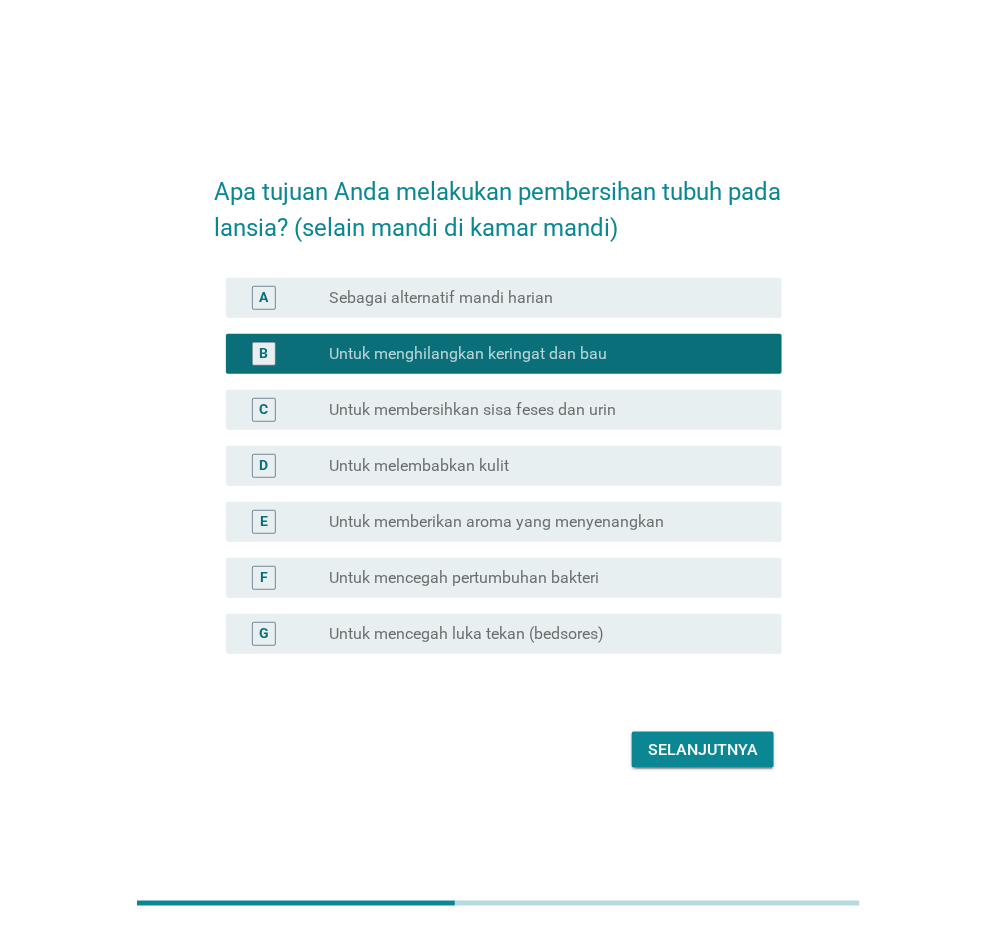 click on "Selanjutnya" at bounding box center [703, 750] 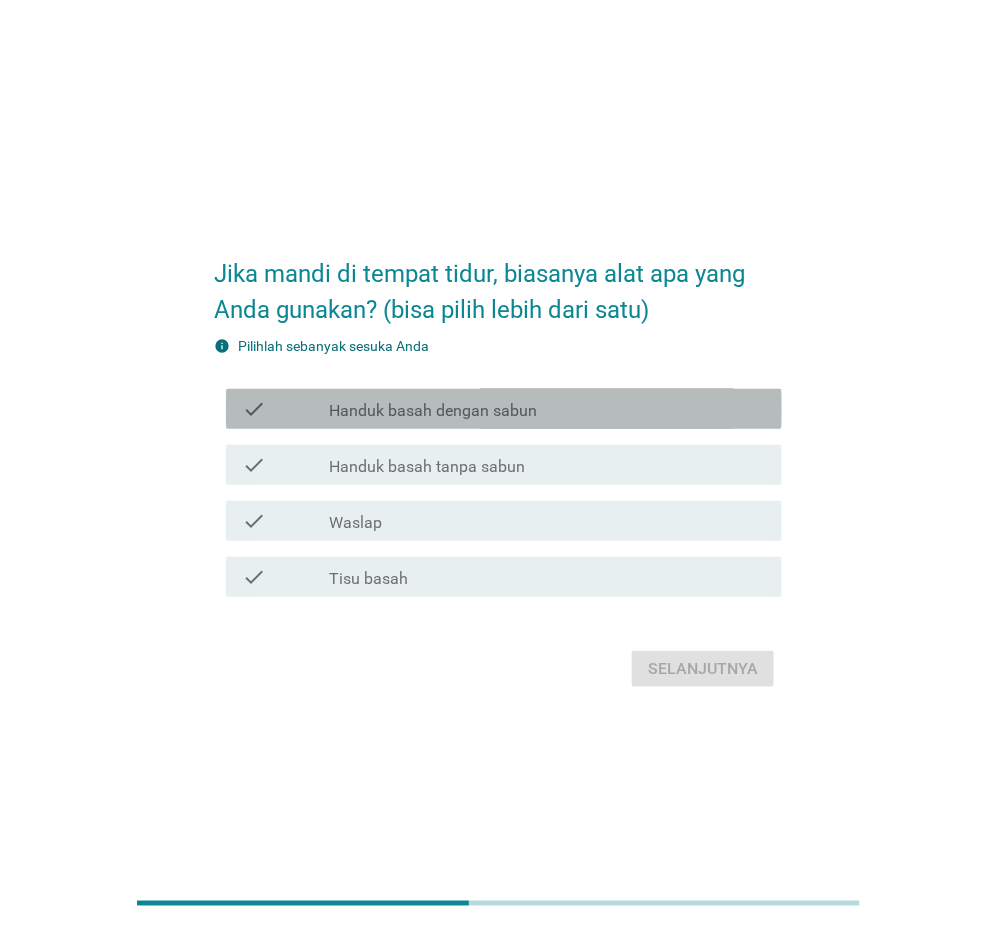 click on "check     check_box_outline_blank Handuk basah dengan sabun" at bounding box center [504, 409] 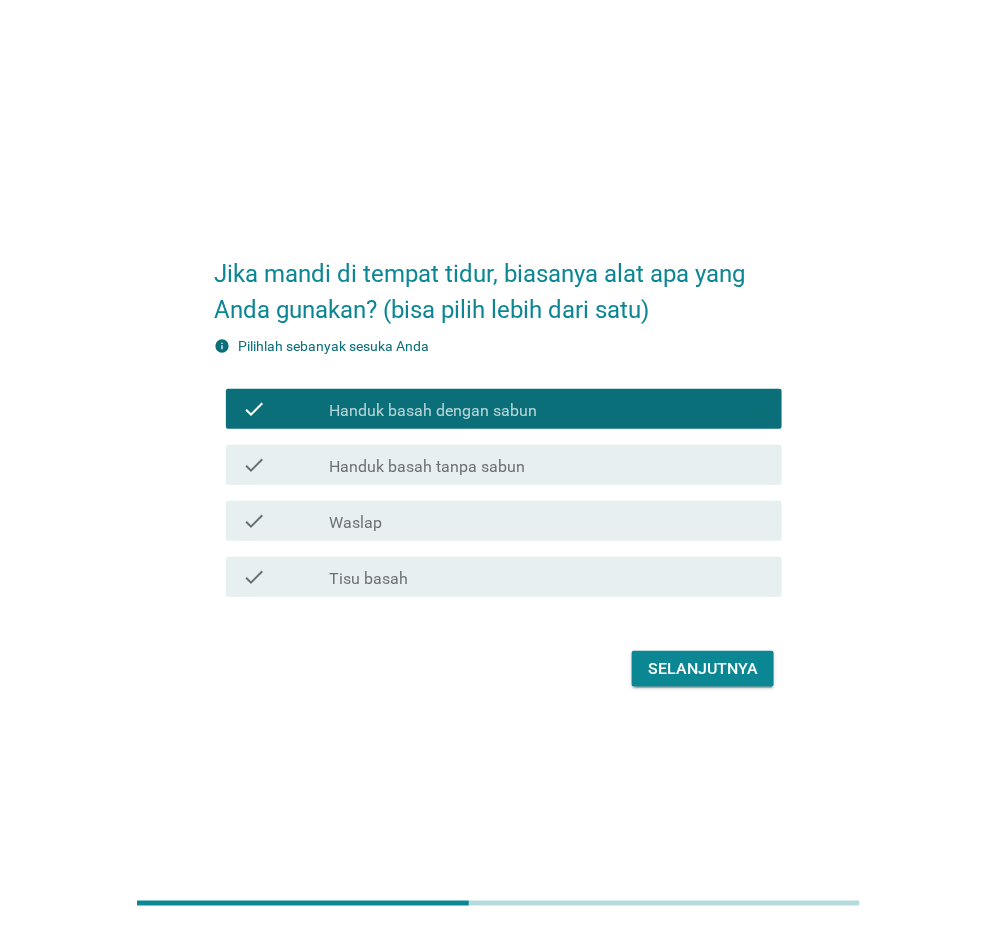 click on "check_box_outline_blank Waslap" at bounding box center (547, 521) 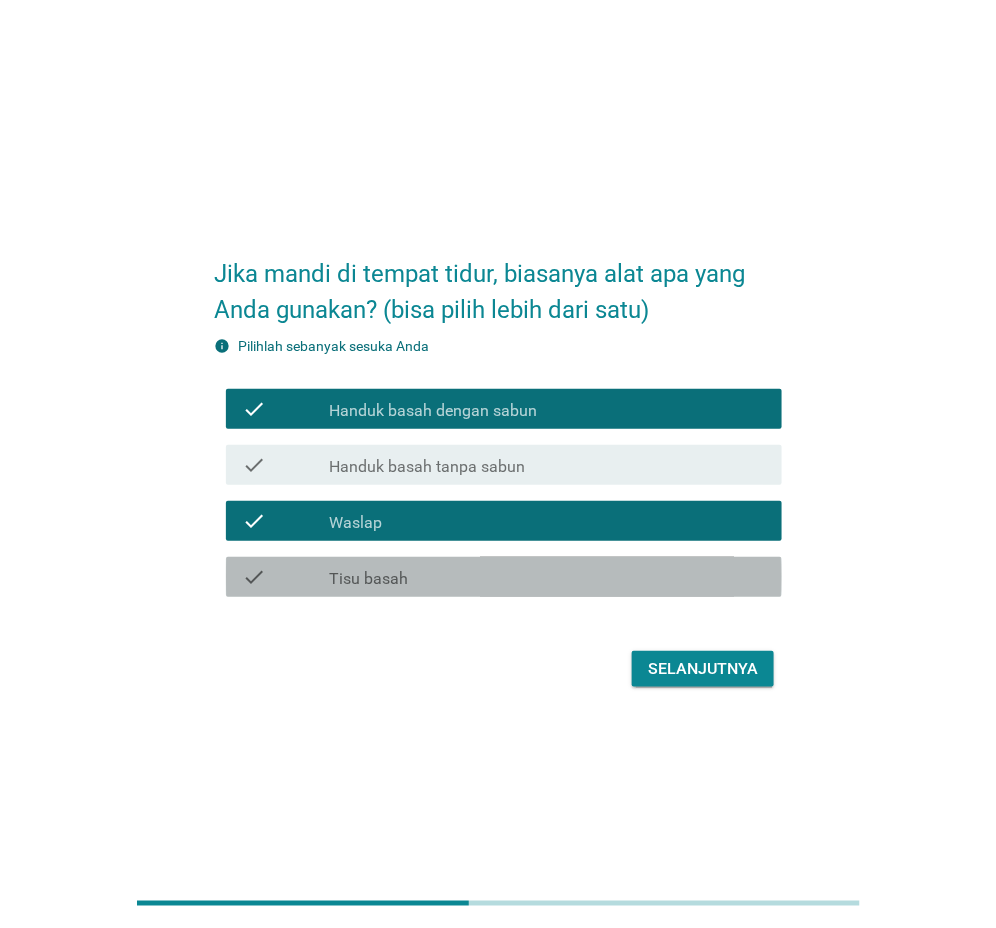 click on "check_box_outline_blank Tisu basah" at bounding box center [547, 577] 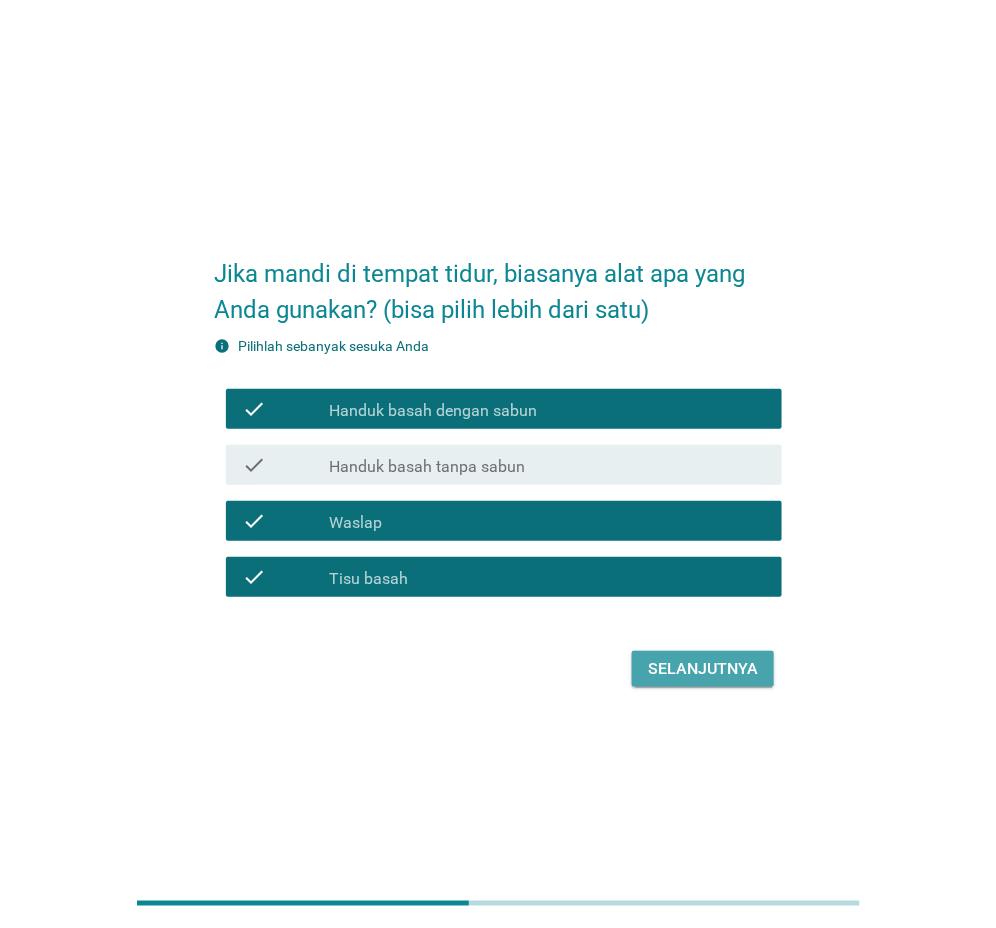 click on "Selanjutnya" at bounding box center [703, 669] 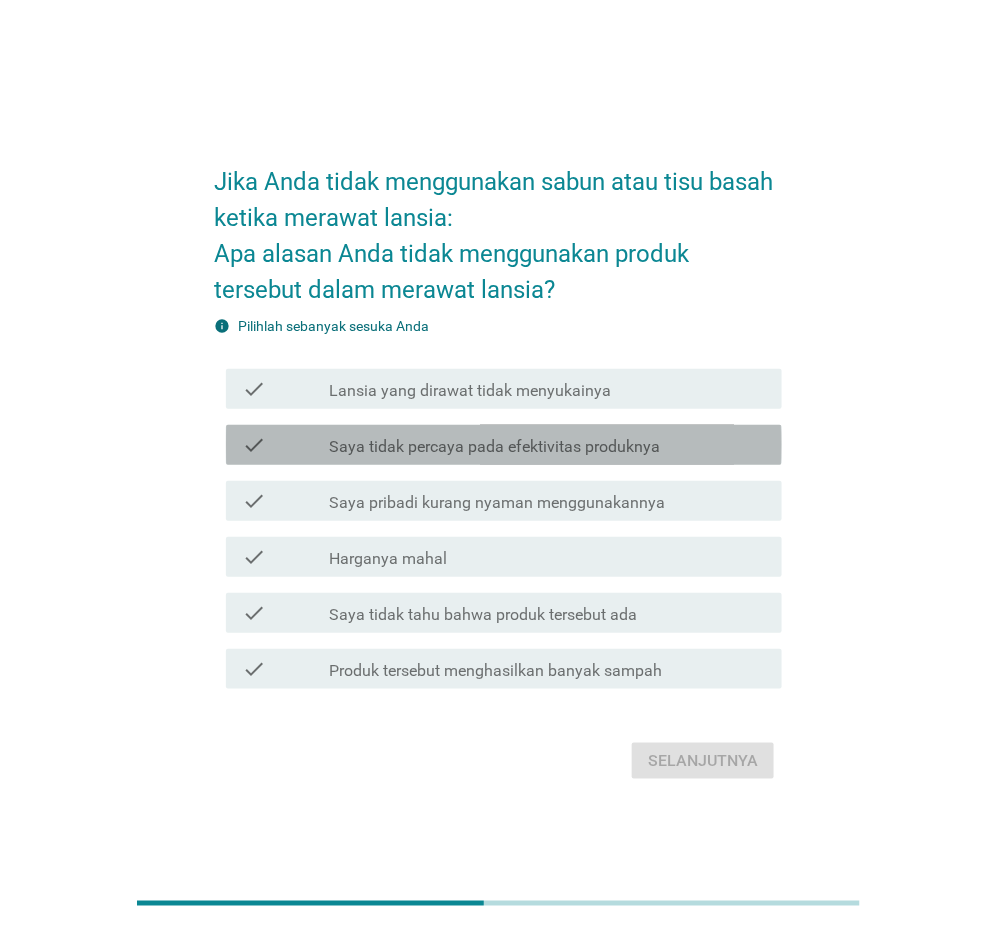 click on "check     check_box_outline_blank Saya tidak percaya pada efektivitas produknya" at bounding box center [504, 445] 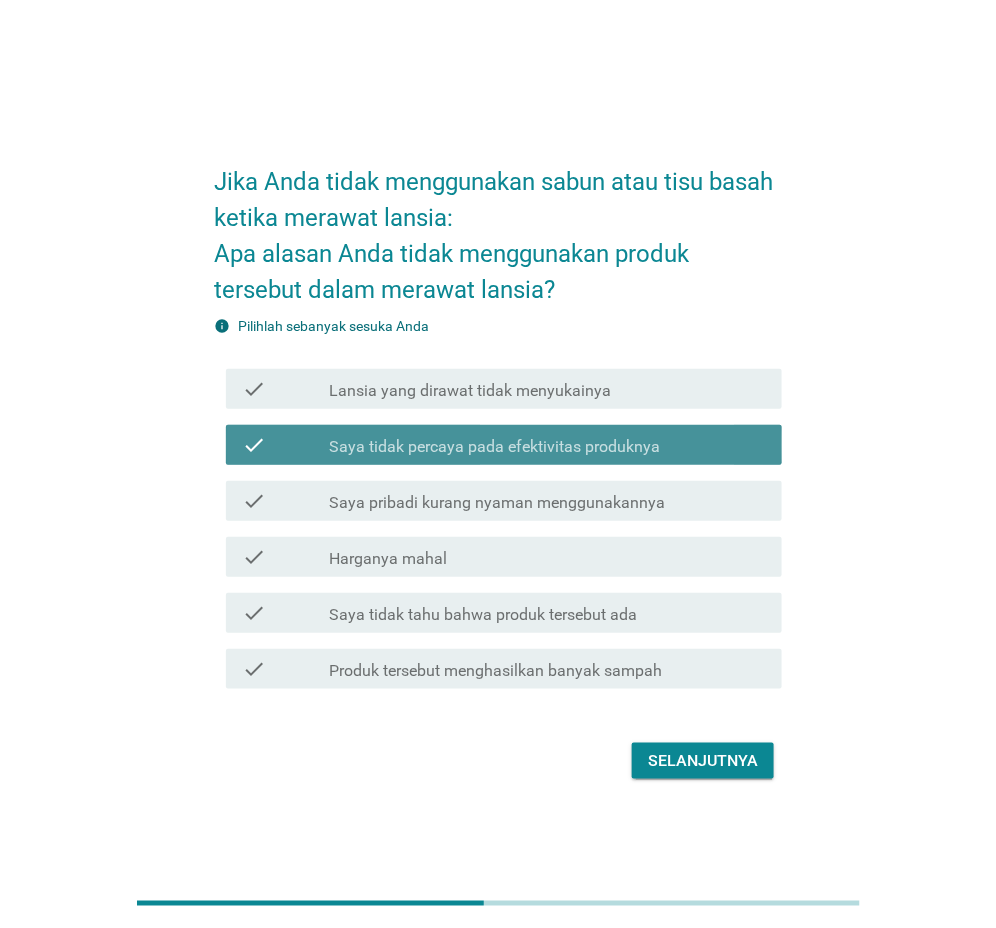 click on "check     check_box_outline_blank Saya tidak percaya pada efektivitas produknya" at bounding box center [504, 445] 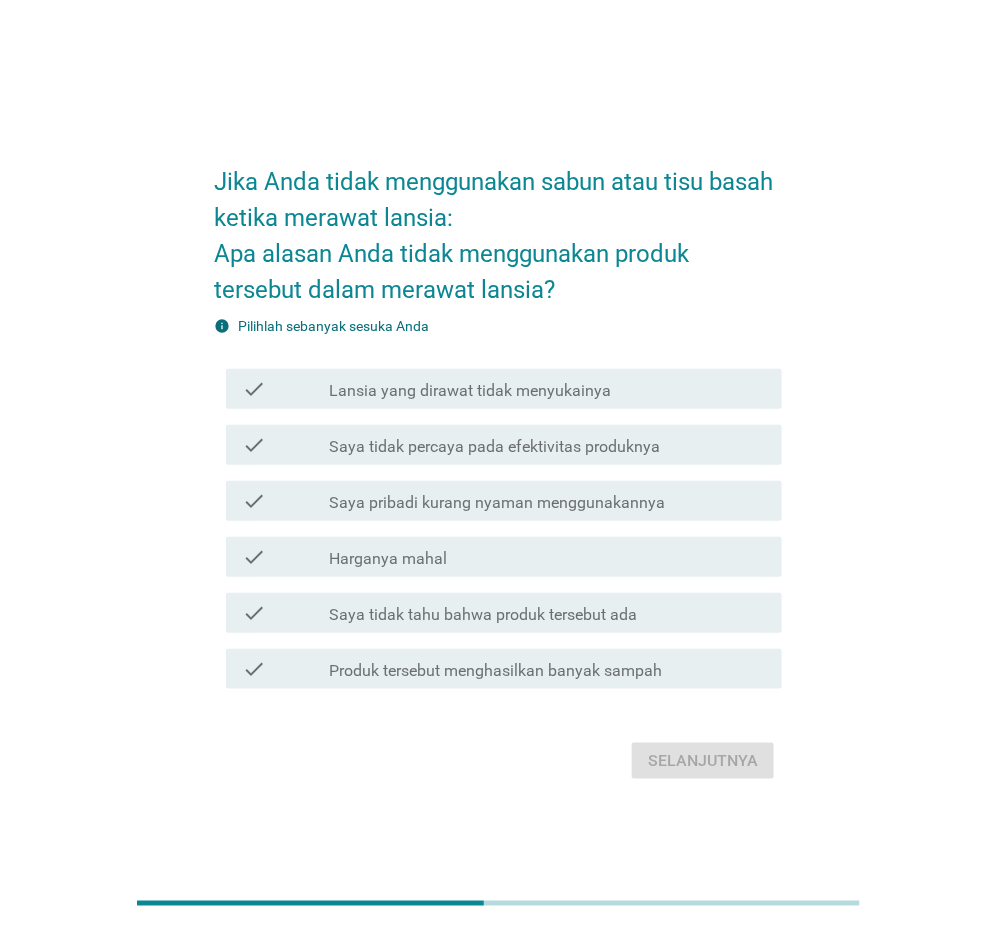 click on "Saya pribadi kurang nyaman menggunakannya" at bounding box center [497, 503] 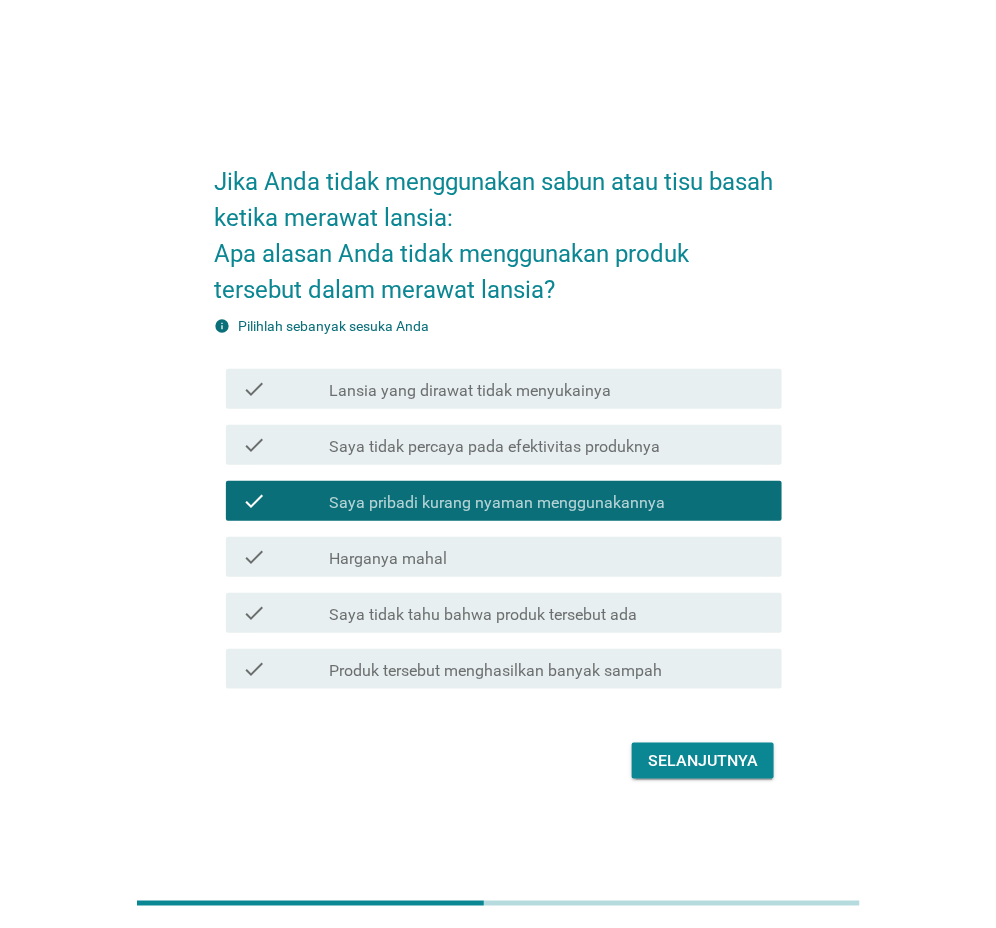 drag, startPoint x: 559, startPoint y: 558, endPoint x: 606, endPoint y: 642, distance: 96.25487 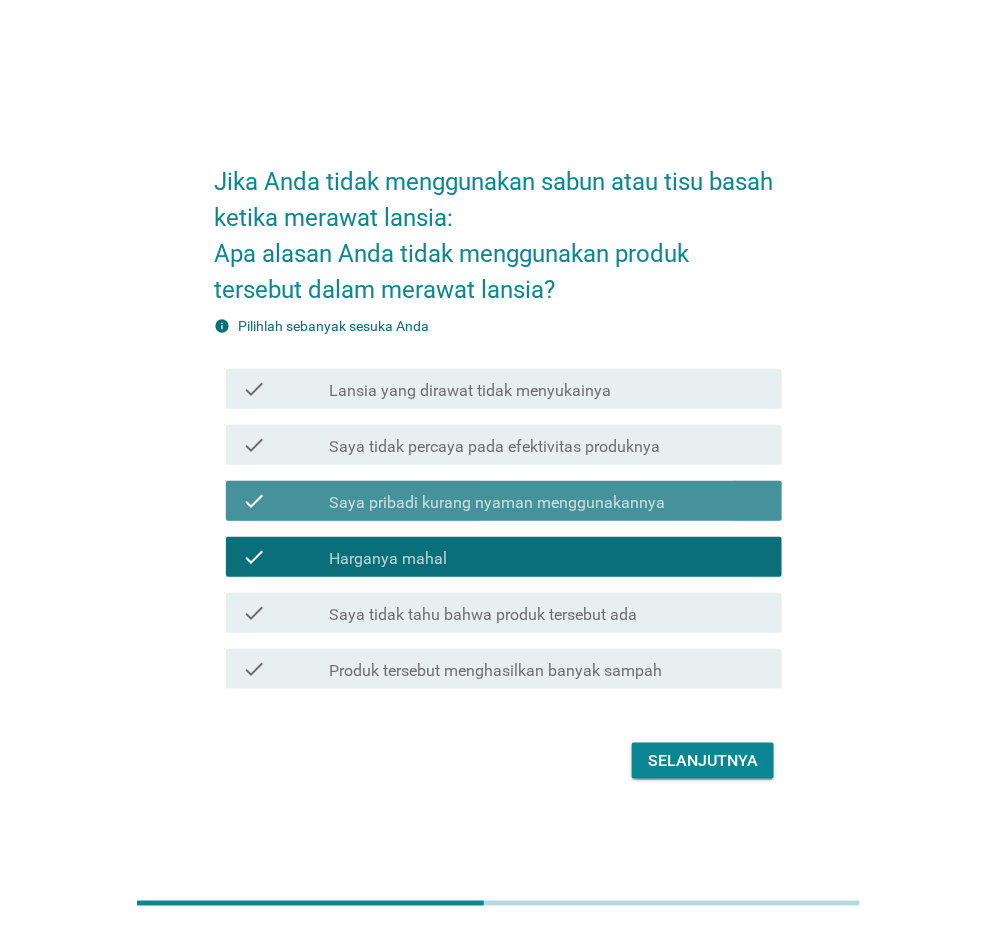 click on "Saya pribadi kurang nyaman menggunakannya" at bounding box center (497, 503) 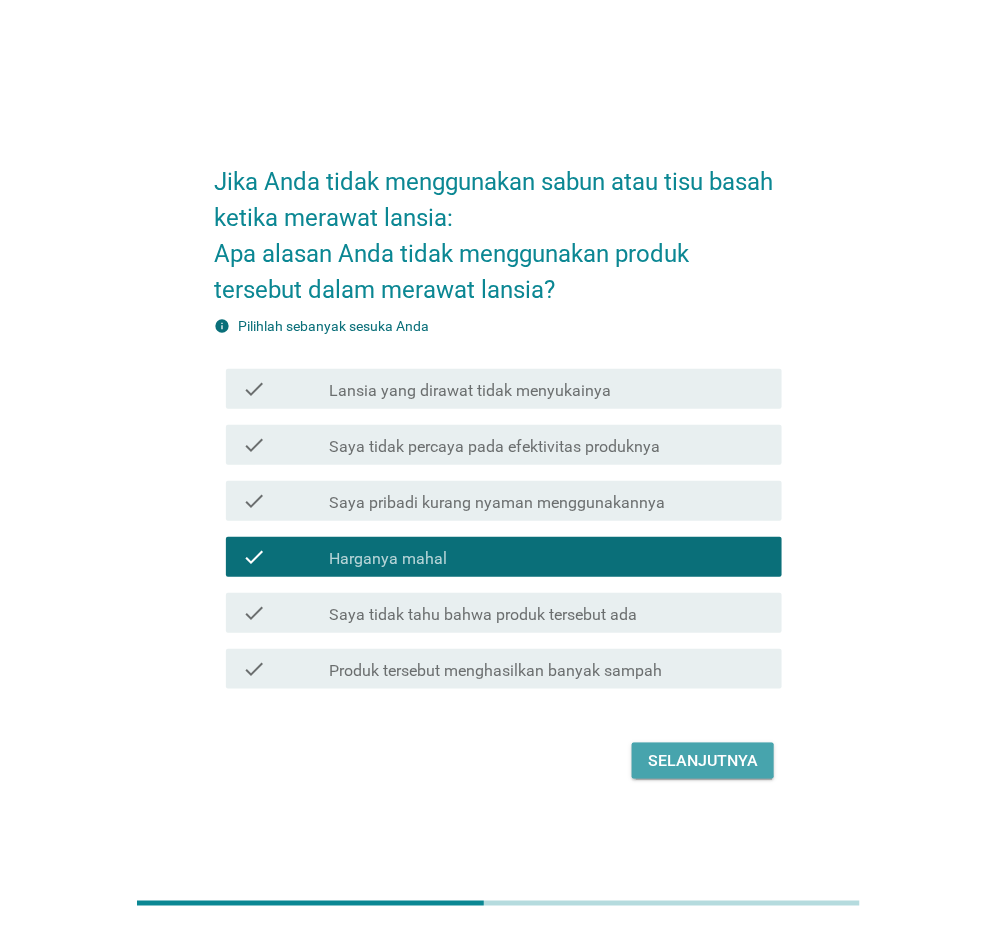 click on "Selanjutnya" at bounding box center [703, 761] 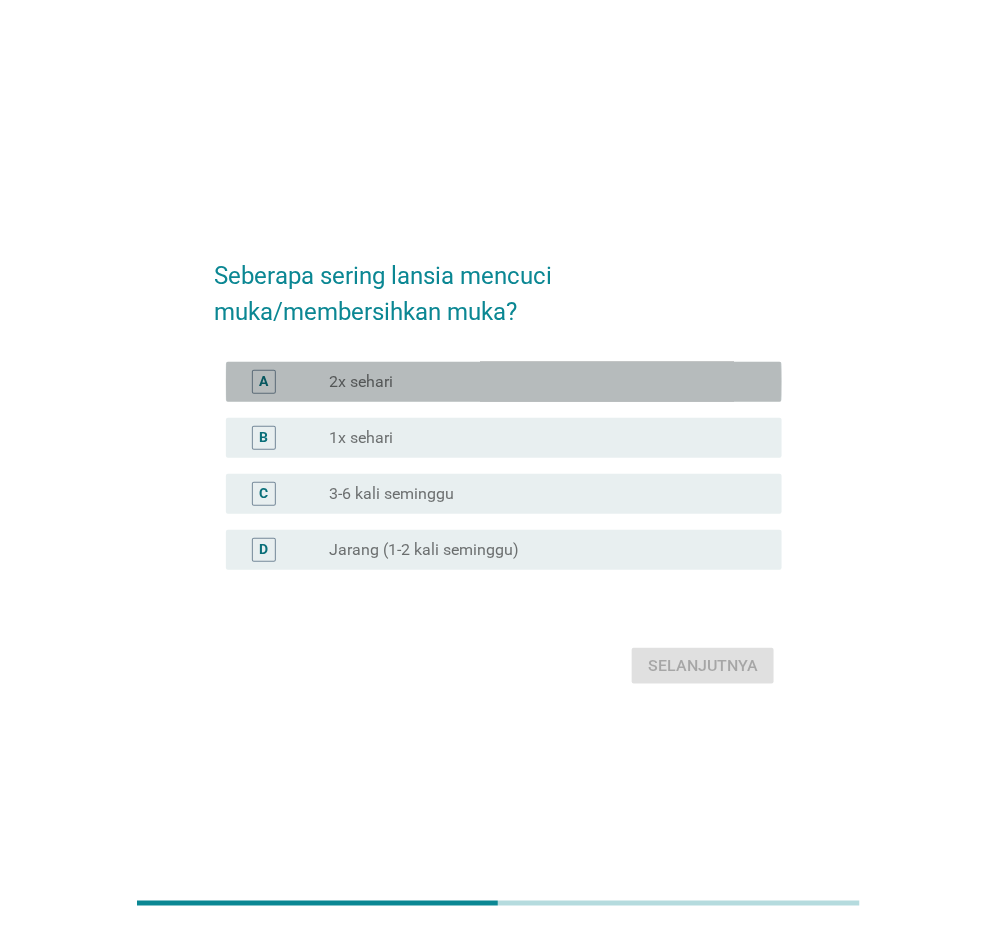 click on "A     radio_button_unchecked 2x sehari" at bounding box center [504, 382] 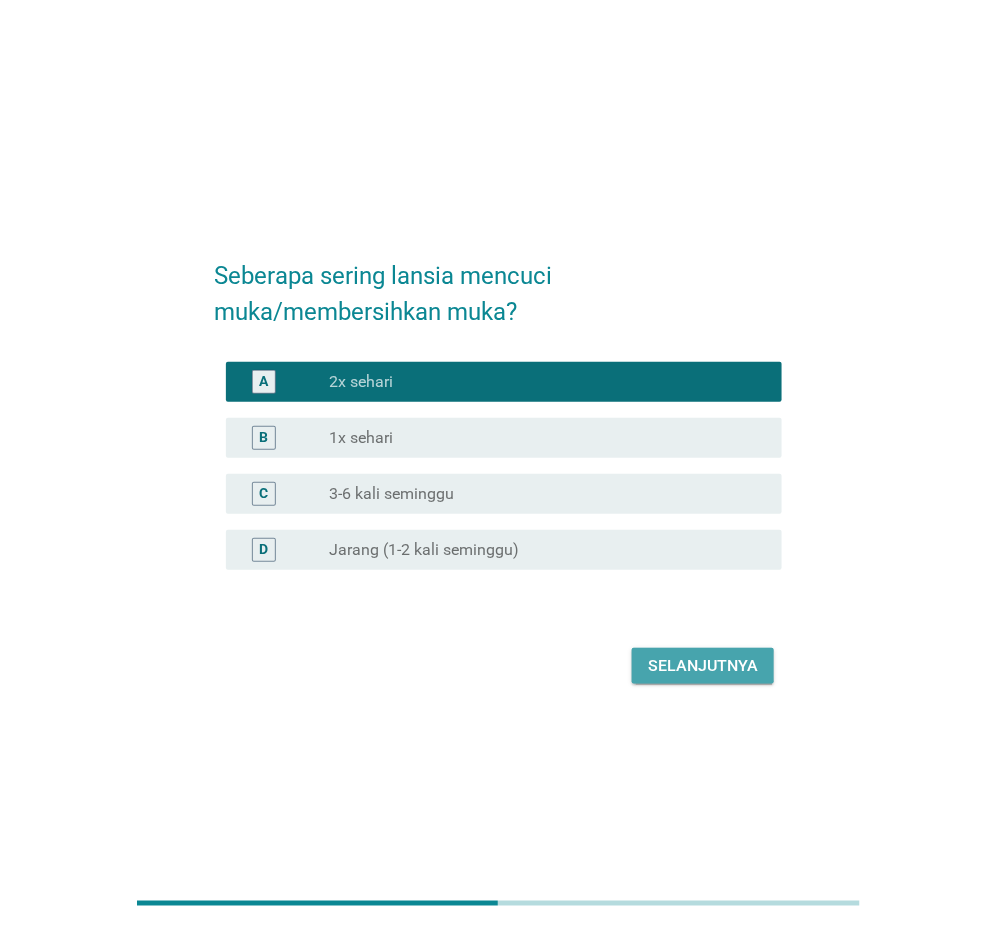 click on "Selanjutnya" at bounding box center (703, 666) 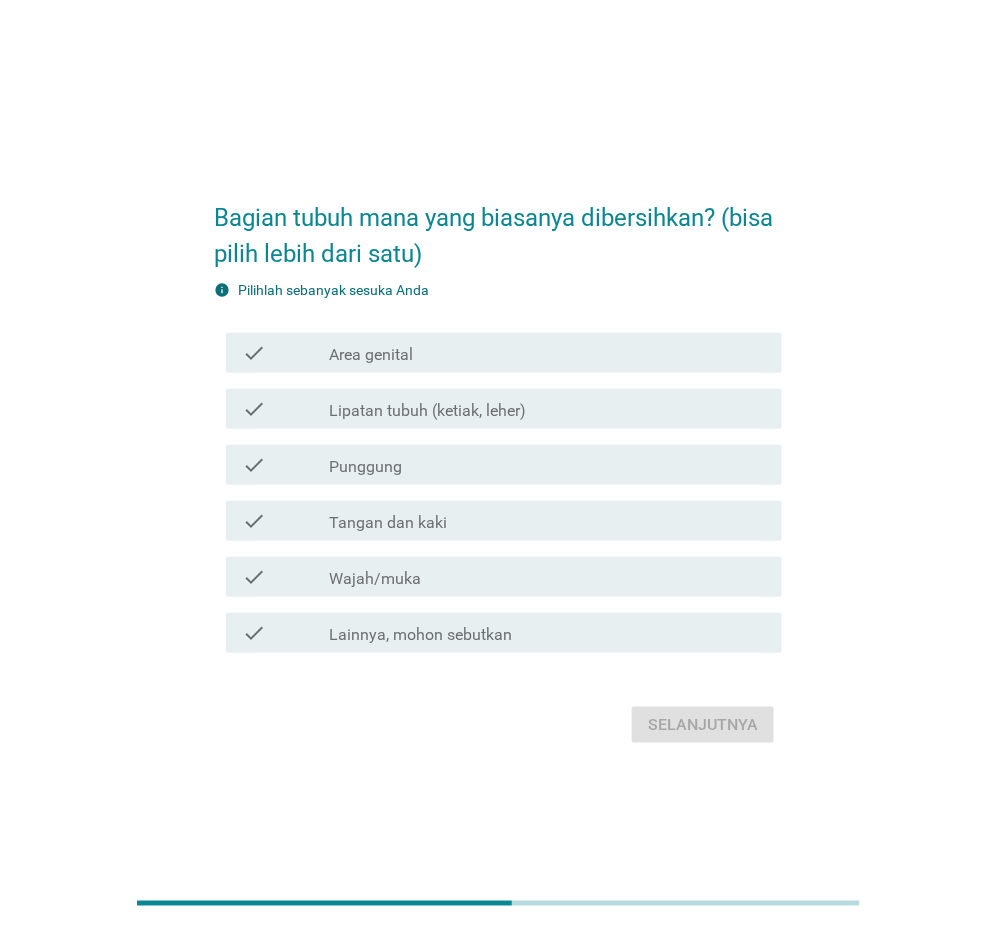 click on "check_box_outline_blank Punggung" at bounding box center (547, 465) 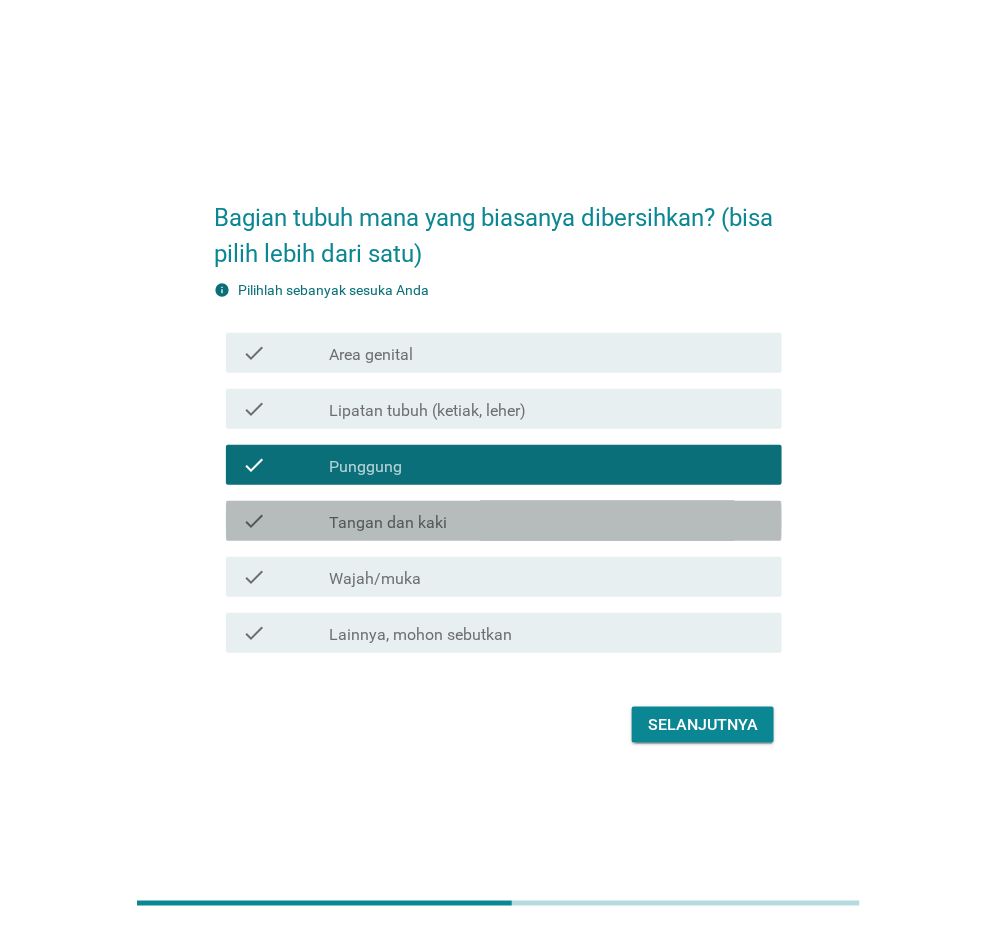 click on "Tangan dan kaki" at bounding box center (388, 523) 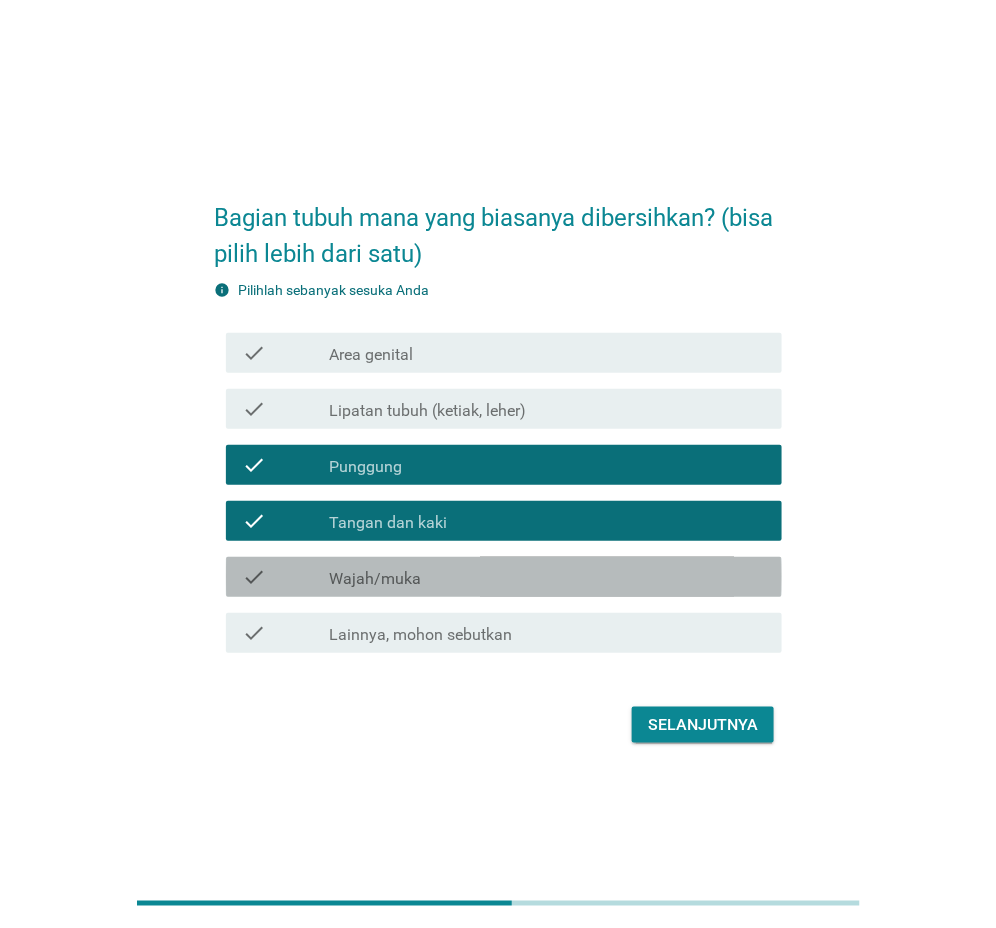 click on "check_box_outline_blank Wajah/muka" at bounding box center (547, 577) 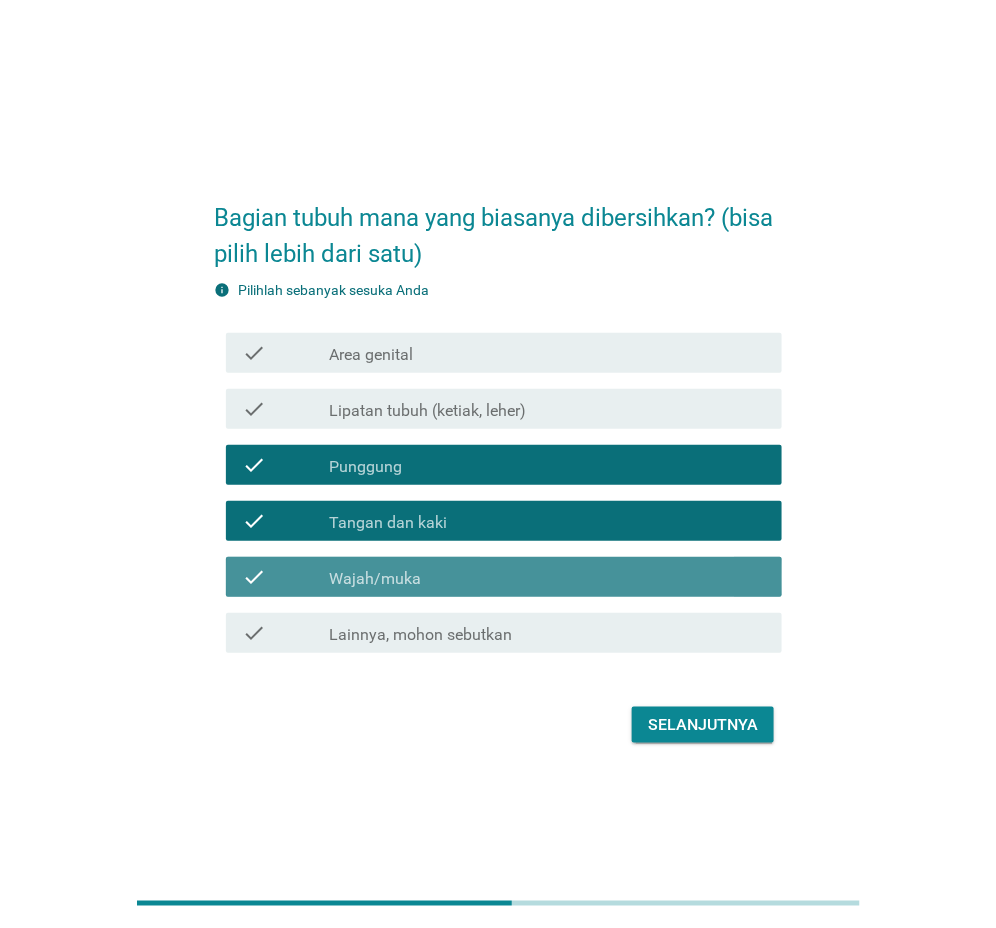 click on "check_box_outline_blank Wajah/muka" at bounding box center (547, 577) 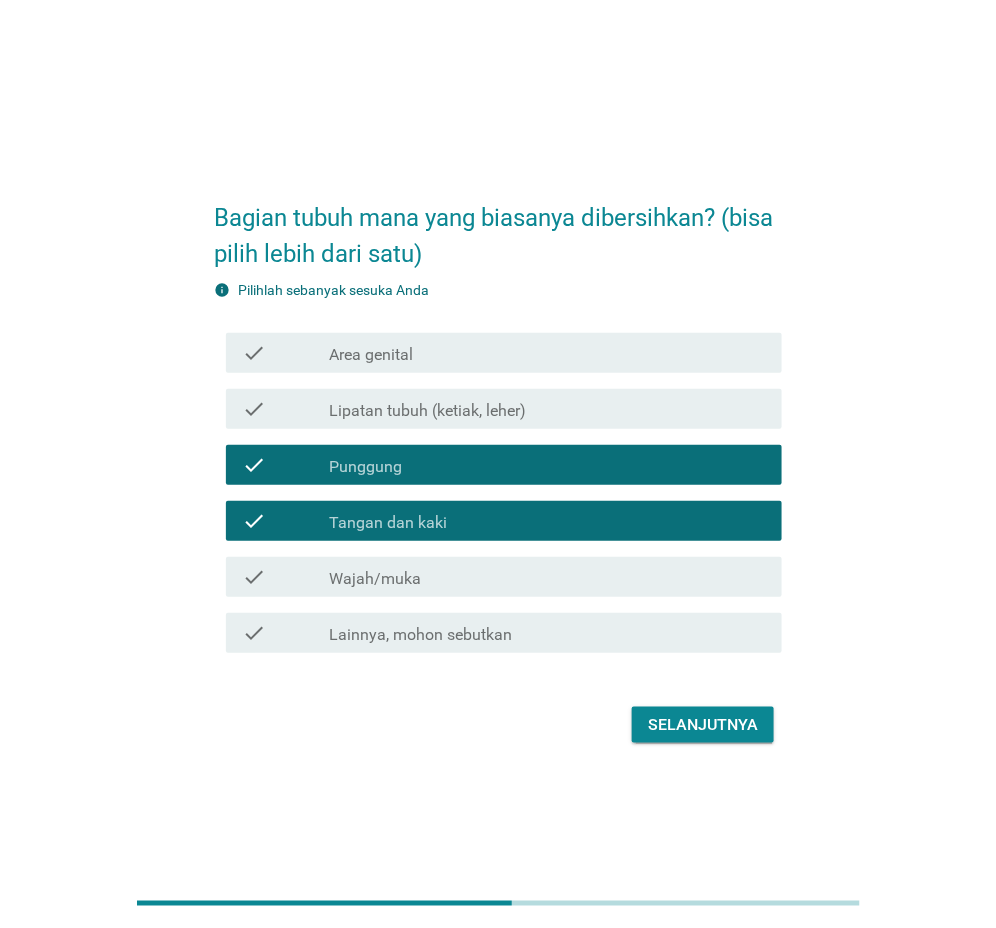click on "Lipatan tubuh (ketiak, leher)" at bounding box center [427, 411] 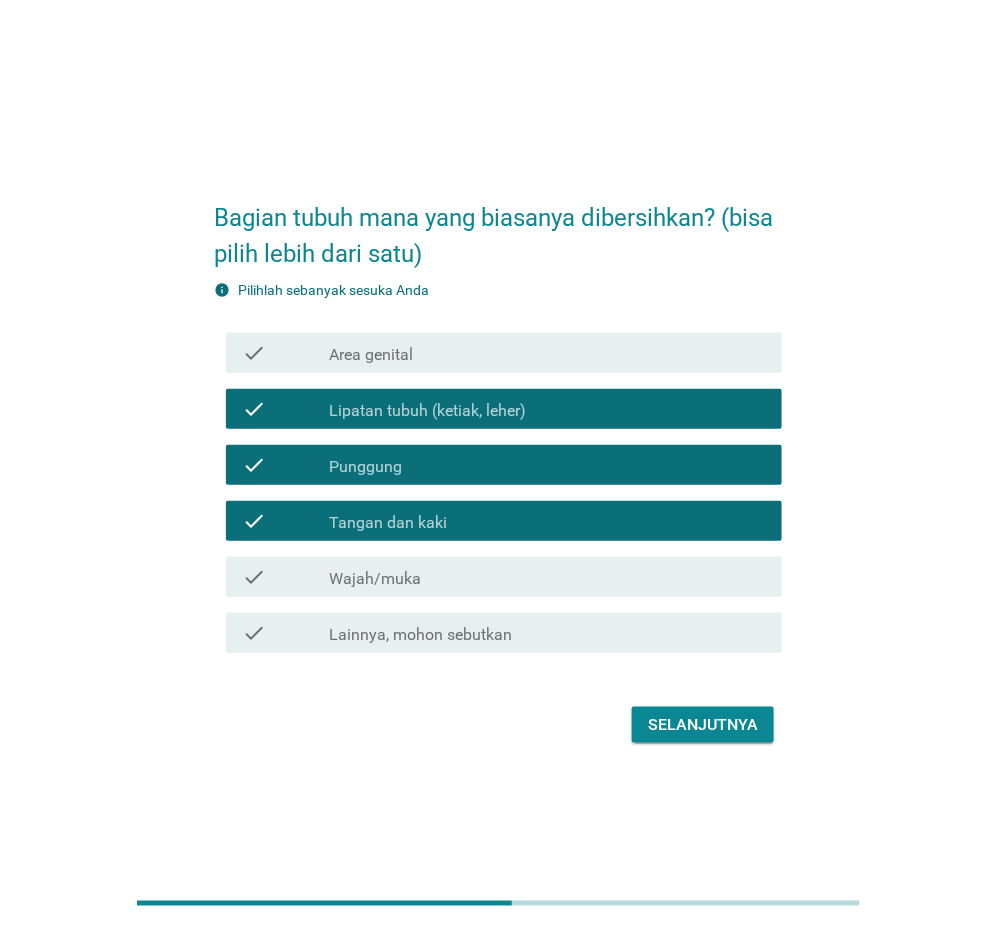click on "Selanjutnya" at bounding box center (703, 725) 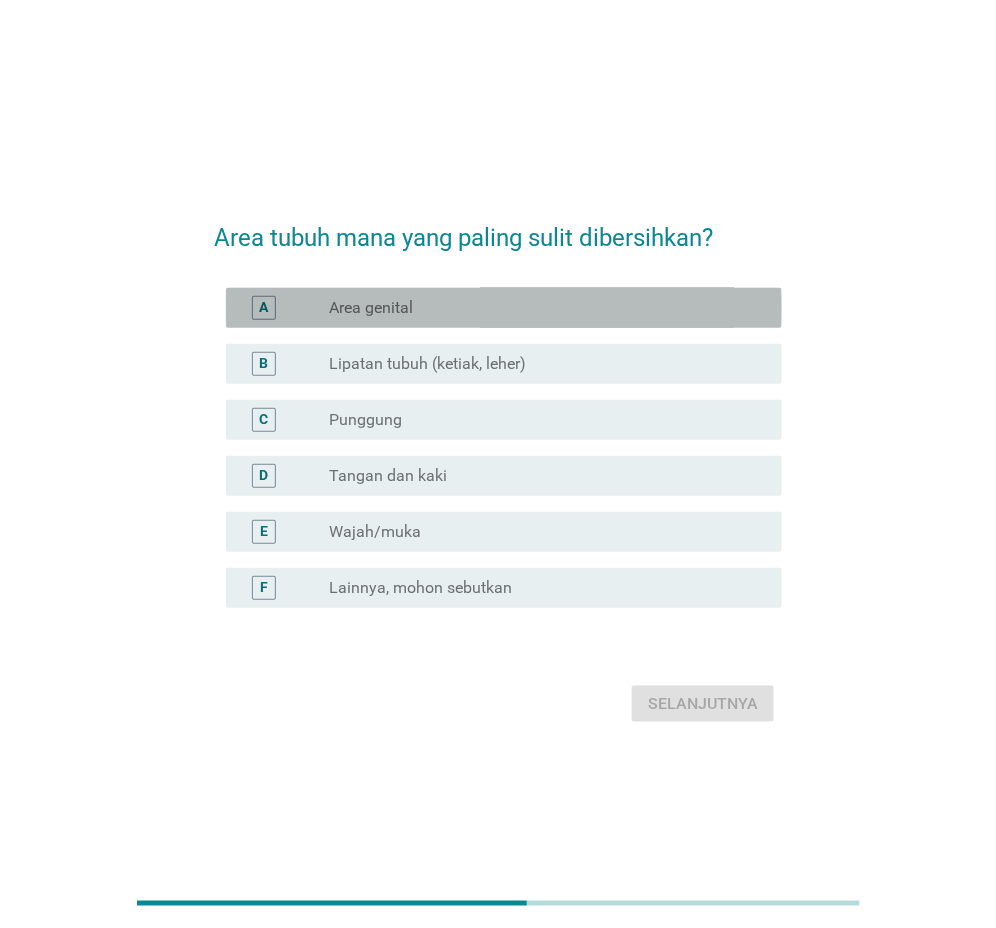 click on "Area genital" at bounding box center (371, 308) 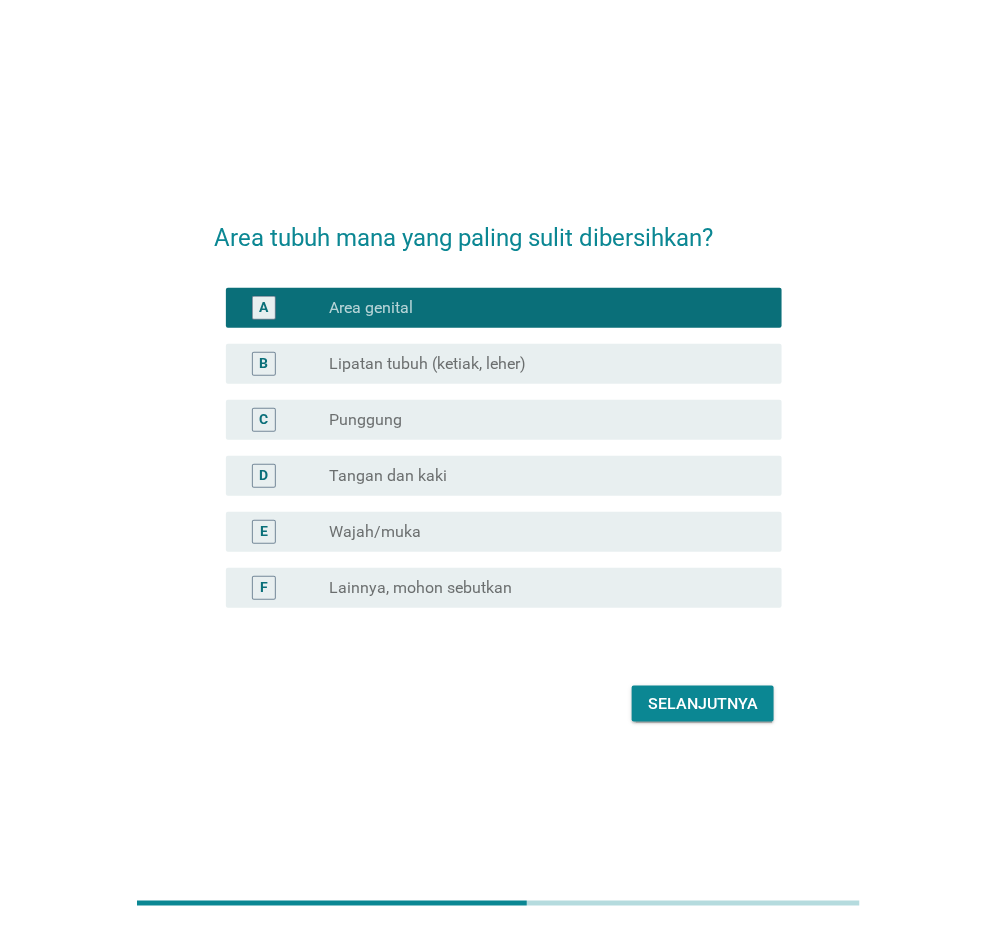 click on "Selanjutnya" at bounding box center (703, 704) 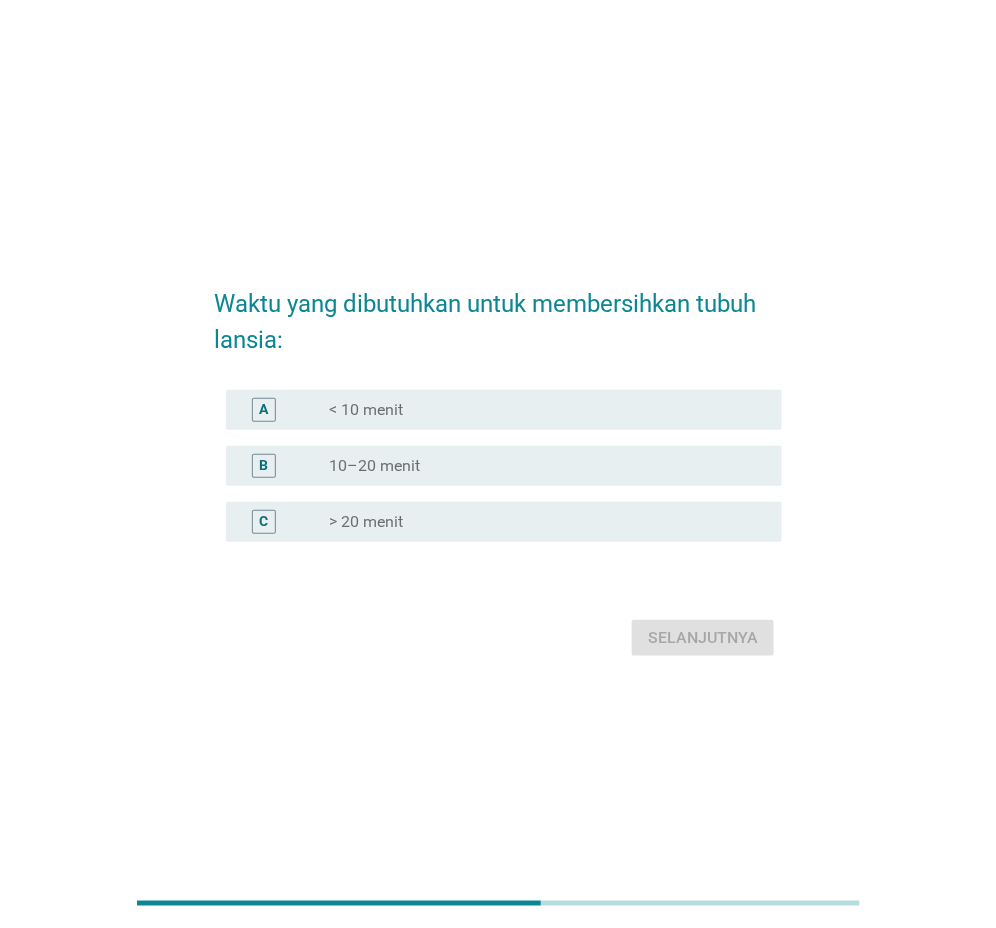 click on "10–20 menit" at bounding box center [374, 466] 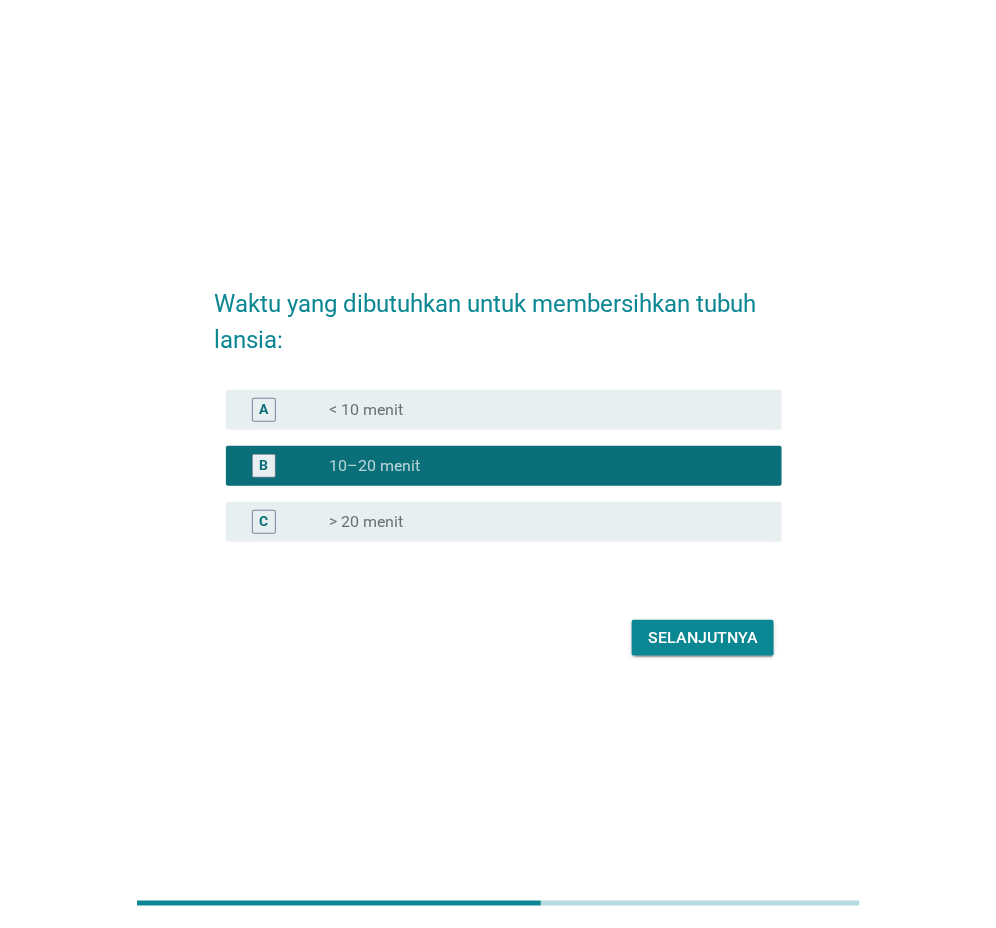 click on "Selanjutnya" at bounding box center [703, 638] 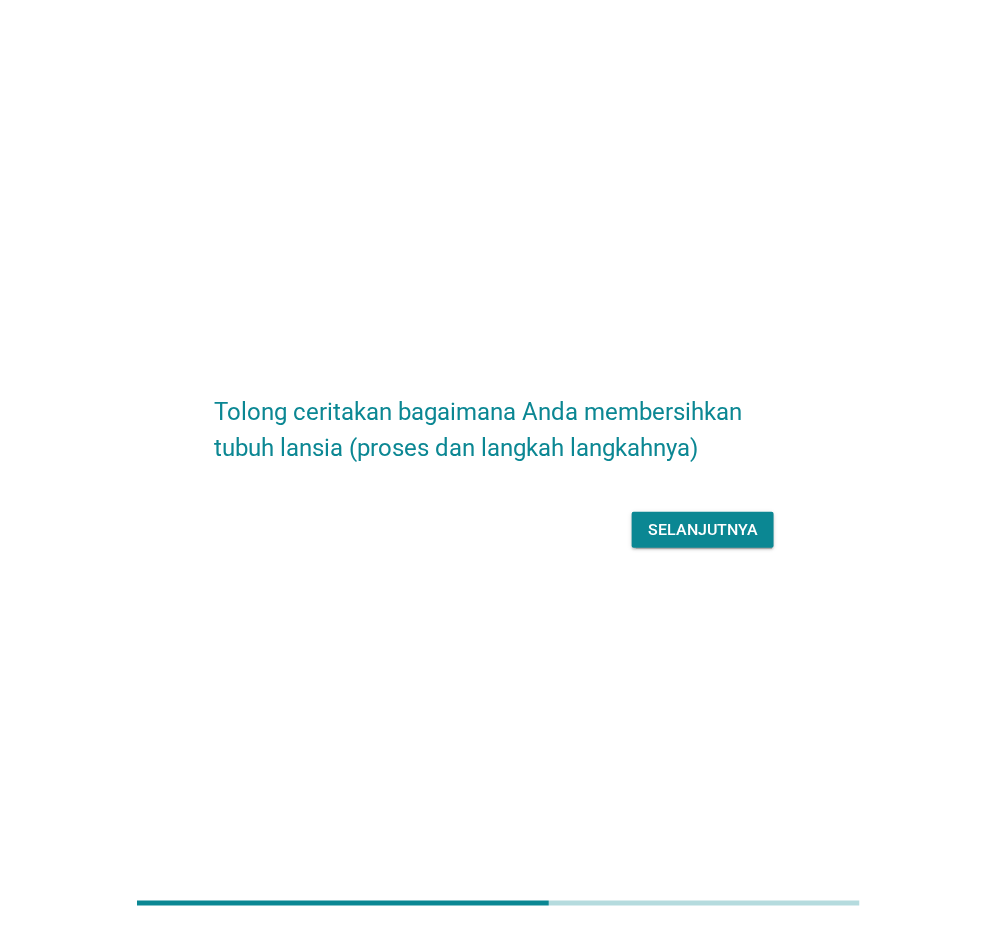 click on "Selanjutnya" at bounding box center (703, 530) 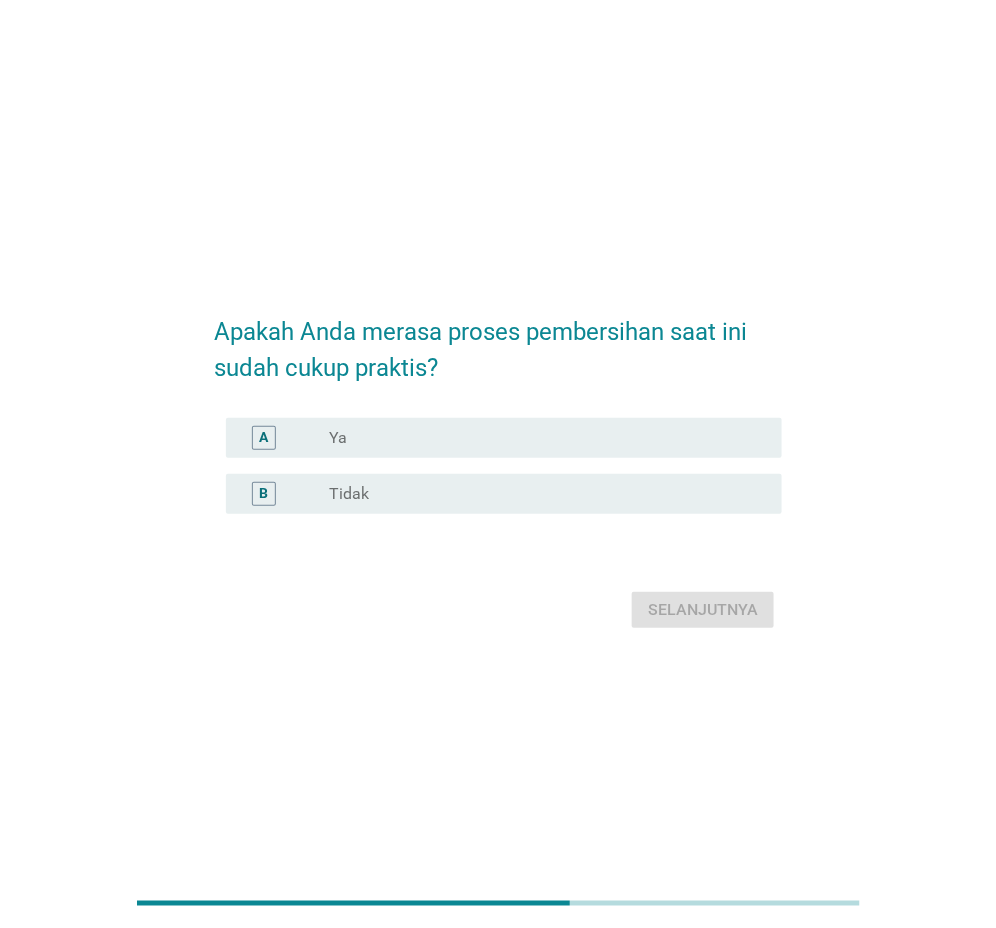 click on "radio_button_unchecked Ya" at bounding box center [547, 438] 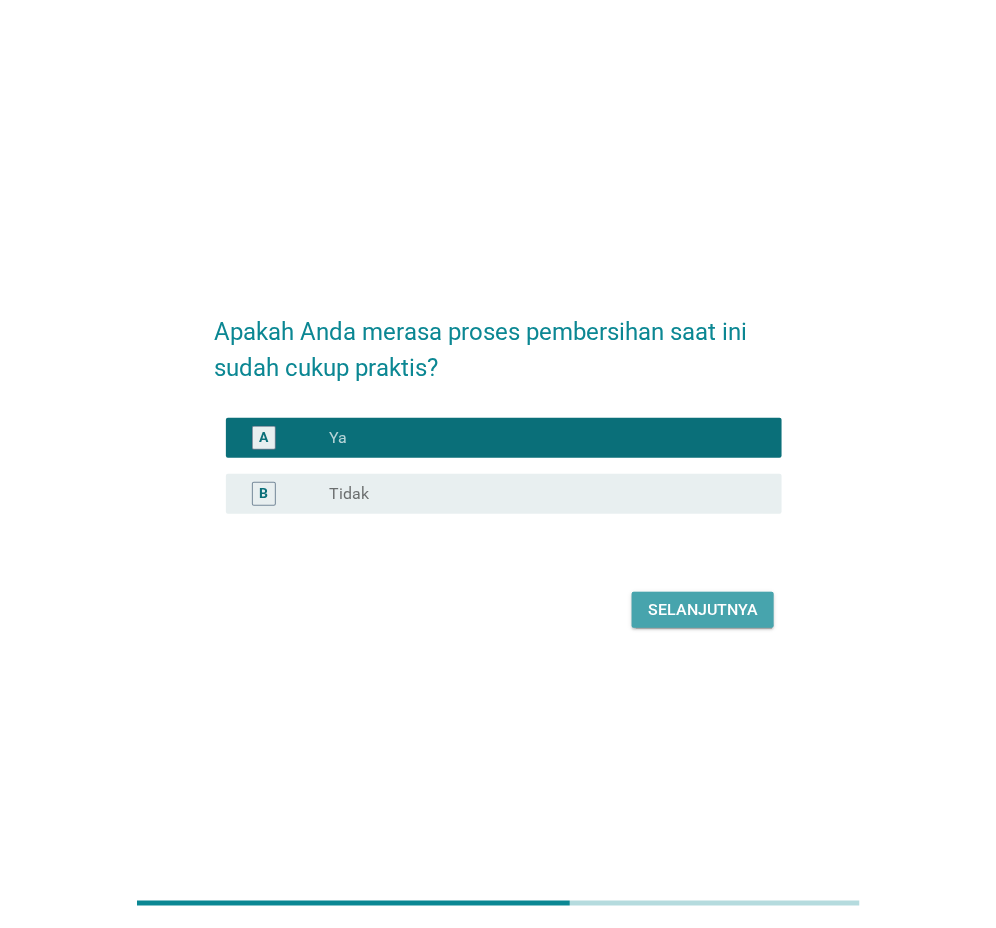 click on "Selanjutnya" at bounding box center (703, 610) 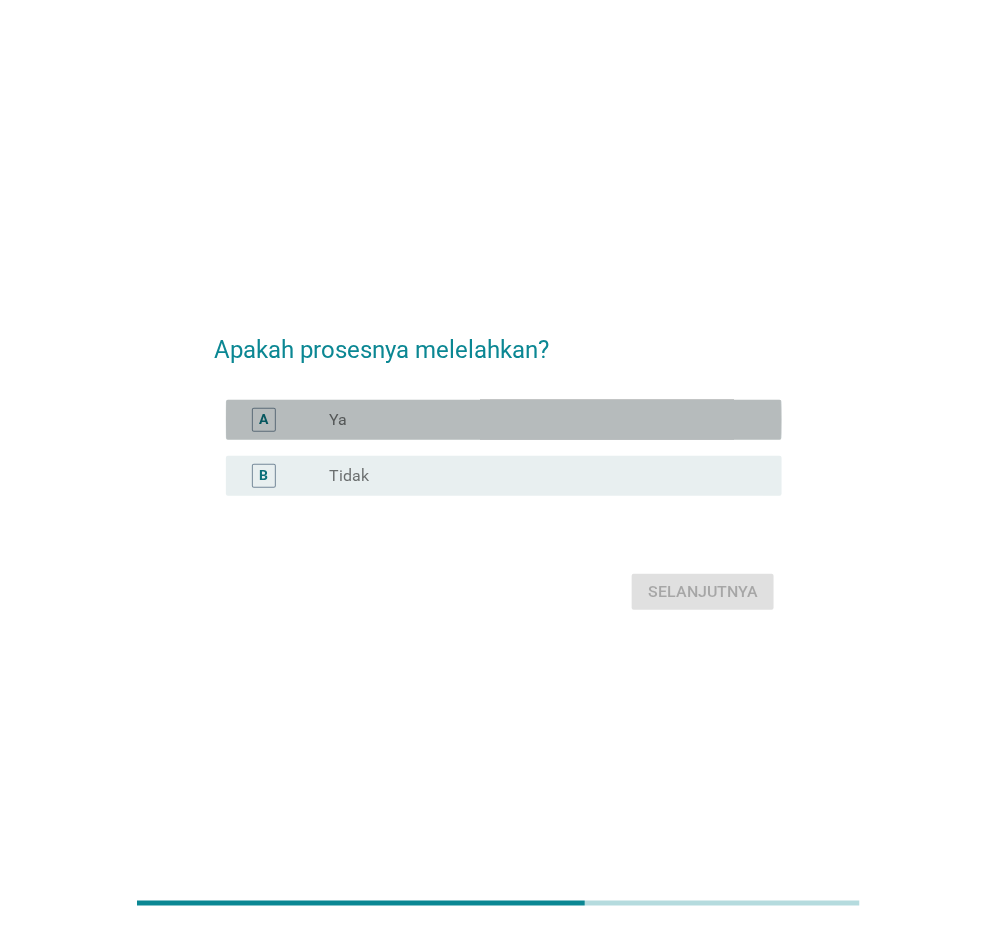 click on "radio_button_unchecked Ya" at bounding box center [539, 420] 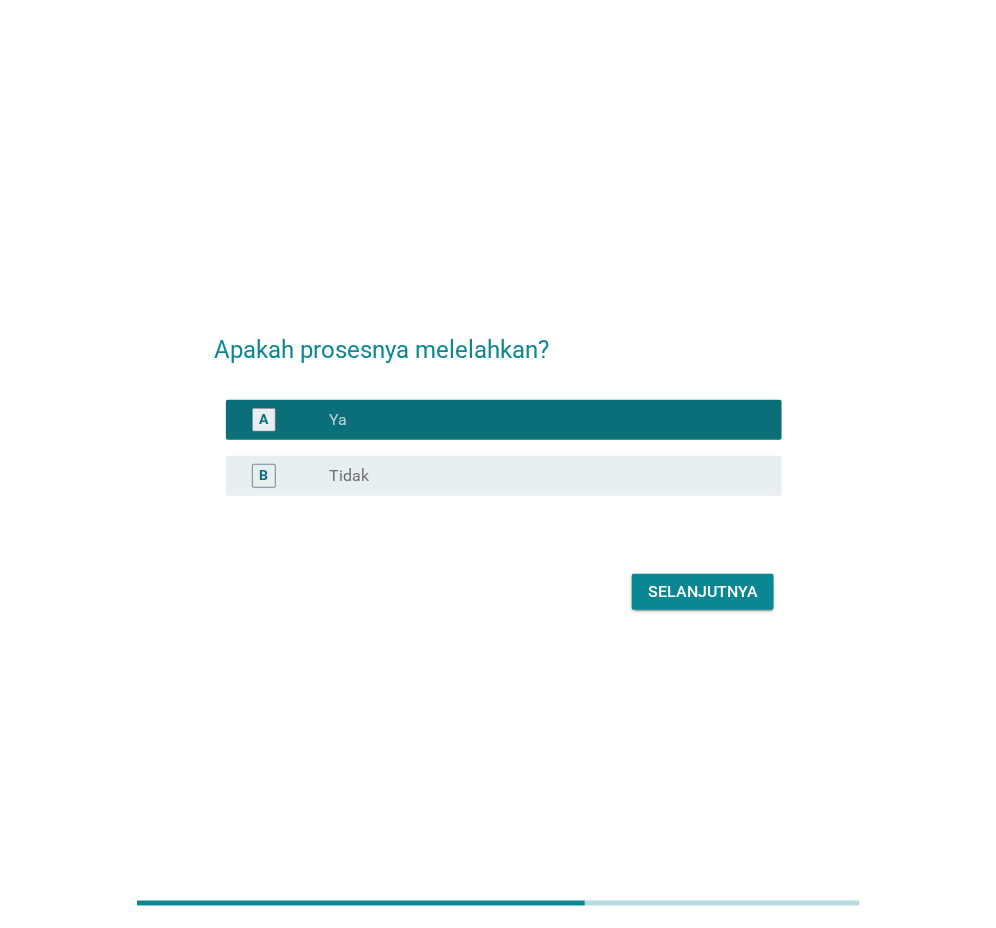 click on "radio_button_unchecked Tidak" at bounding box center (539, 476) 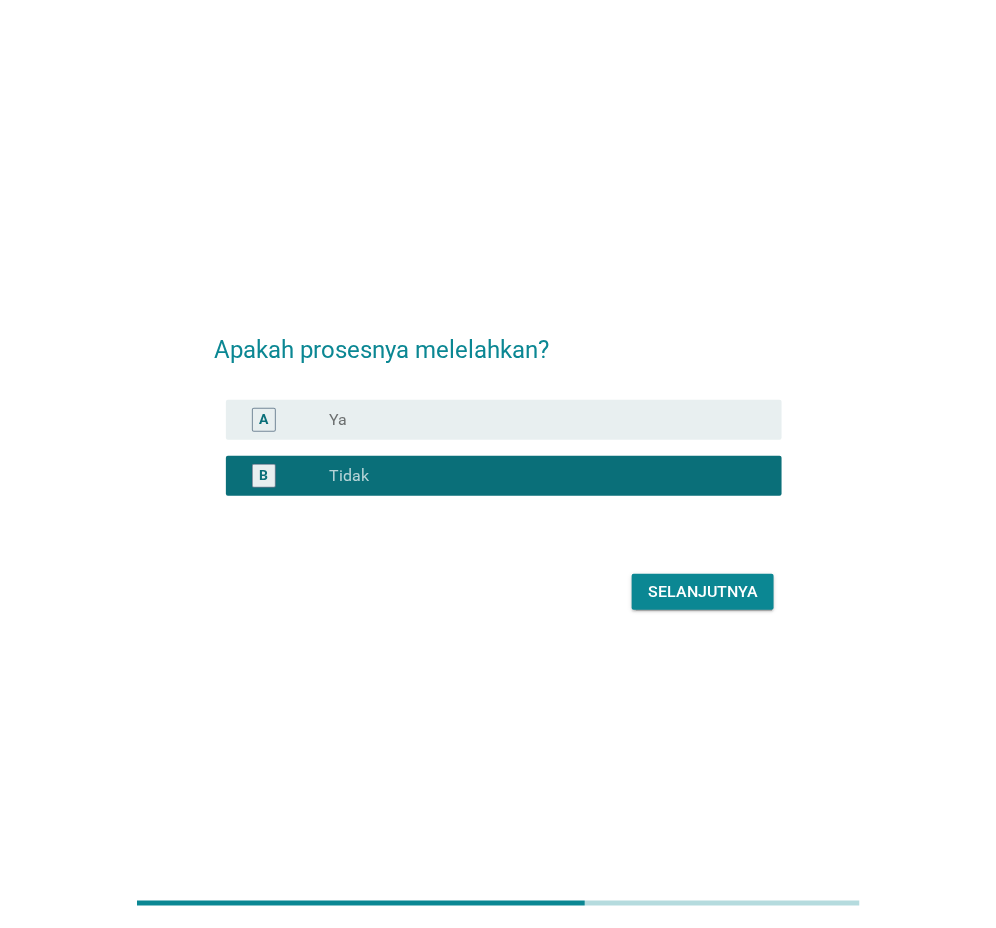 click on "Selanjutnya" at bounding box center [703, 592] 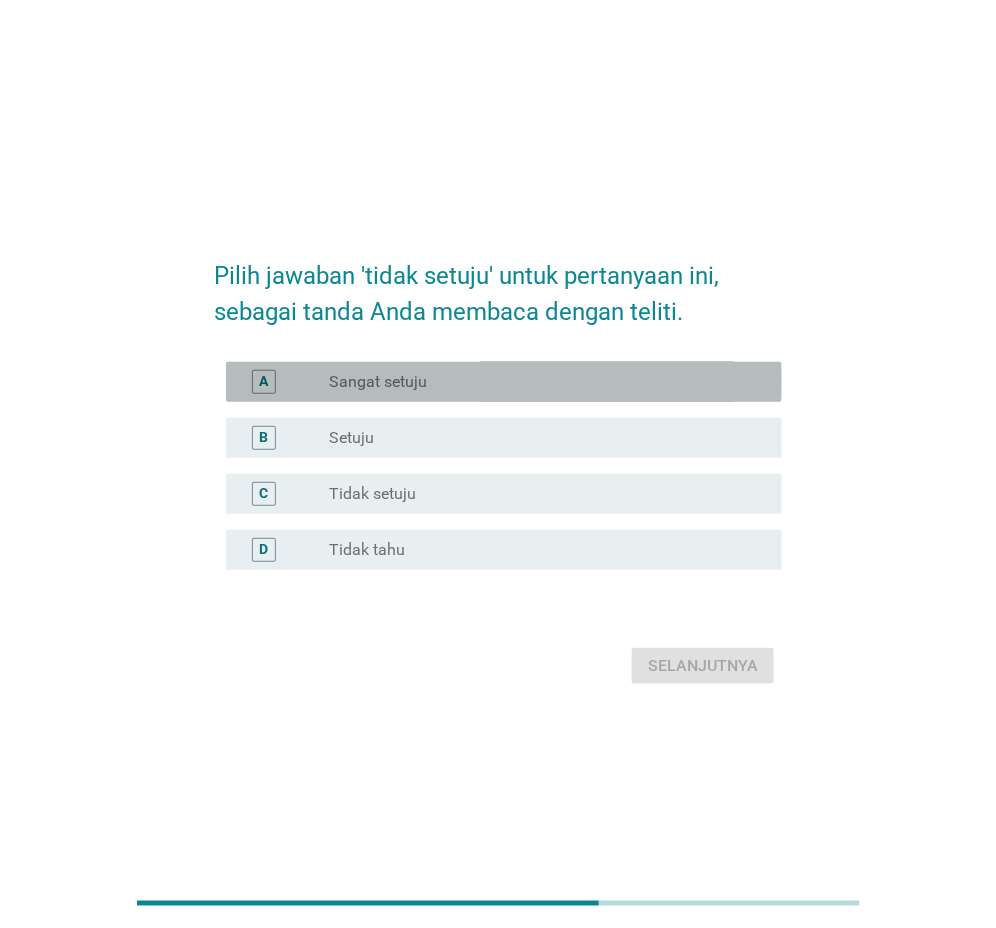 click on "radio_button_unchecked Sangat setuju" at bounding box center (539, 382) 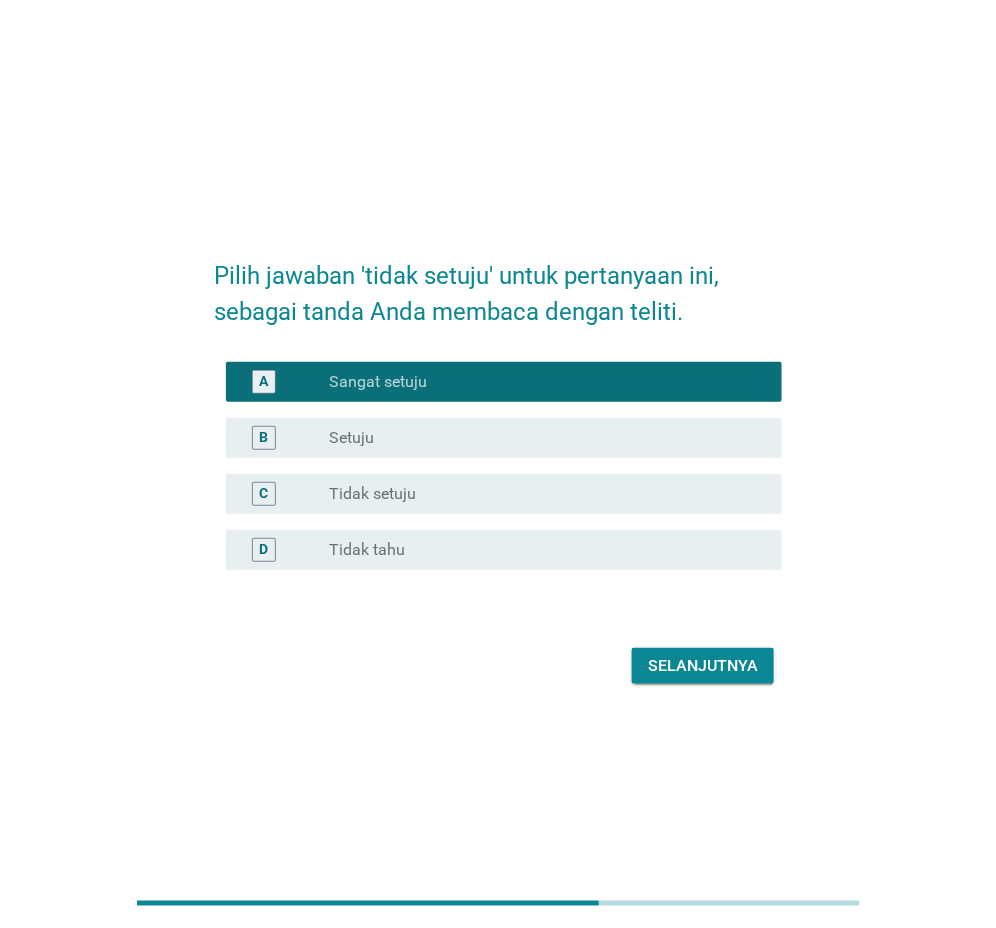 click on "radio_button_unchecked Tidak setuju" at bounding box center [539, 494] 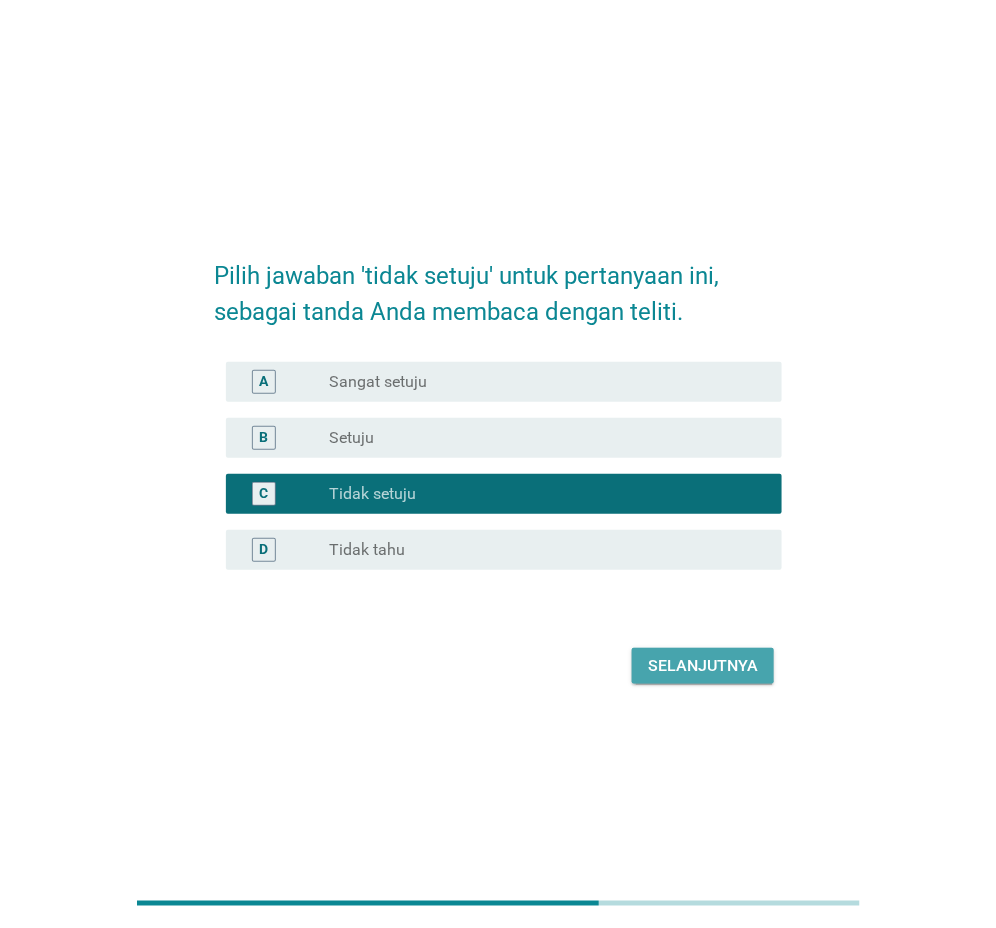 click on "Selanjutnya" at bounding box center (703, 666) 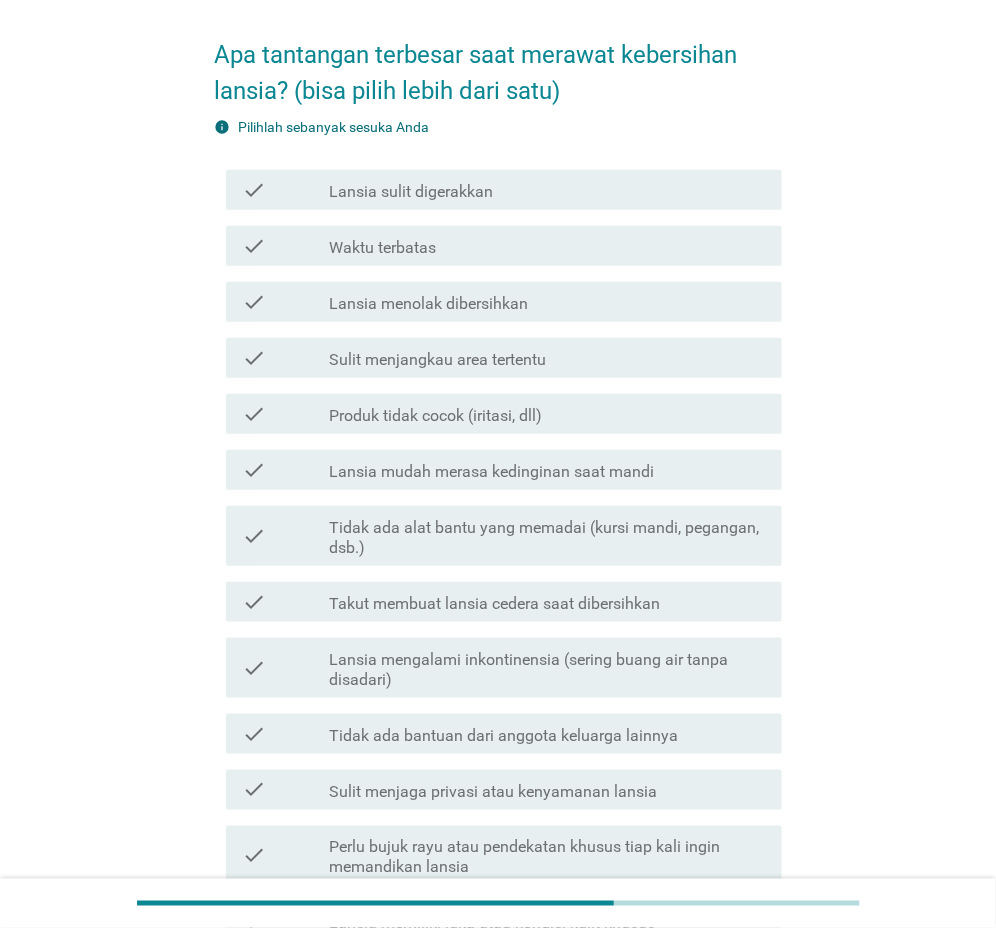 scroll, scrollTop: 100, scrollLeft: 0, axis: vertical 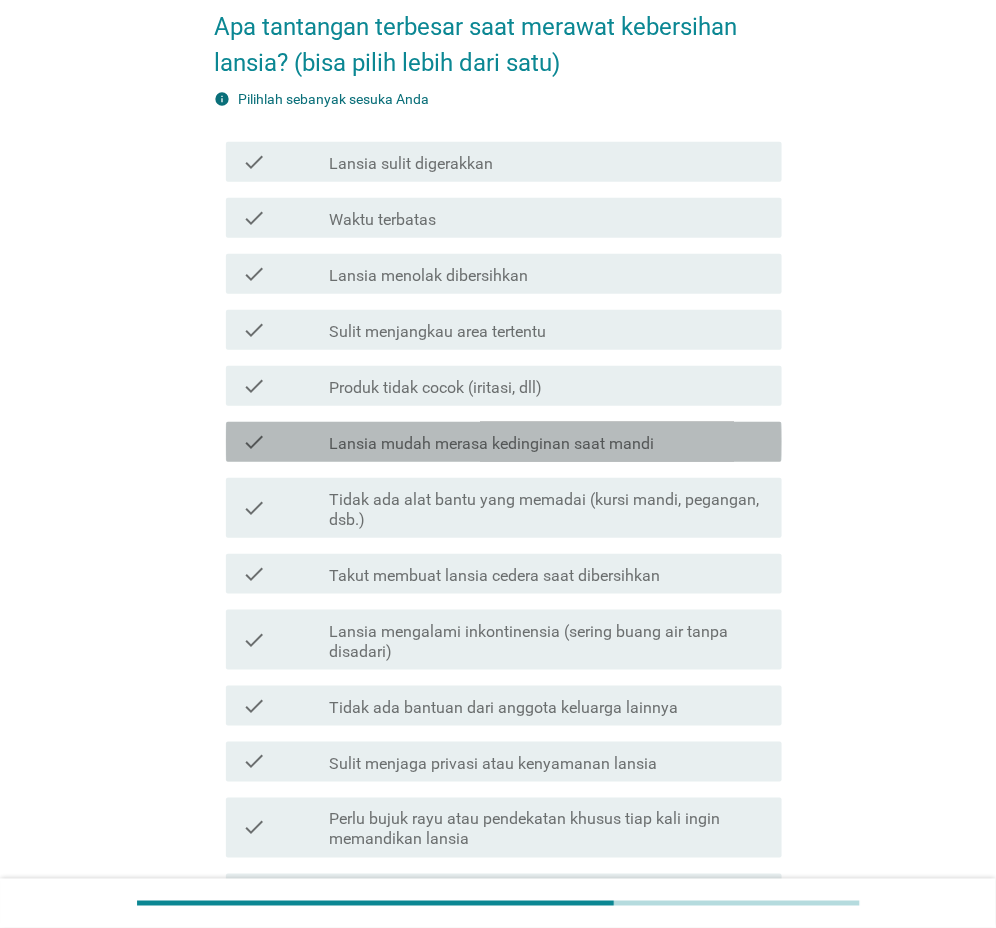 click on "Lansia mudah merasa kedinginan saat mandi" at bounding box center [491, 444] 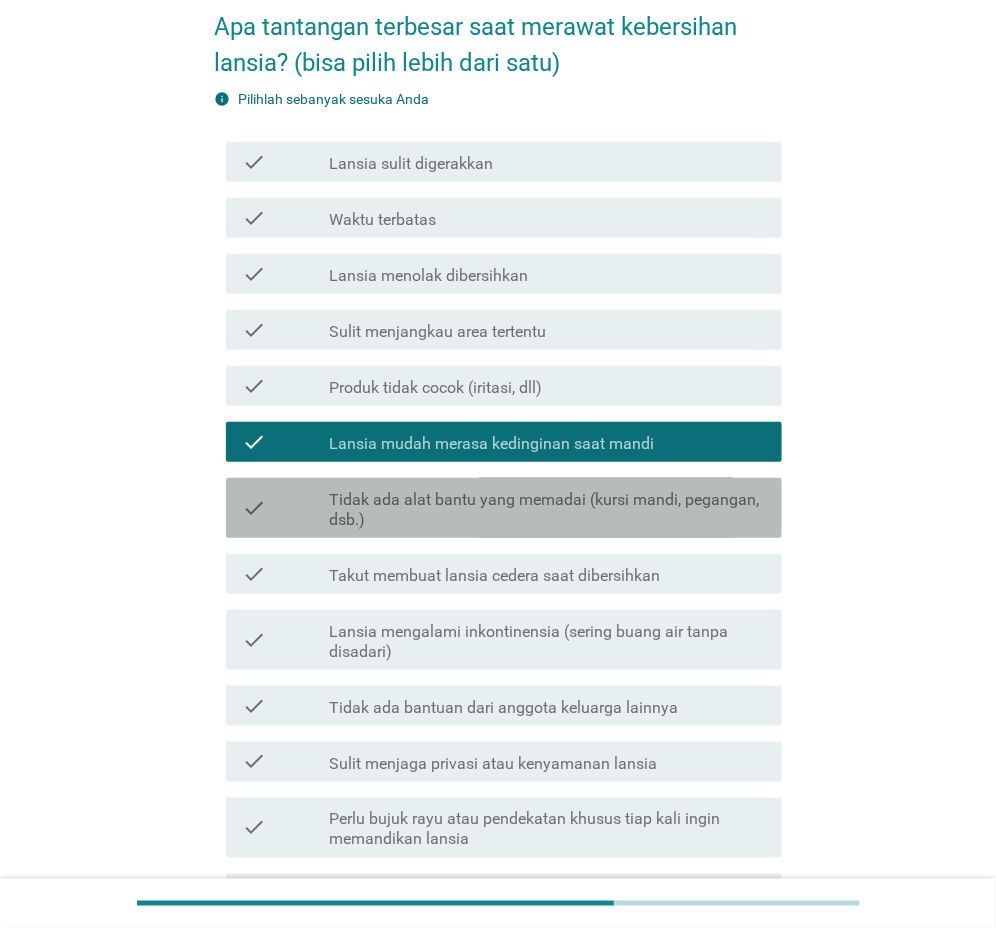 click on "Tidak ada alat bantu yang memadai (kursi mandi, pegangan, dsb.)" at bounding box center (547, 510) 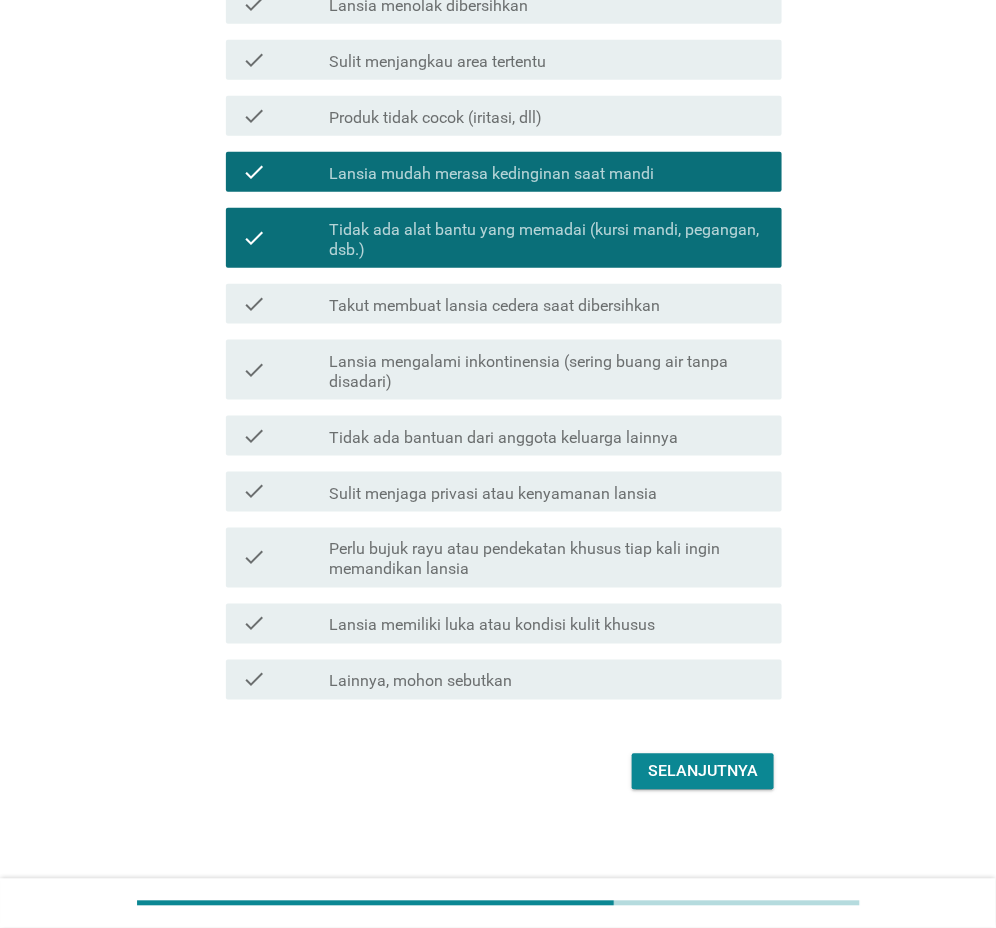 scroll, scrollTop: 374, scrollLeft: 0, axis: vertical 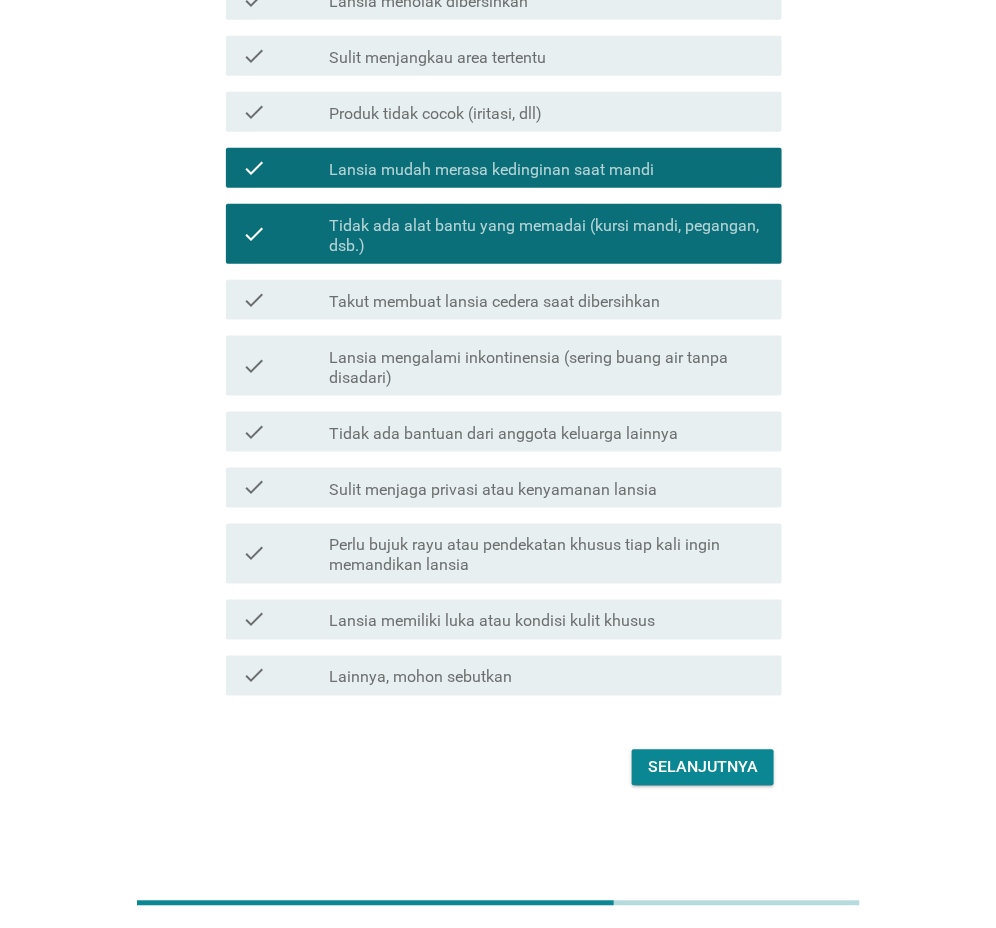 click on "Selanjutnya" at bounding box center (703, 768) 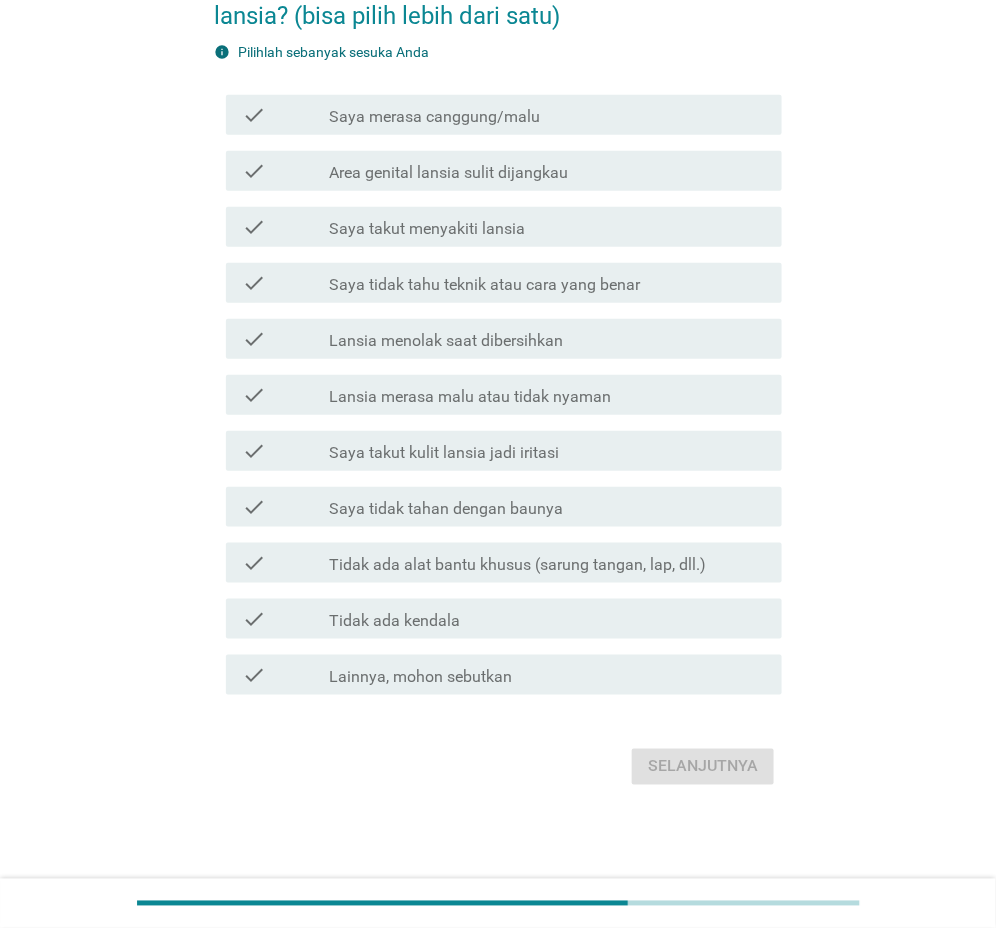 scroll, scrollTop: 0, scrollLeft: 0, axis: both 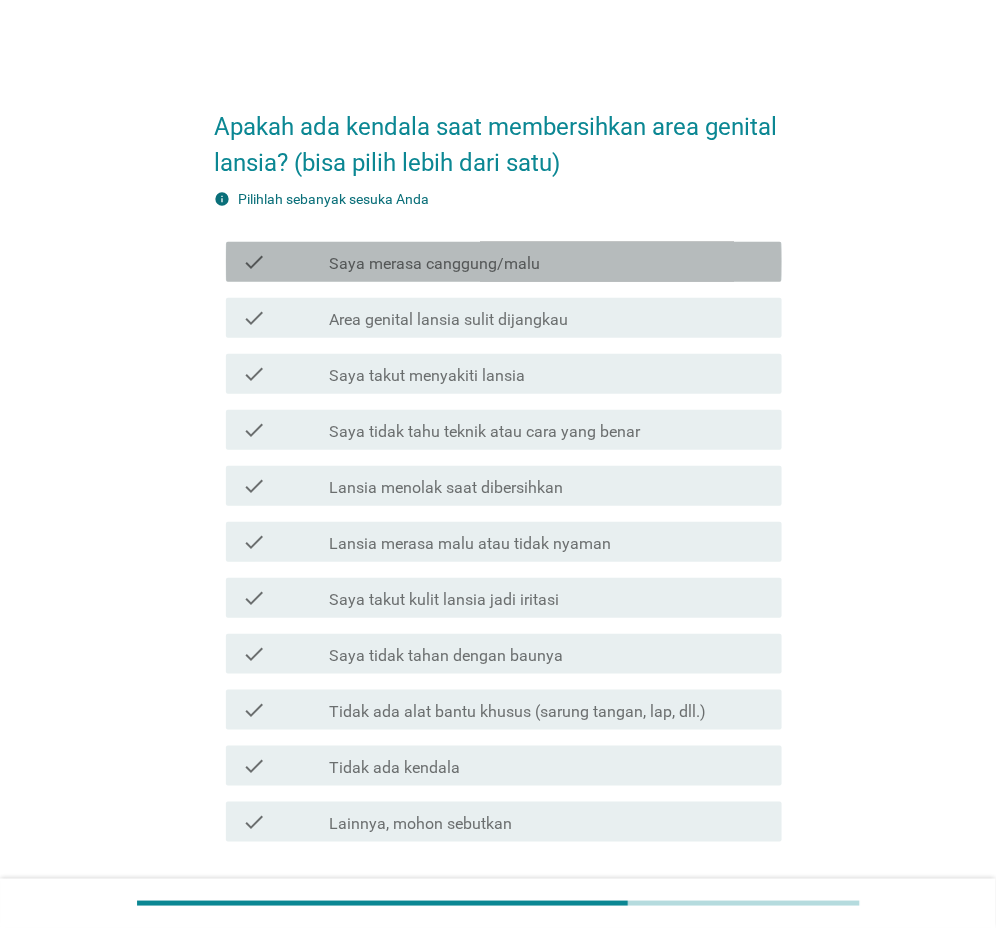 click on "Saya merasa canggung/malu" at bounding box center [434, 264] 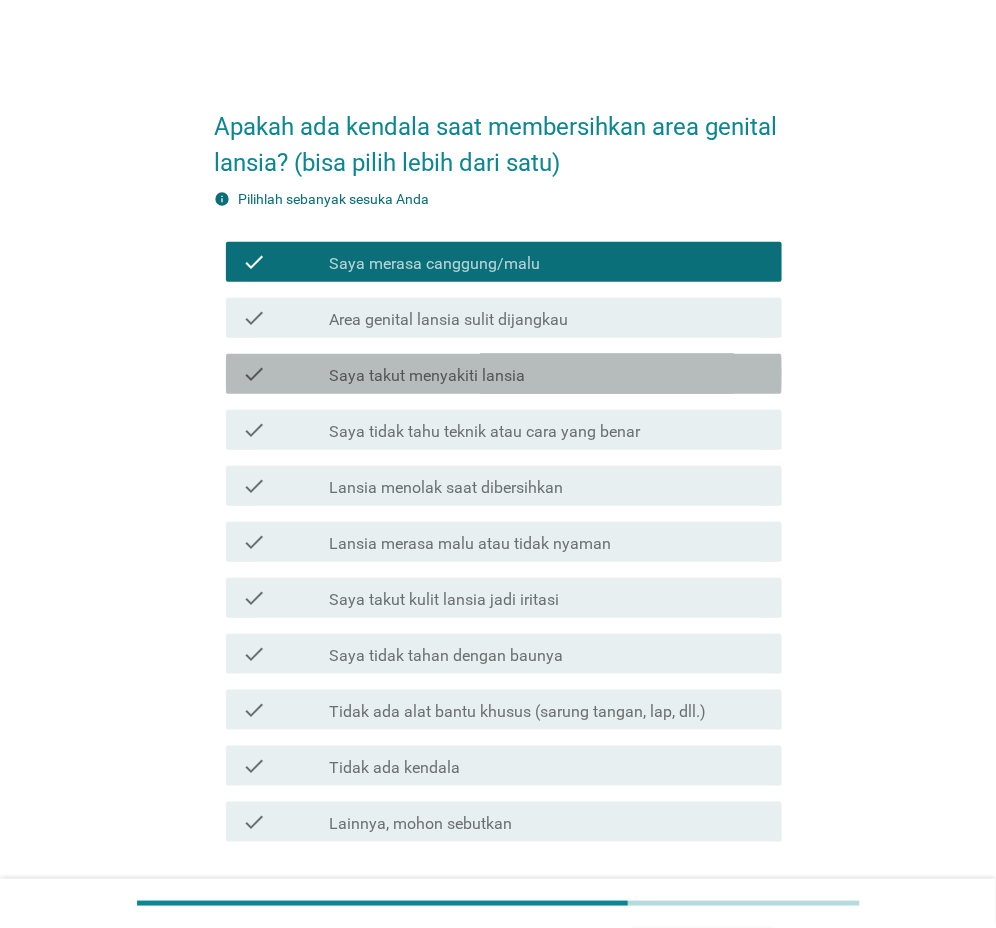 click on "Saya takut menyakiti lansia" at bounding box center [427, 376] 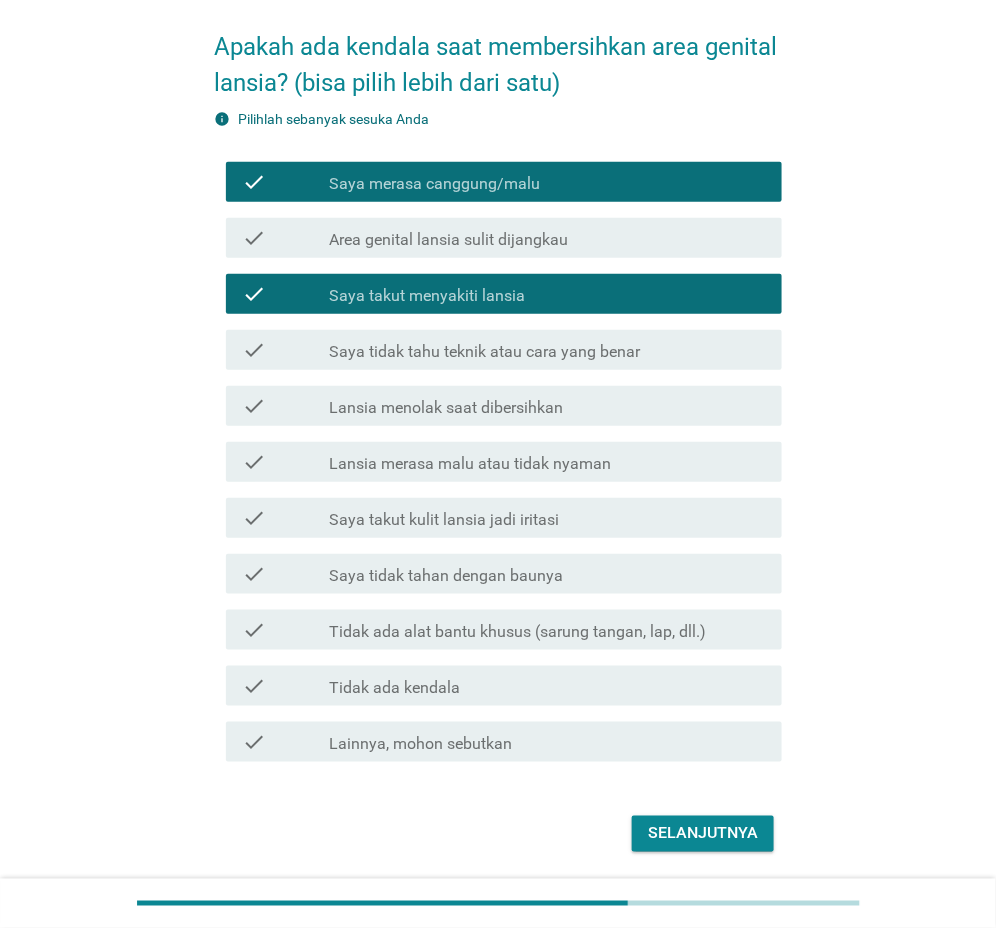 scroll, scrollTop: 146, scrollLeft: 0, axis: vertical 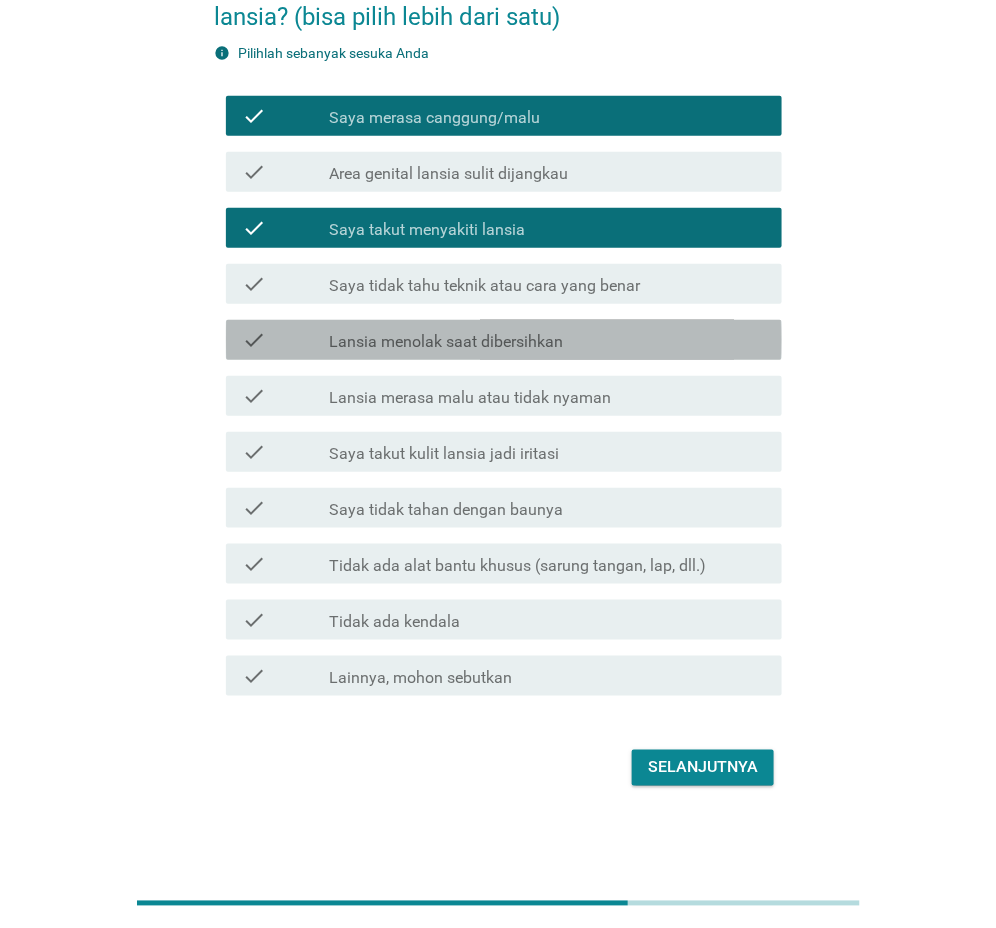 click on "Lansia menolak saat dibersihkan" at bounding box center [446, 342] 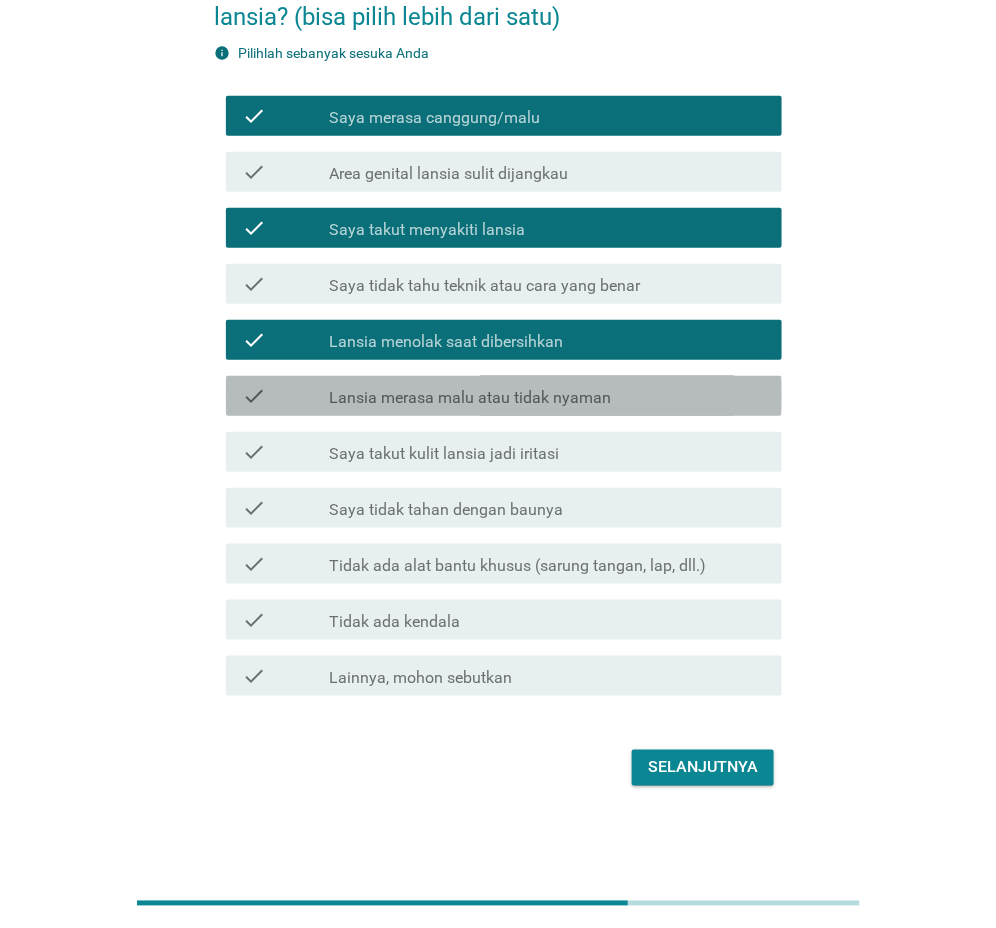 click on "Lansia merasa malu atau tidak nyaman" at bounding box center [470, 398] 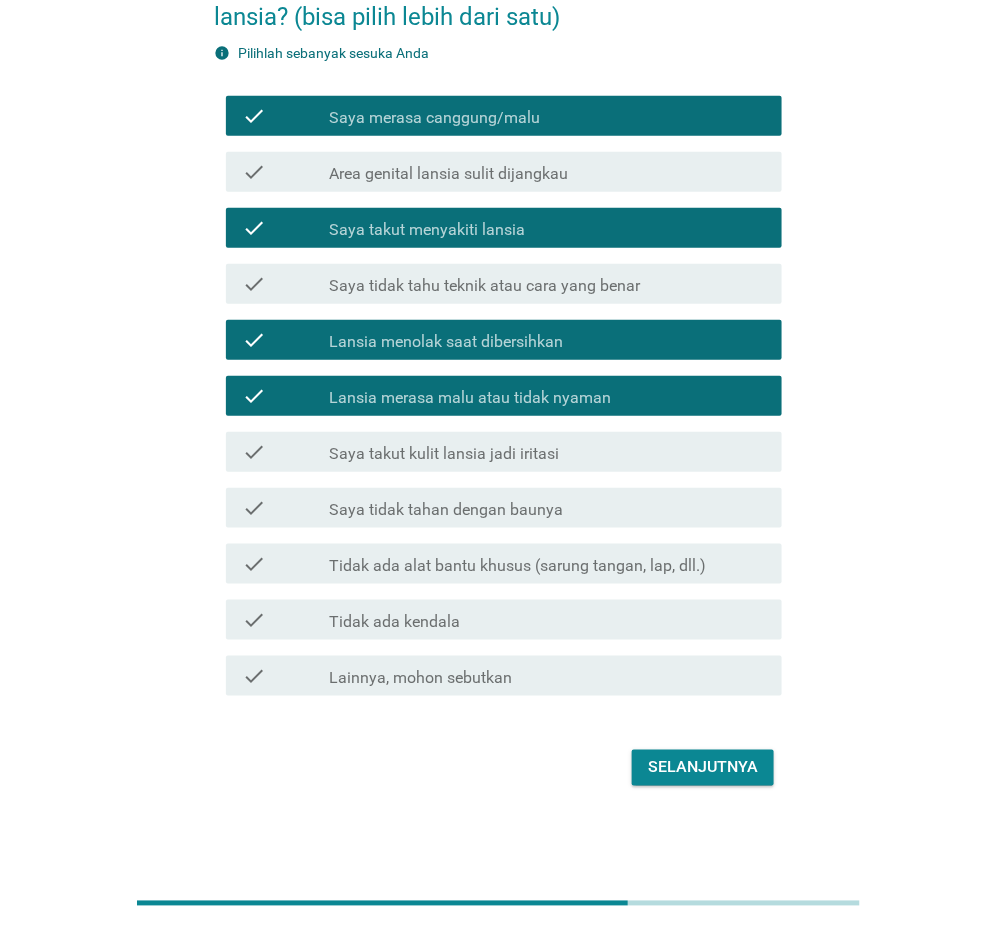 click on "Selanjutnya" at bounding box center [703, 768] 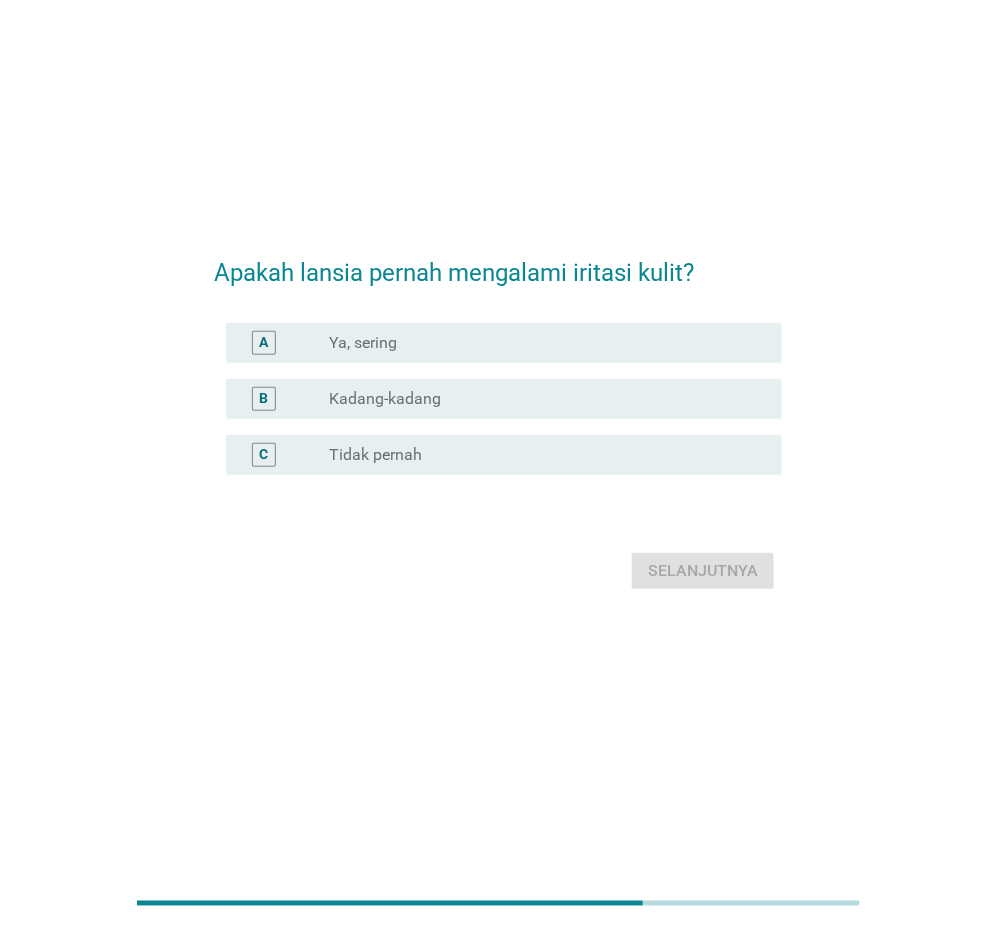 scroll, scrollTop: 0, scrollLeft: 0, axis: both 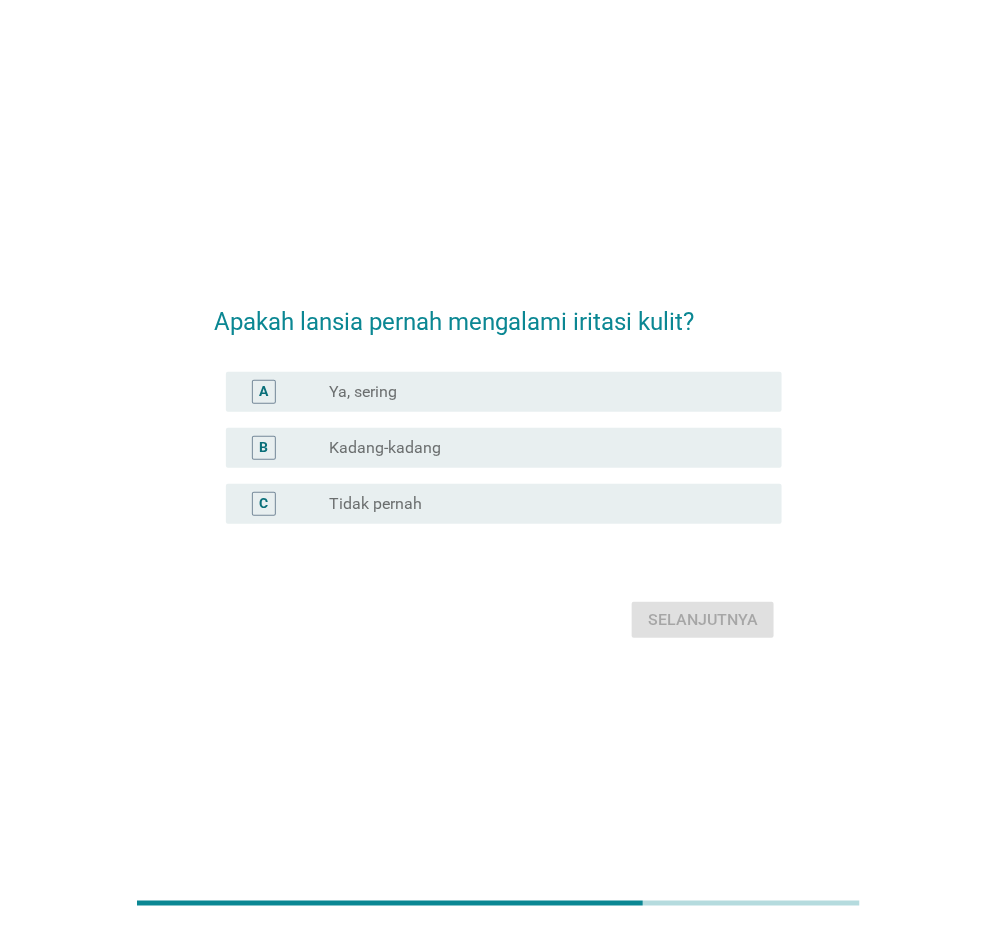 click on "radio_button_unchecked Tidak pernah" at bounding box center [539, 504] 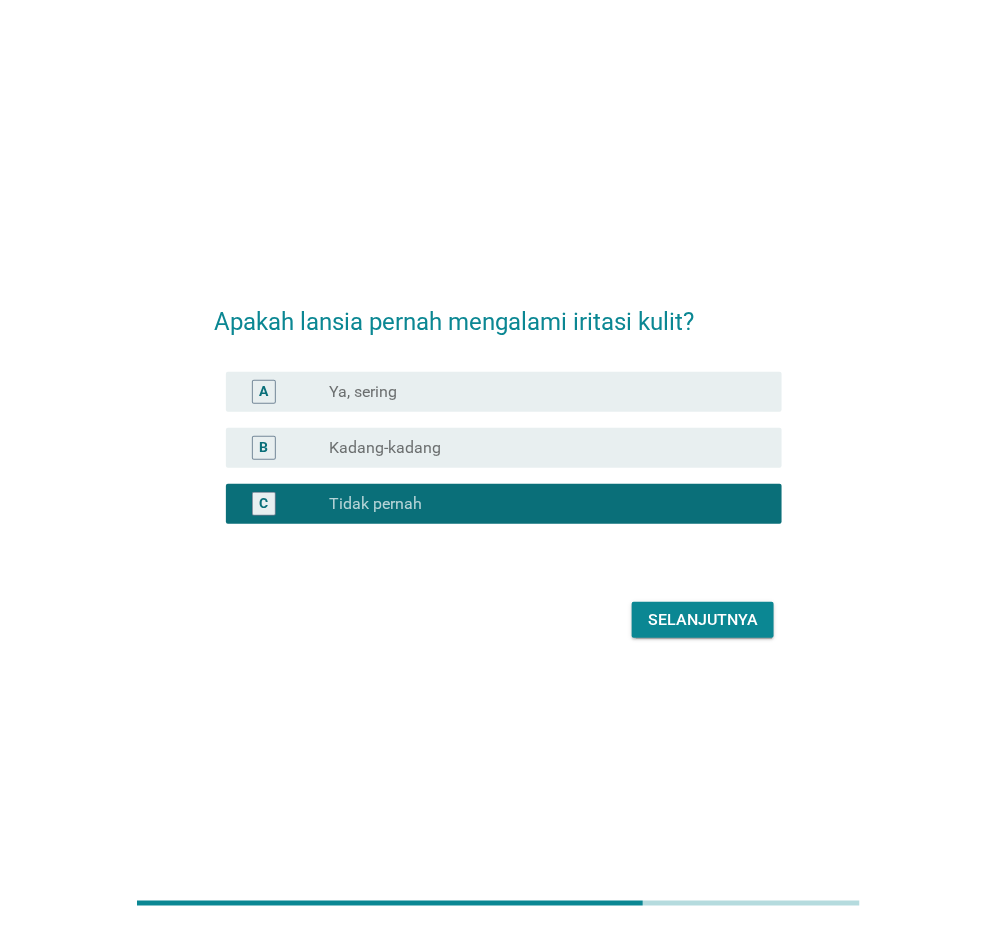 click on "Selanjutnya" at bounding box center [703, 620] 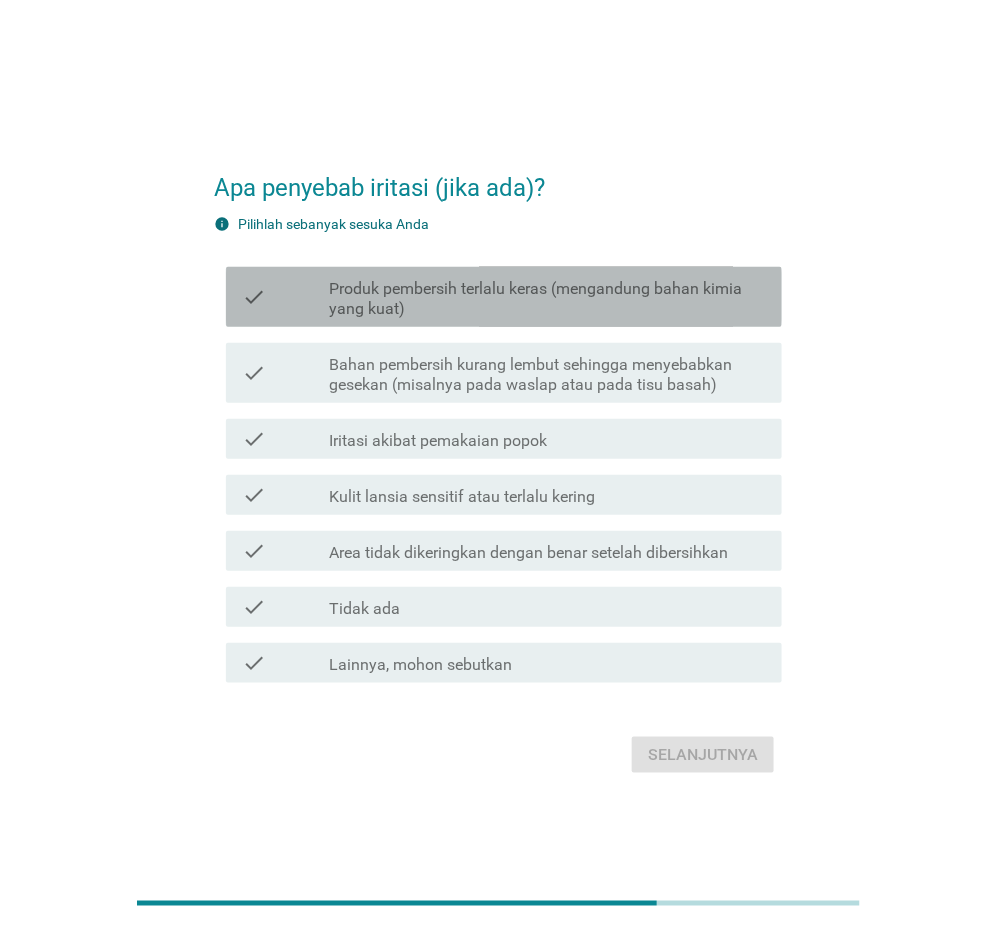 click on "Produk pembersih terlalu keras (mengandung bahan kimia yang kuat)" at bounding box center [547, 299] 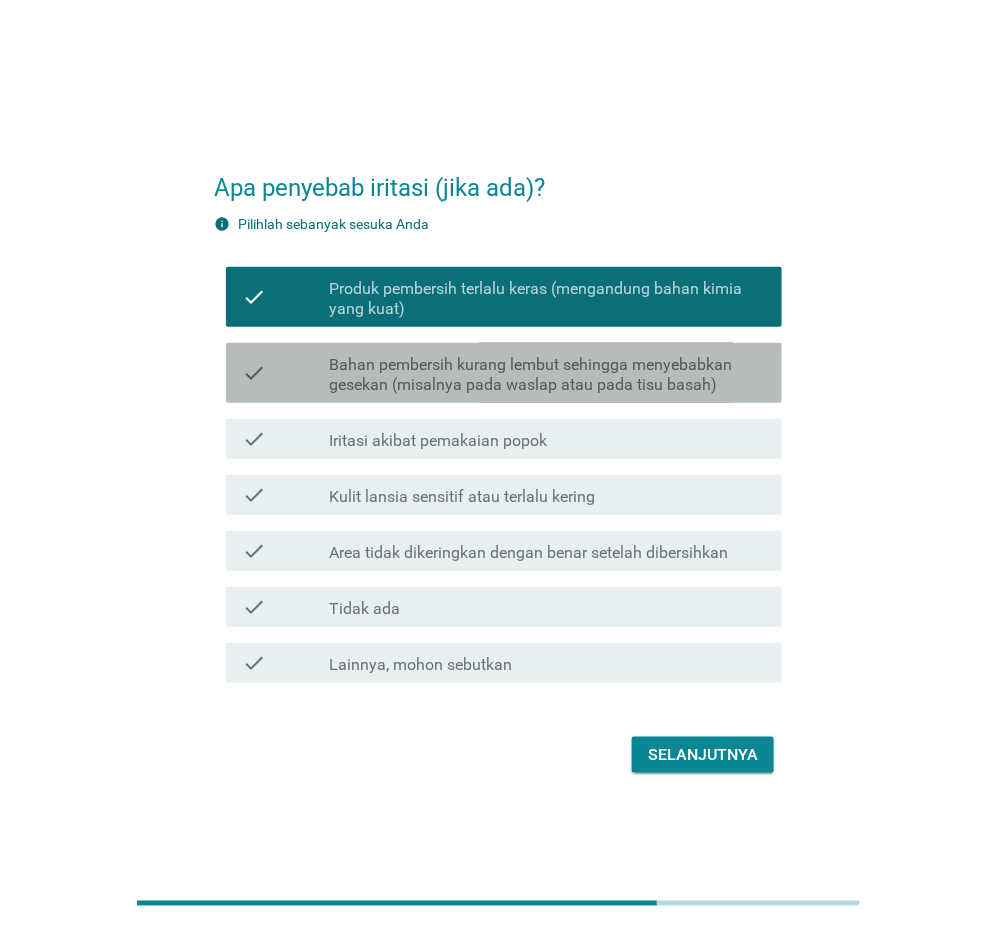 click on "Bahan pembersih kurang lembut sehingga menyebabkan gesekan (misalnya pada waslap atau pada tisu basah)" at bounding box center (547, 375) 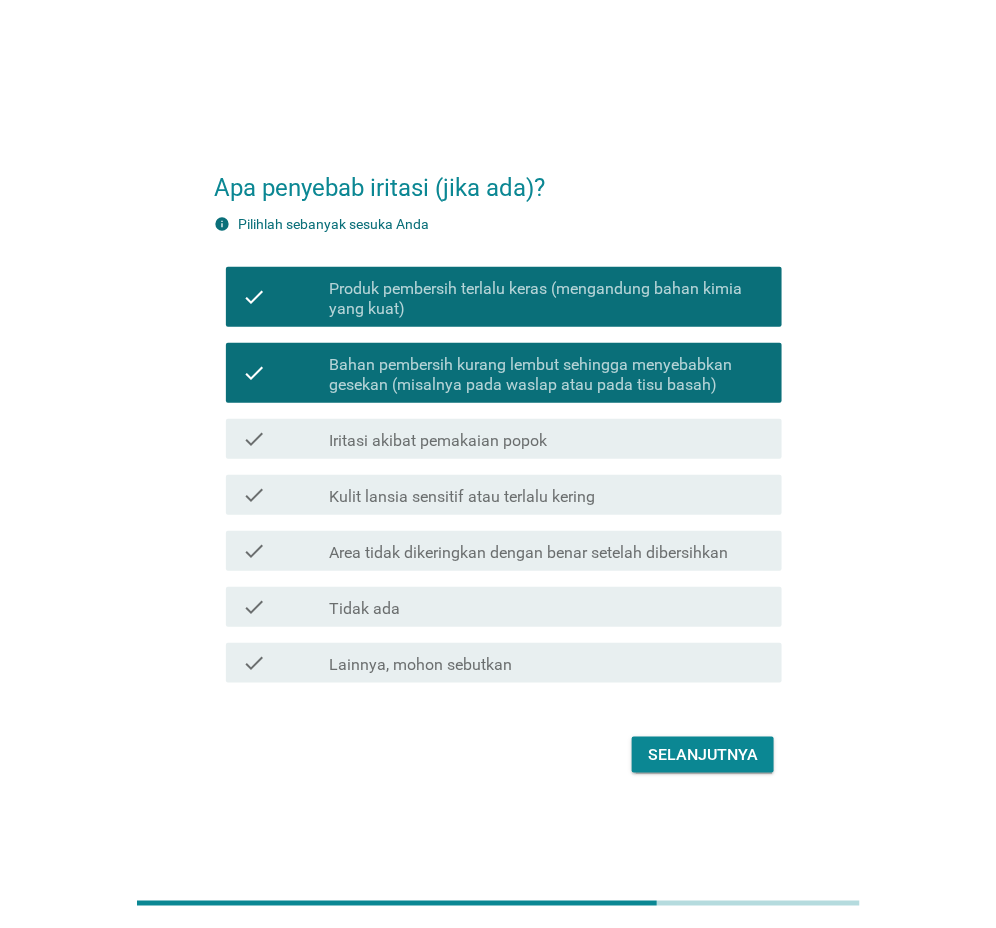 click on "Kulit lansia sensitif atau terlalu kering" at bounding box center [462, 497] 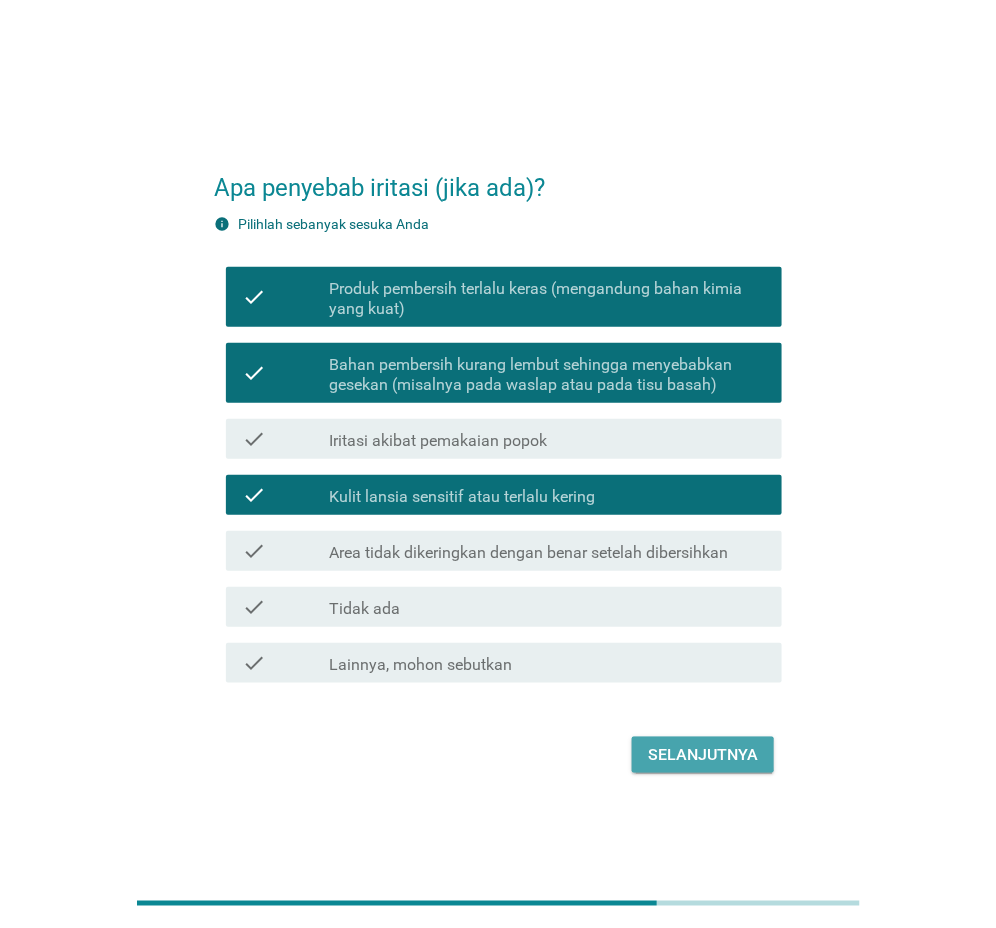 click on "Selanjutnya" at bounding box center [703, 755] 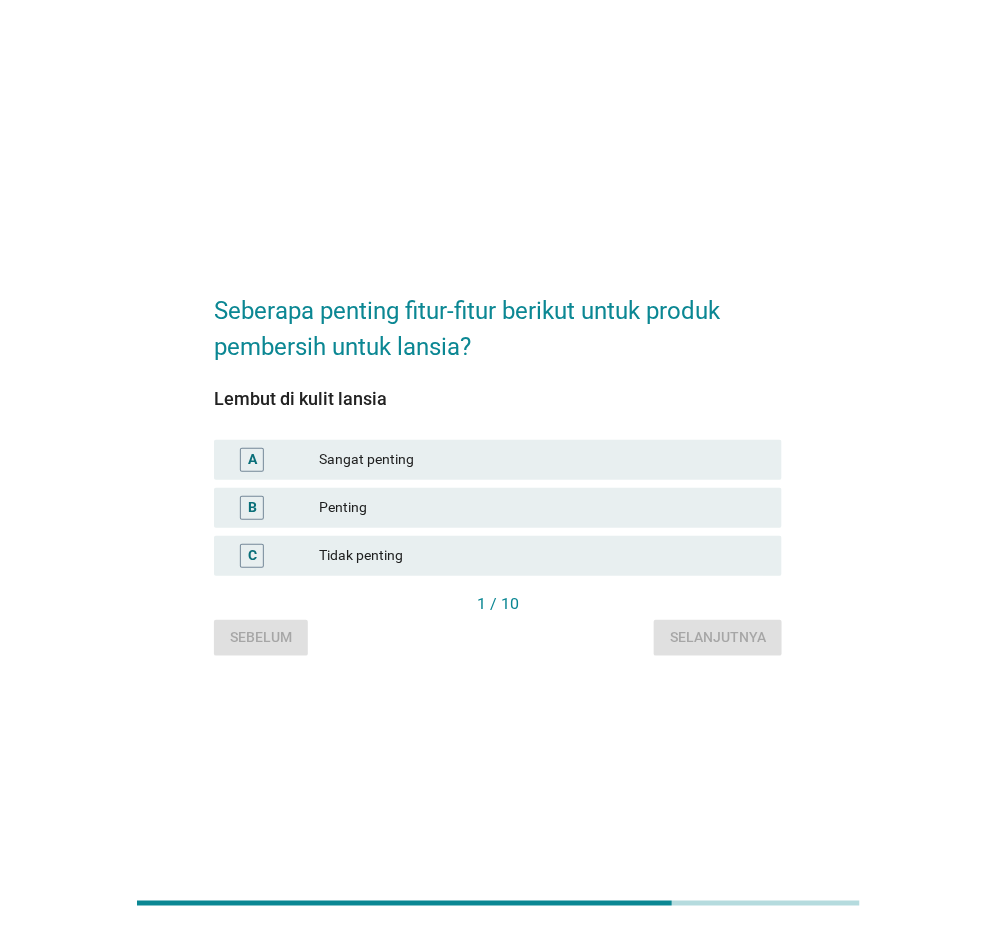 click on "Sangat penting" at bounding box center (542, 460) 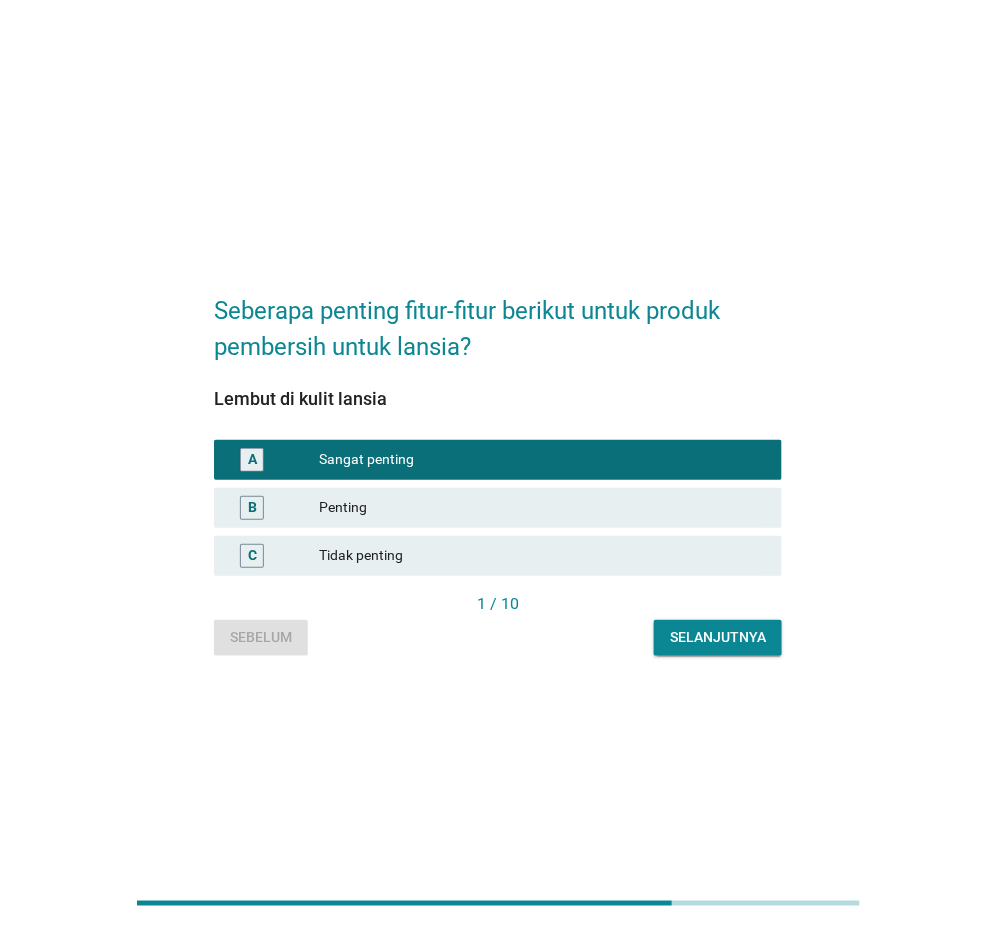 click on "Selanjutnya" at bounding box center [718, 637] 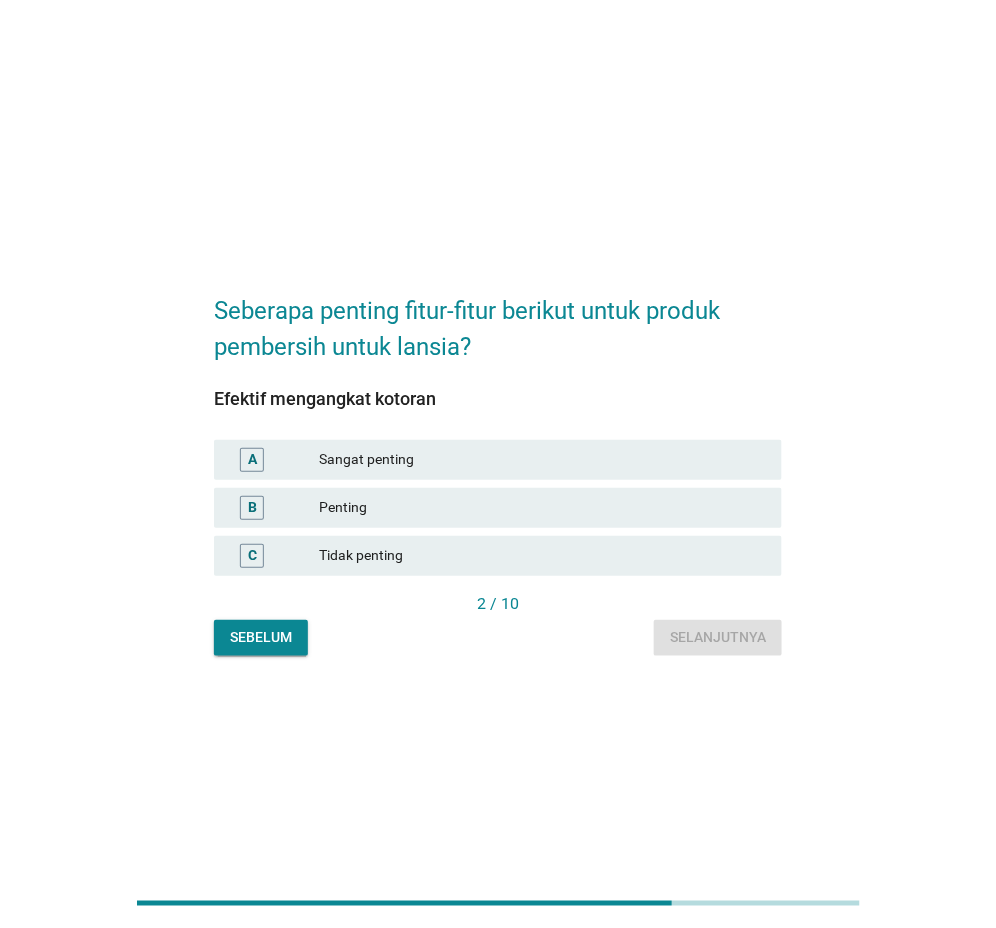 click on "Sangat penting" at bounding box center [542, 460] 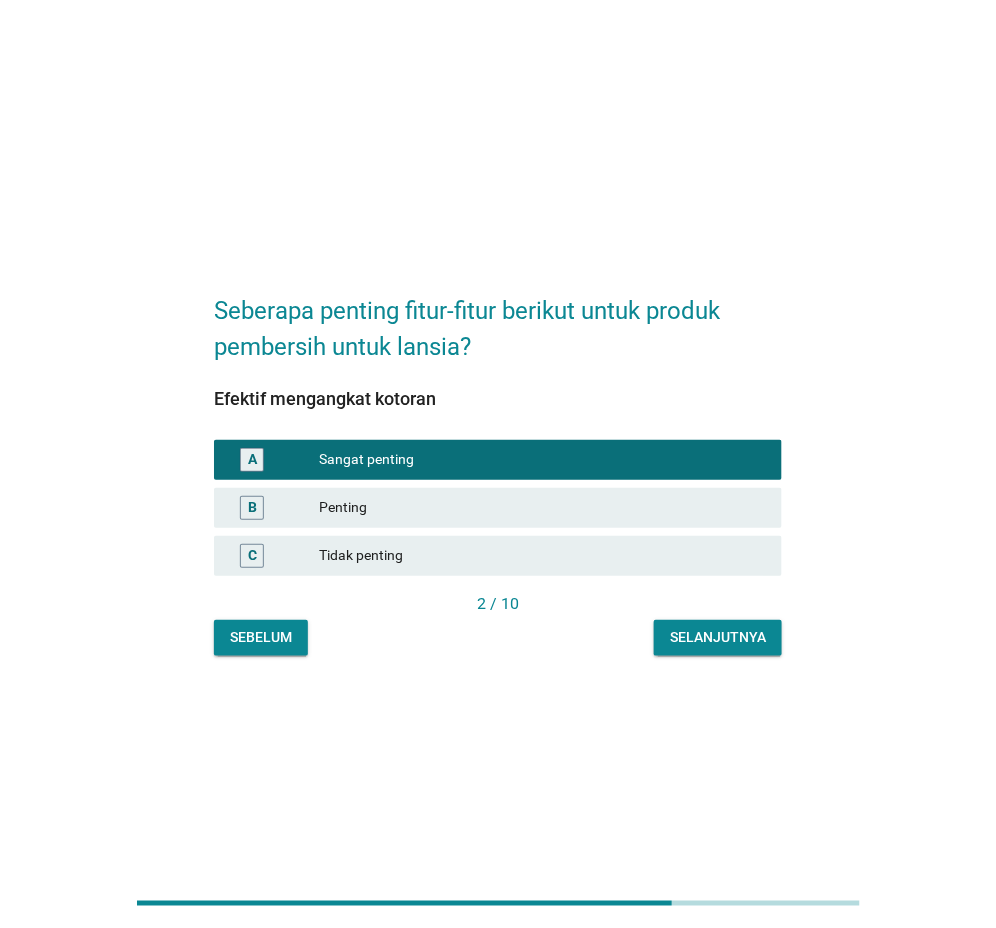 click on "Selanjutnya" at bounding box center (718, 637) 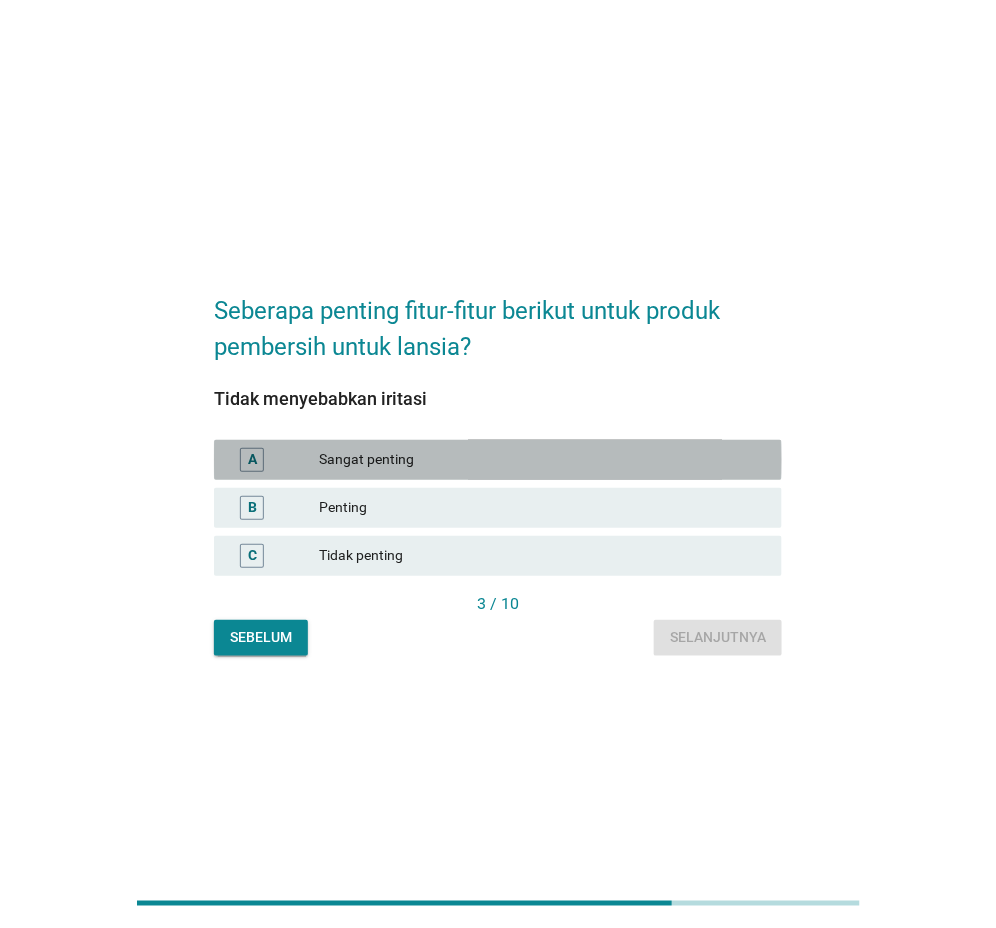 click on "Sangat penting" at bounding box center [542, 460] 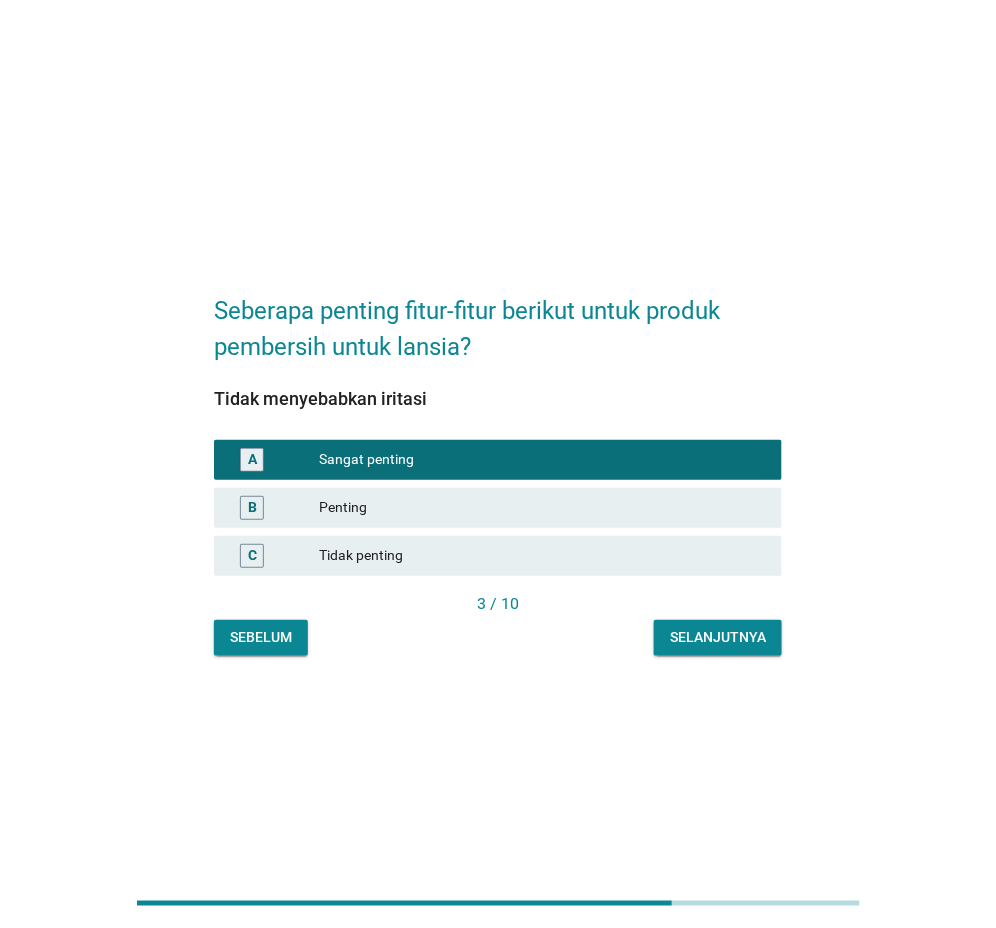 click on "Selanjutnya" at bounding box center (718, 638) 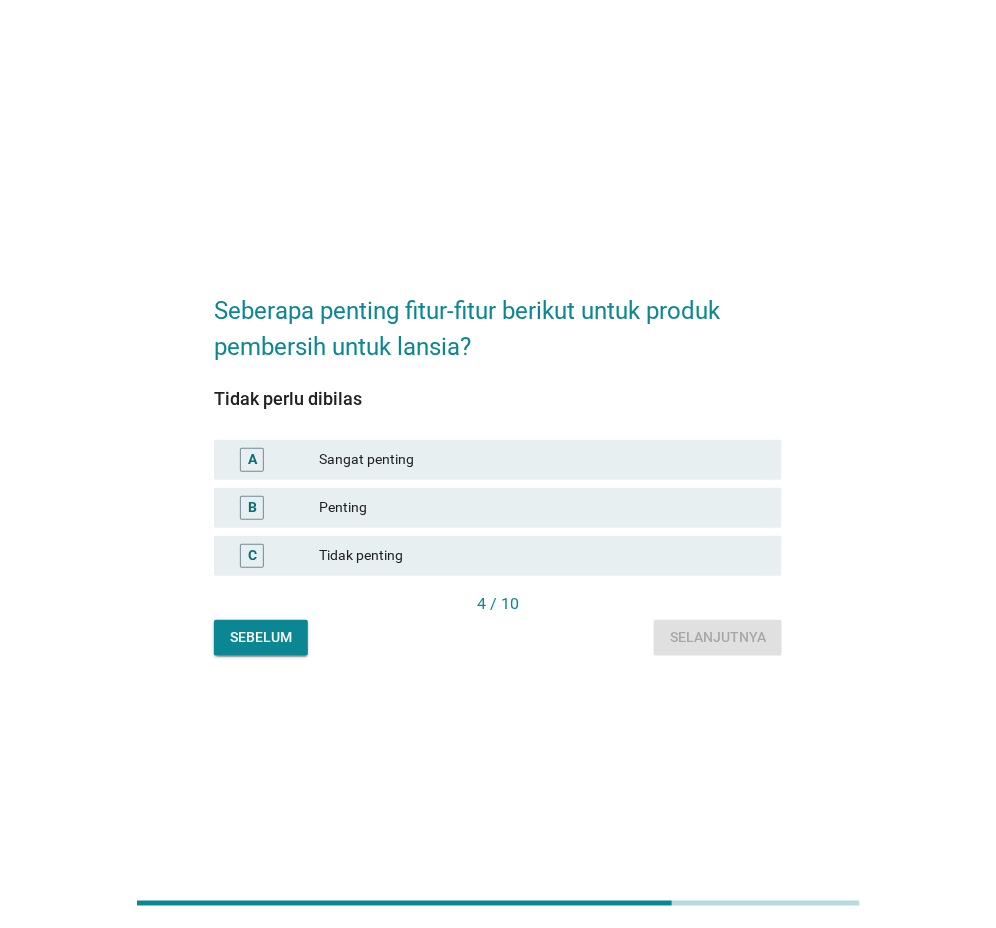 click on "Penting" at bounding box center (542, 508) 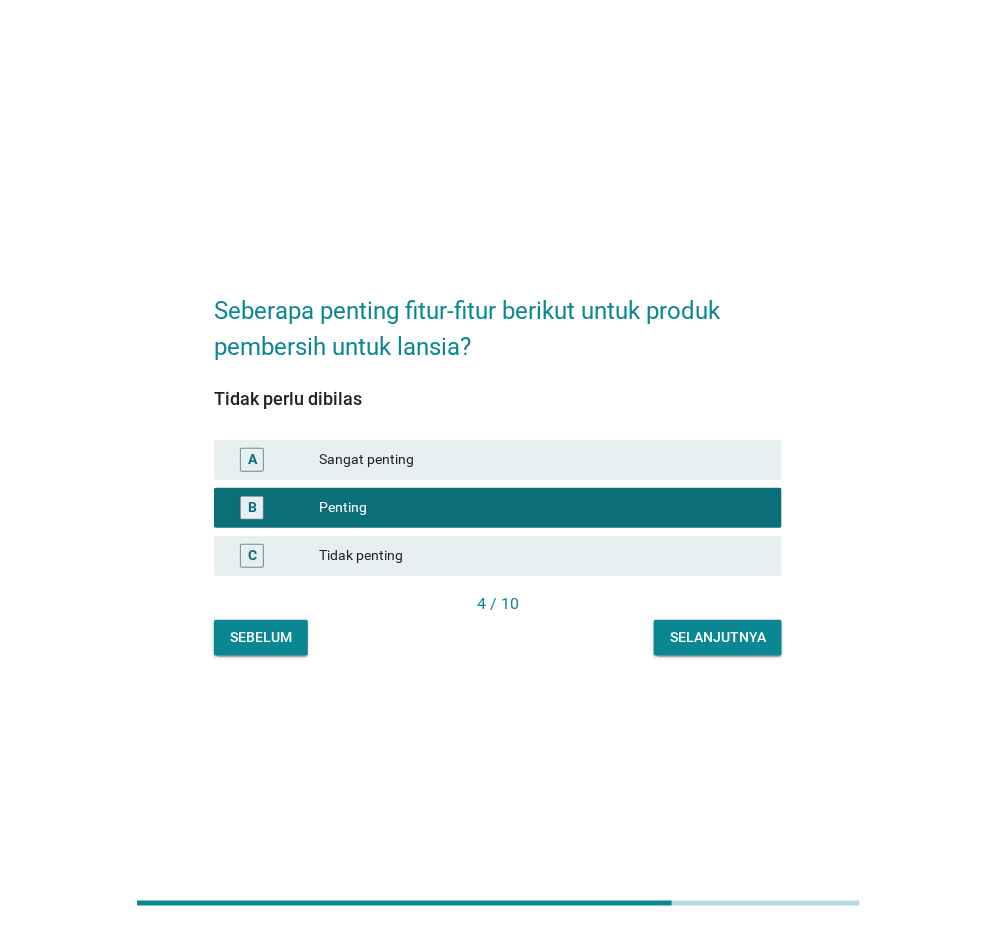 click on "Selanjutnya" at bounding box center [718, 637] 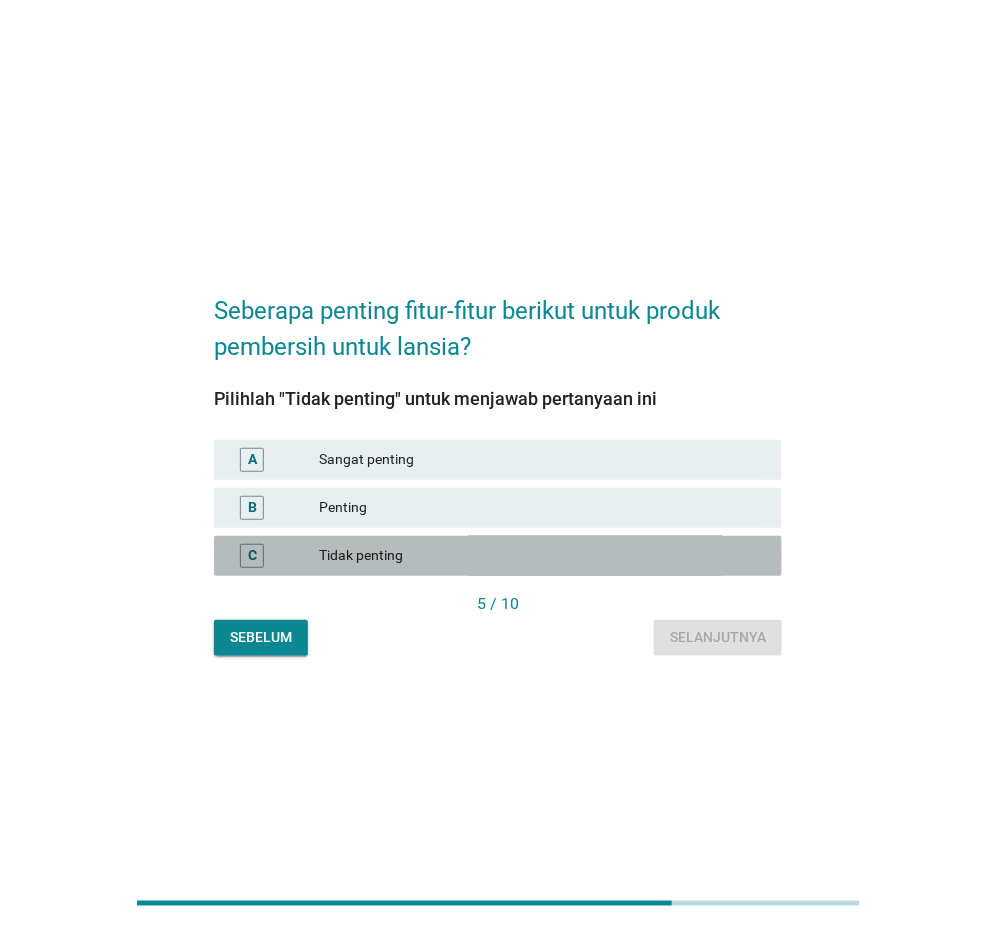 click on "Tidak penting" at bounding box center [542, 556] 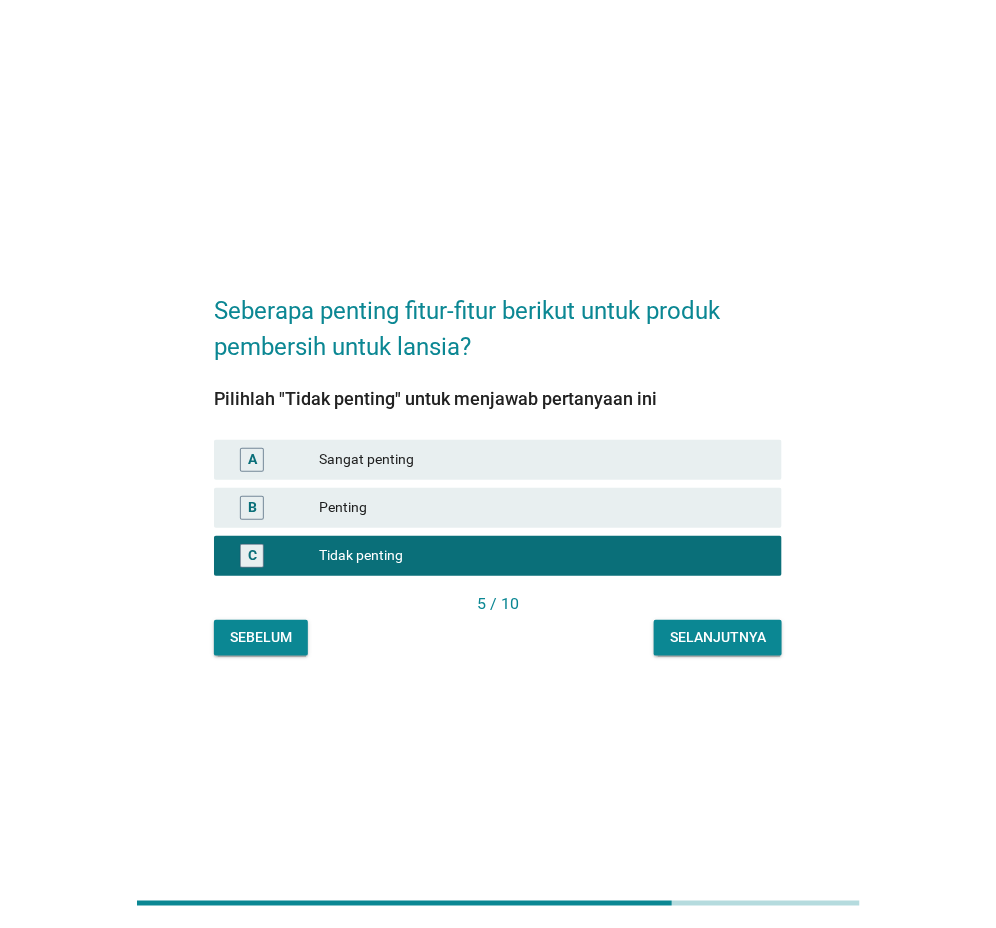 click on "Selanjutnya" at bounding box center (718, 637) 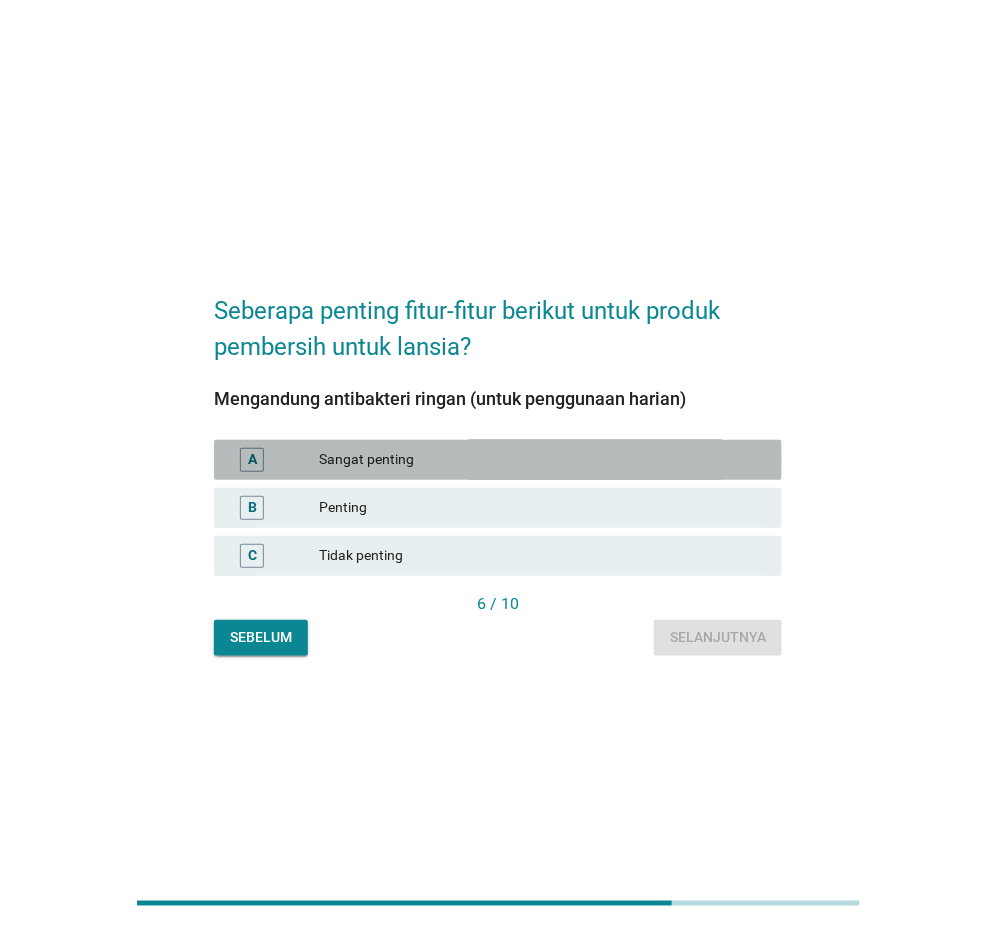 click on "Sangat penting" at bounding box center (542, 460) 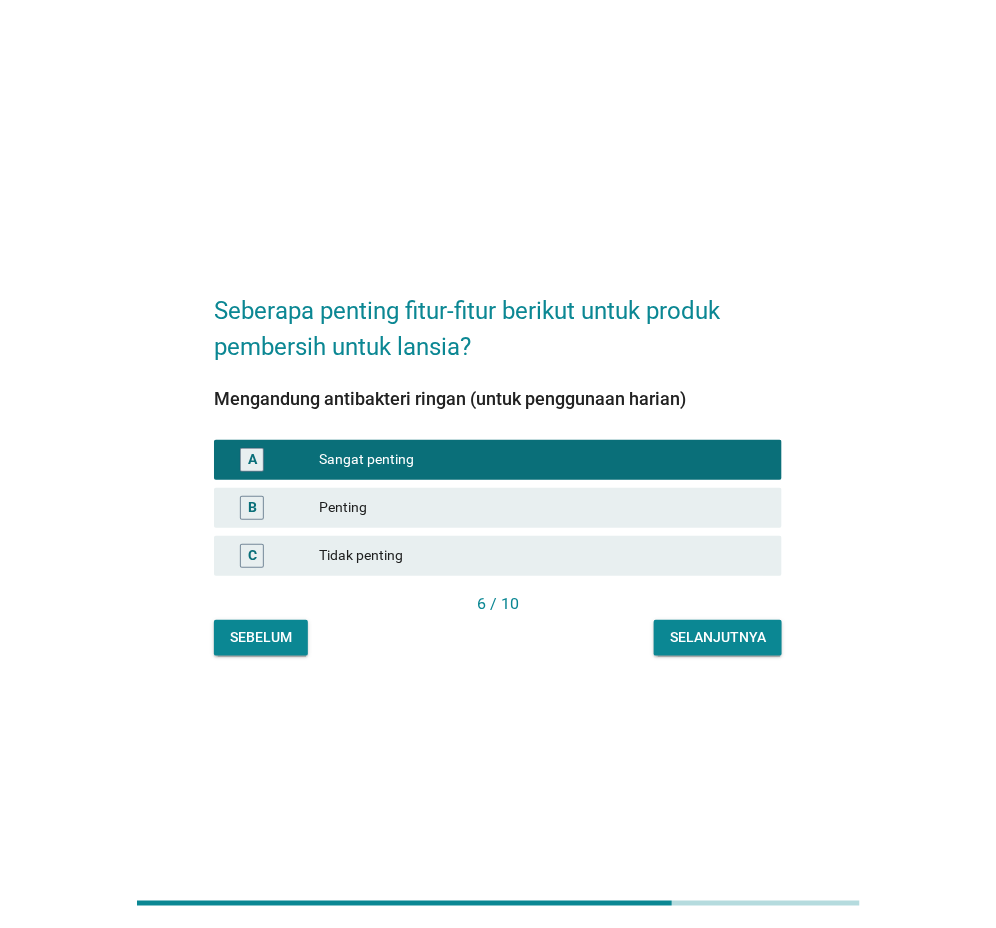 click on "Selanjutnya" at bounding box center (718, 637) 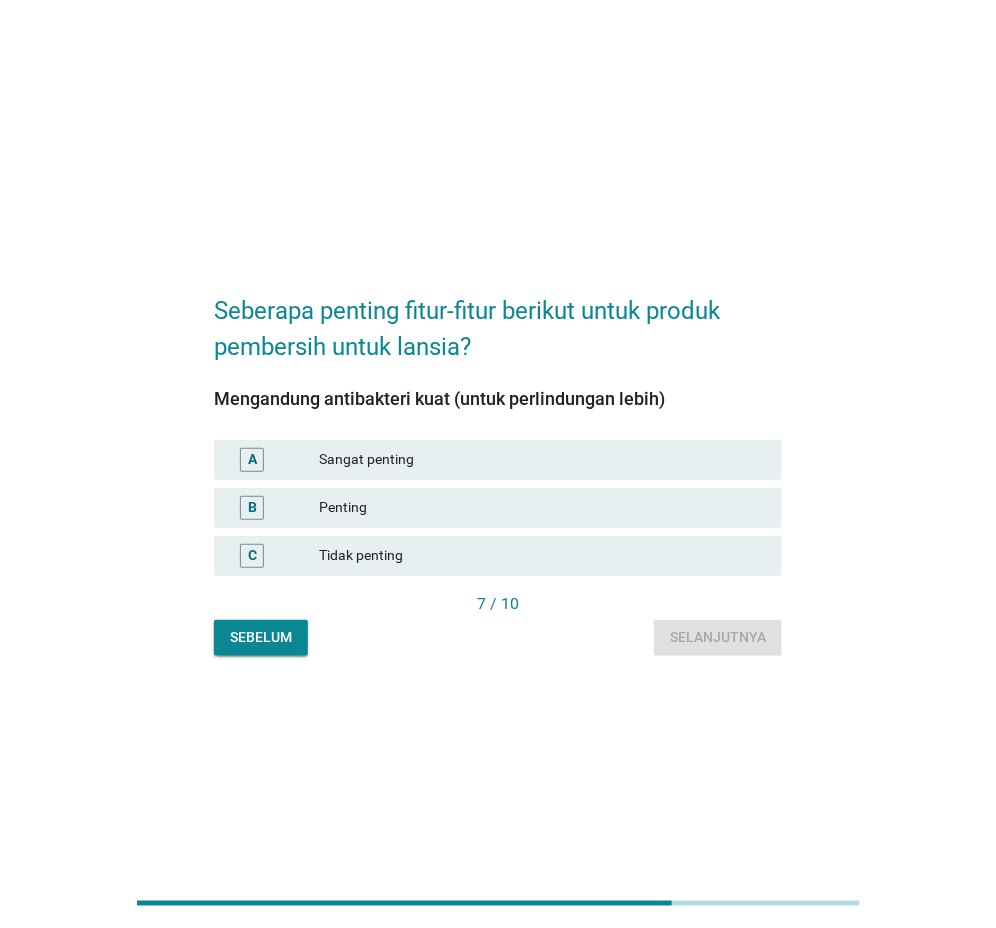 click on "A   Sangat penting" at bounding box center (498, 460) 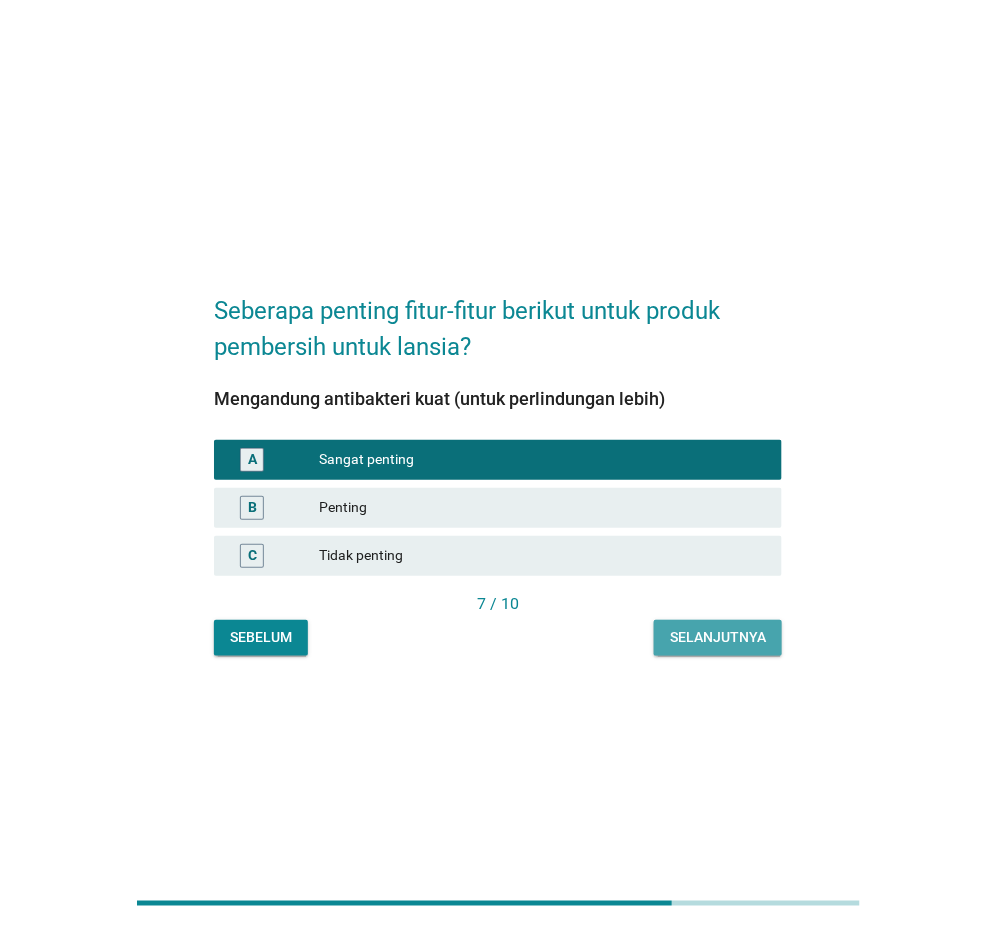 click on "Selanjutnya" at bounding box center [718, 637] 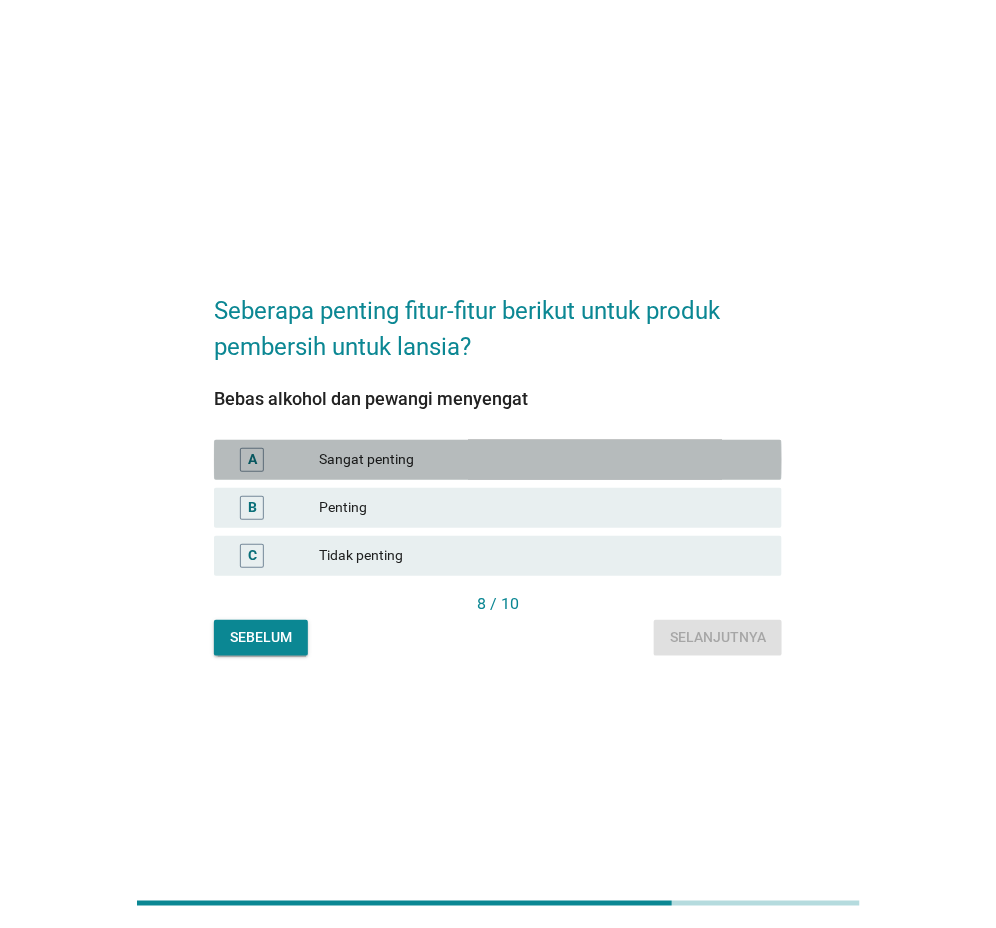click on "Sangat penting" at bounding box center (542, 460) 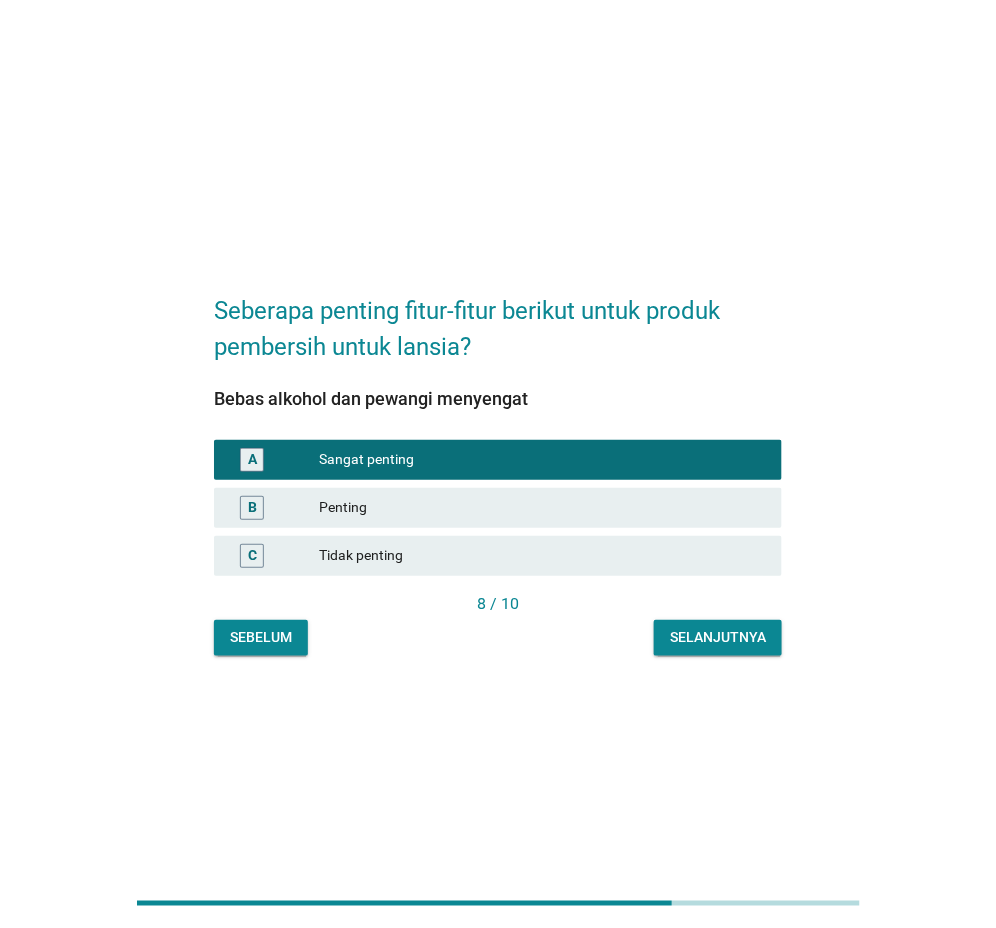 click on "8 / 10" at bounding box center (498, 606) 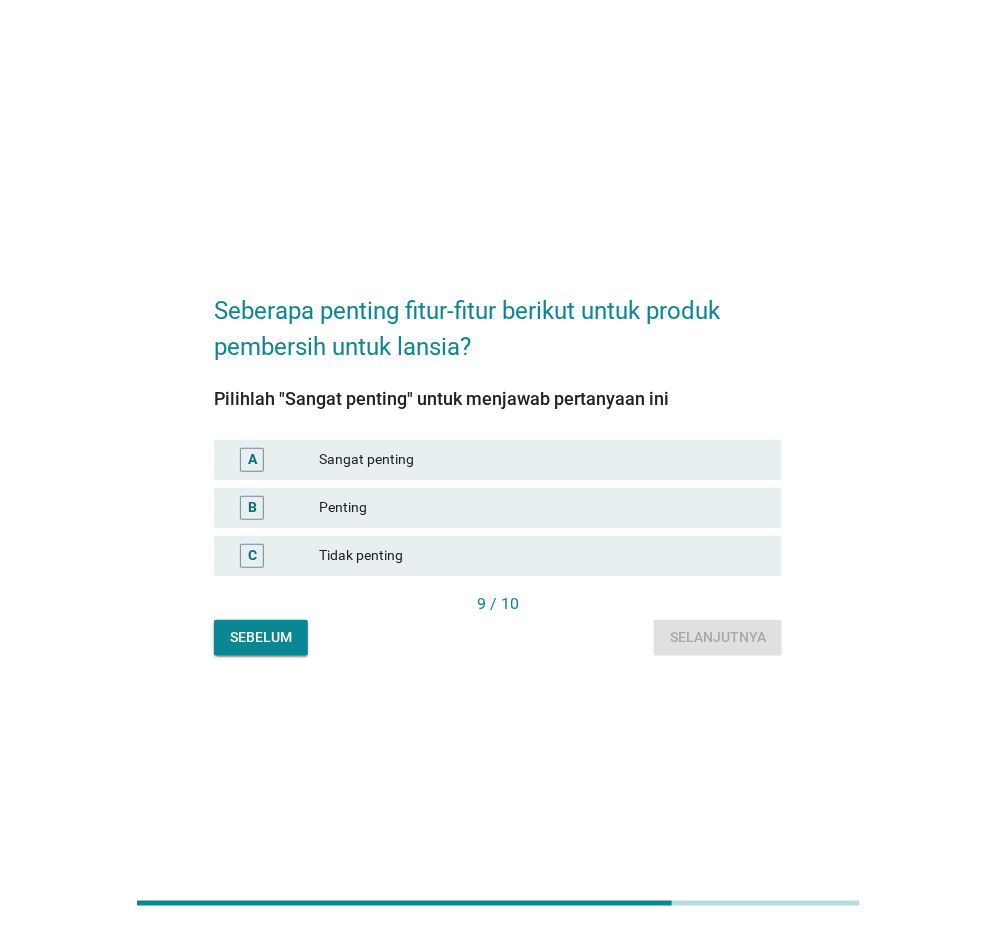 click on "Sangat penting" at bounding box center (542, 460) 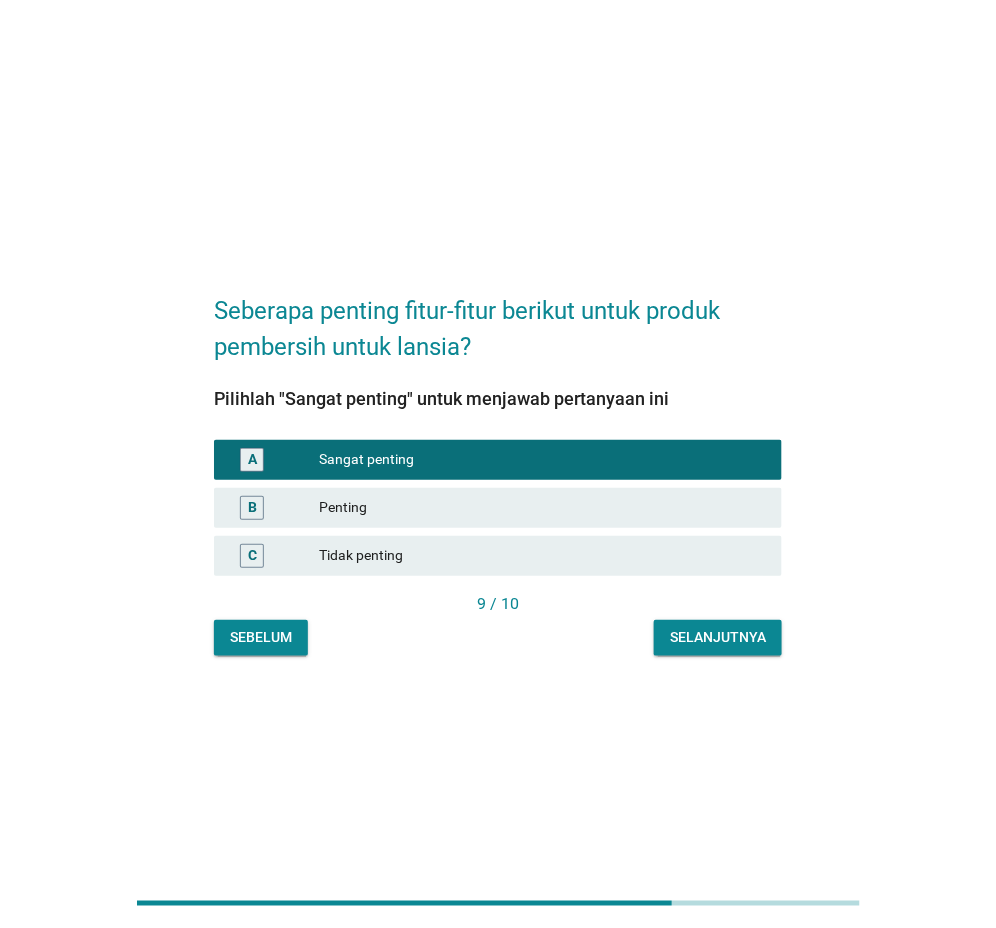 click on "Selanjutnya" at bounding box center [718, 637] 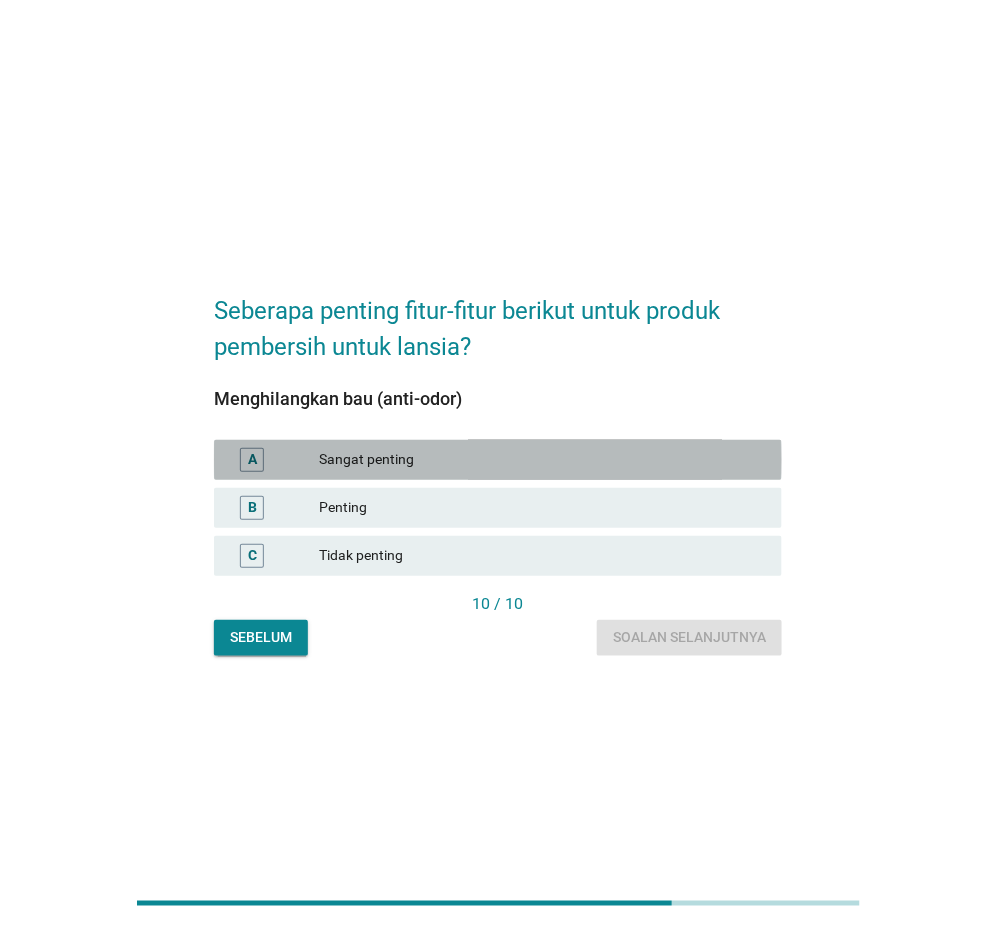 click on "Sangat penting" at bounding box center [542, 460] 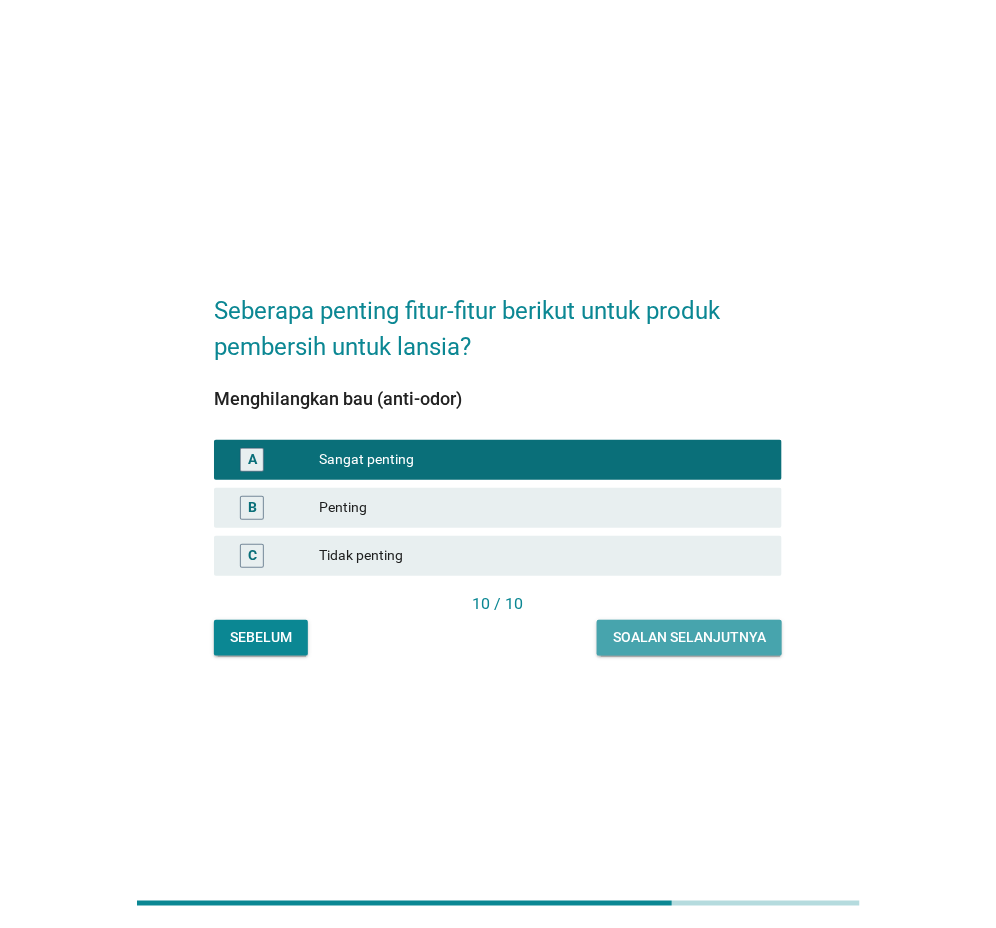 click on "Soalan selanjutnya" at bounding box center (689, 637) 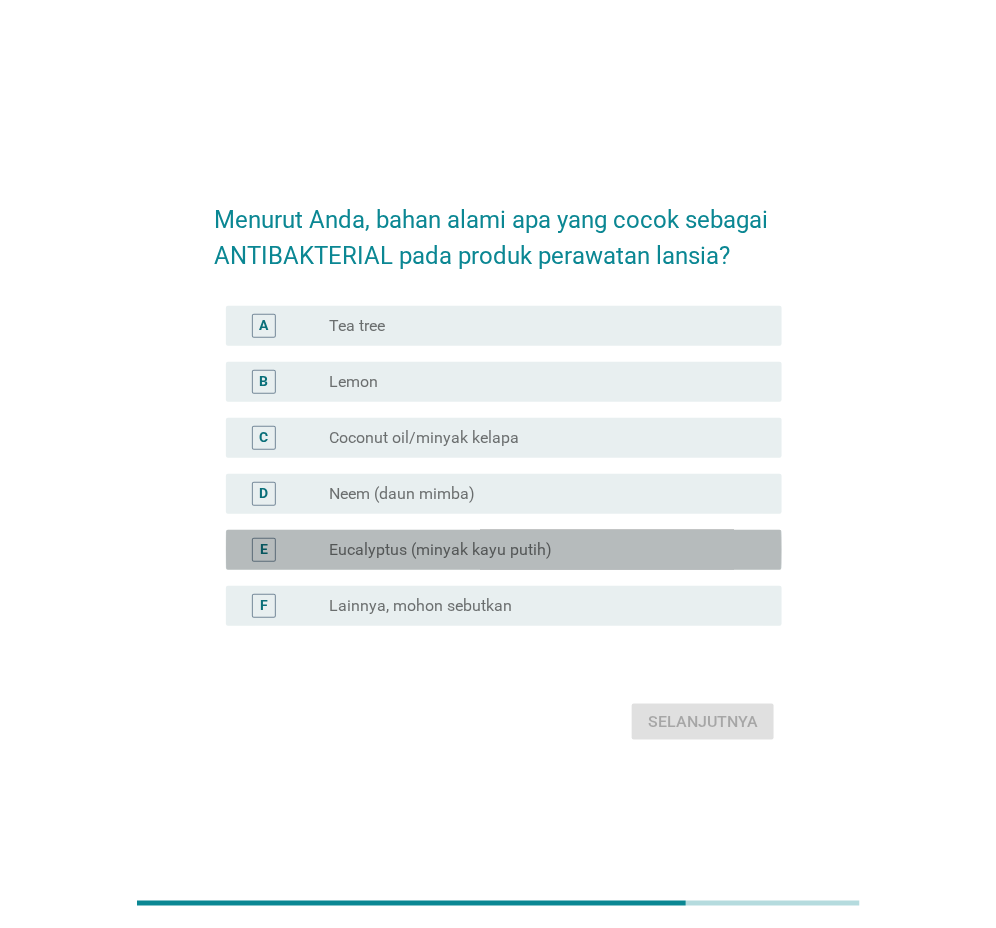 click on "Eucalyptus (minyak kayu putih)" at bounding box center [440, 550] 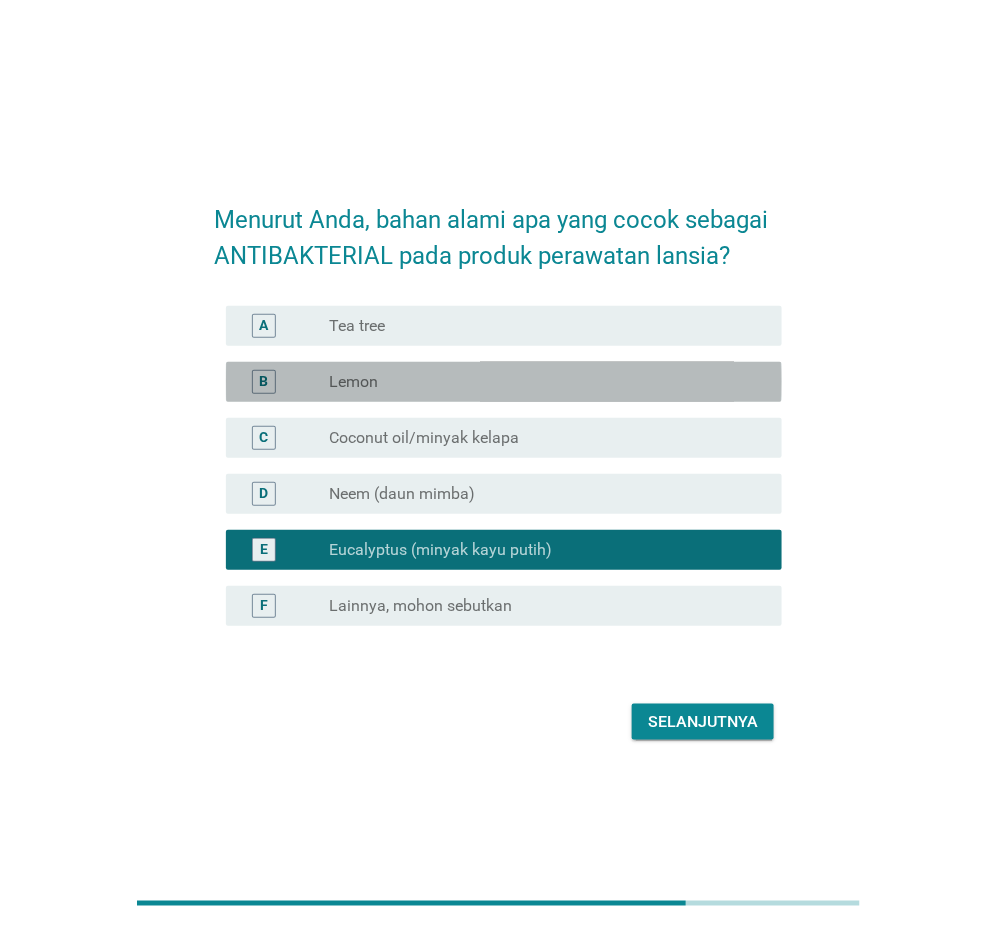 click on "radio_button_unchecked Lemon" at bounding box center (539, 382) 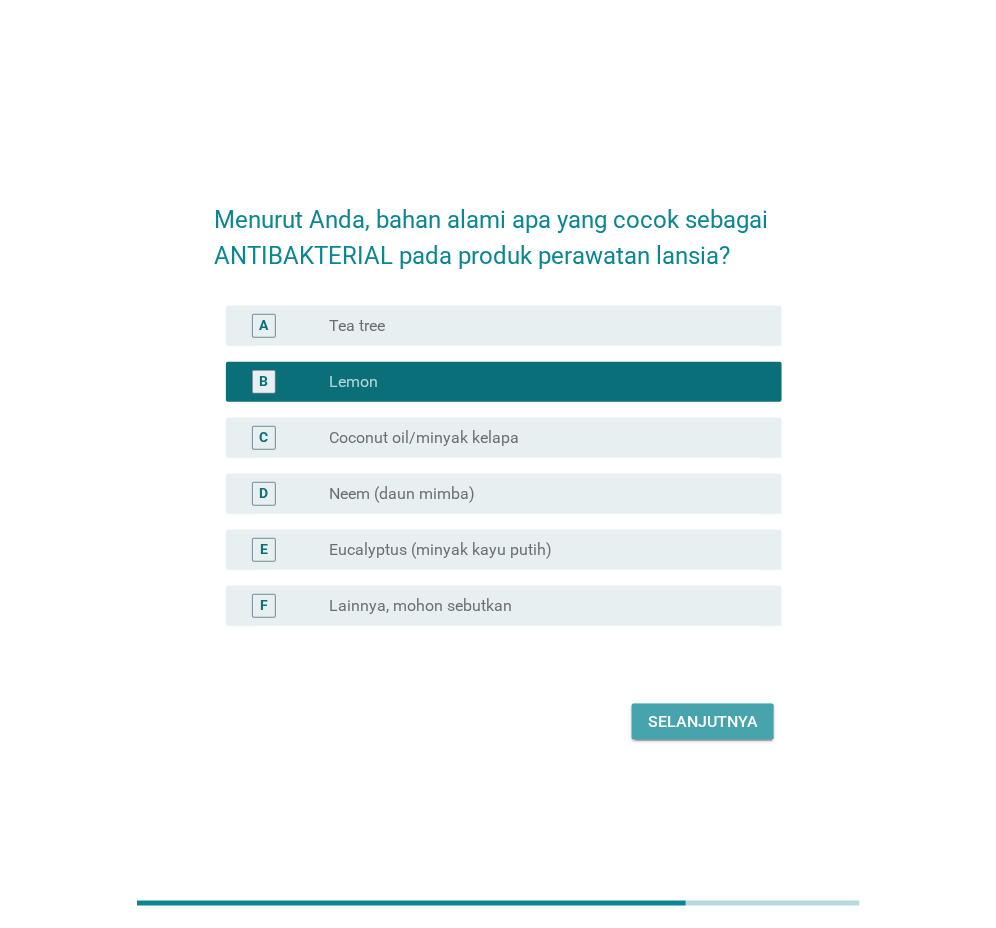 click on "Selanjutnya" at bounding box center (703, 722) 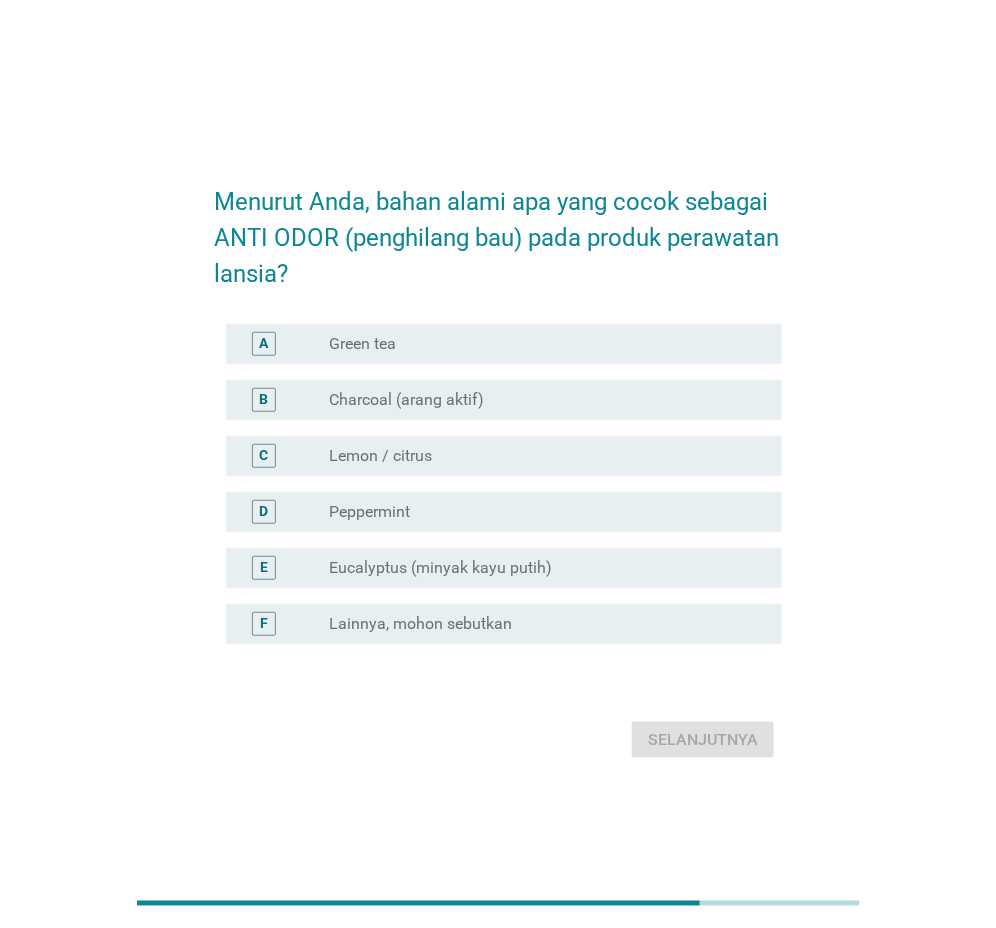 click on "radio_button_unchecked Lemon / citrus" at bounding box center (539, 456) 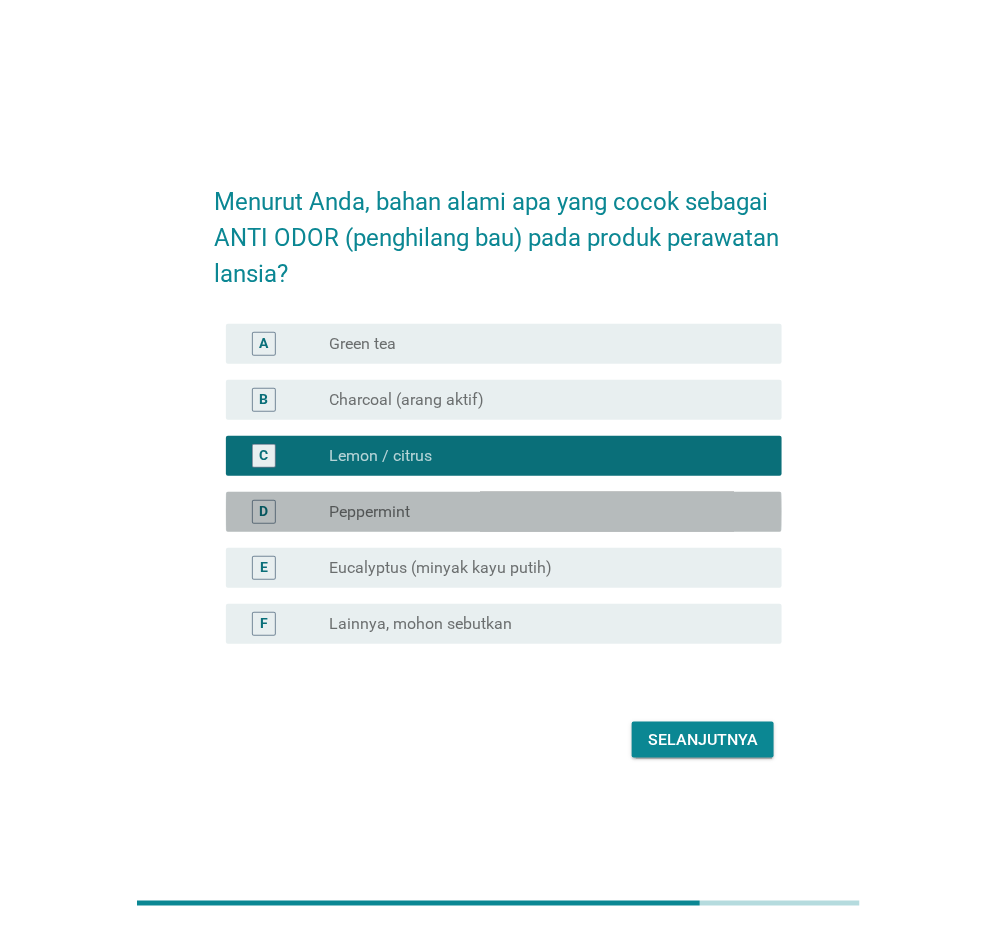 click on "radio_button_unchecked Peppermint" at bounding box center [539, 512] 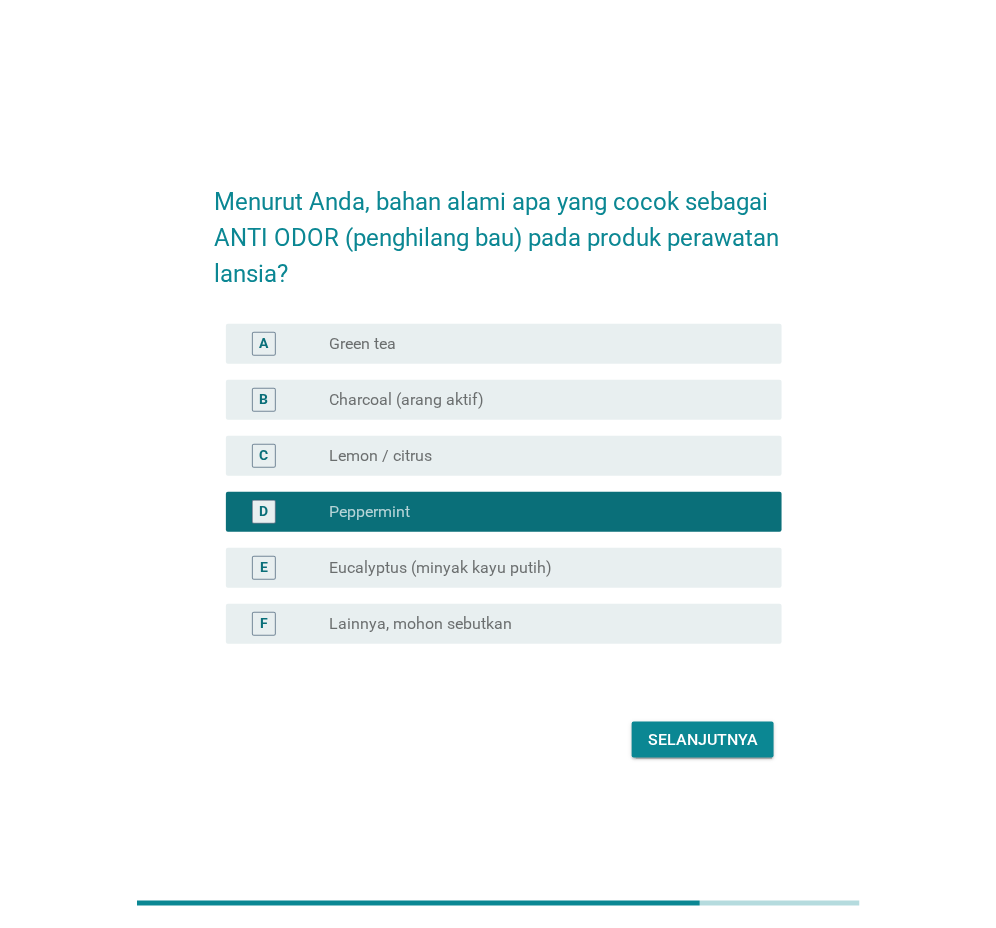 click on "D     radio_button_checked [FLAVOR]" at bounding box center (498, 512) 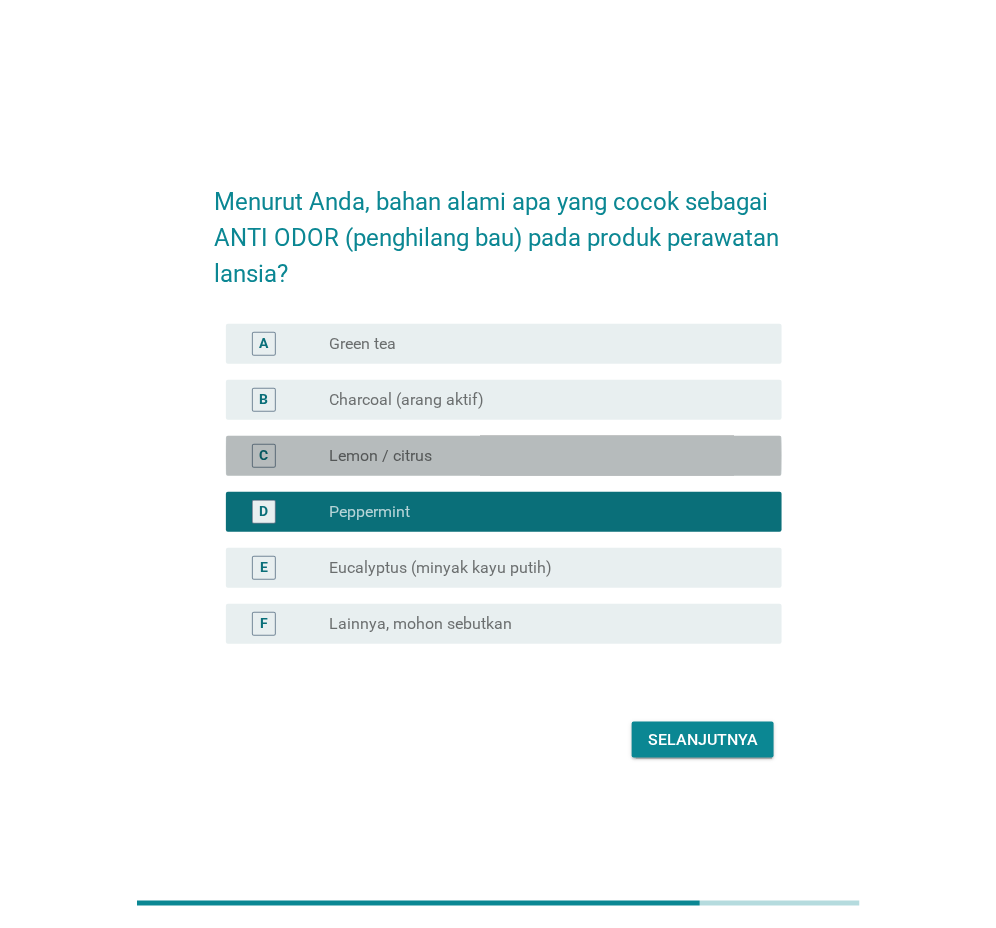 click on "C     radio_button_unchecked [FLAVOR] / citrus" at bounding box center [504, 456] 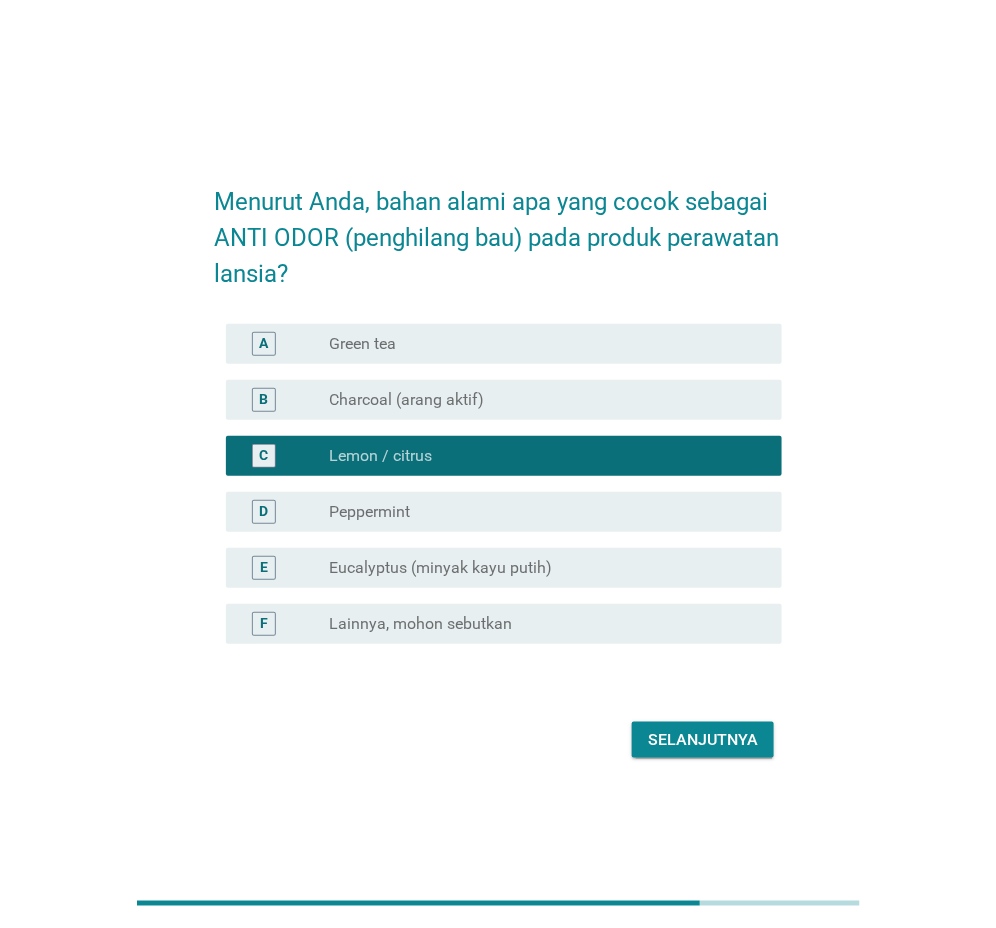 click on "Selanjutnya" at bounding box center (703, 740) 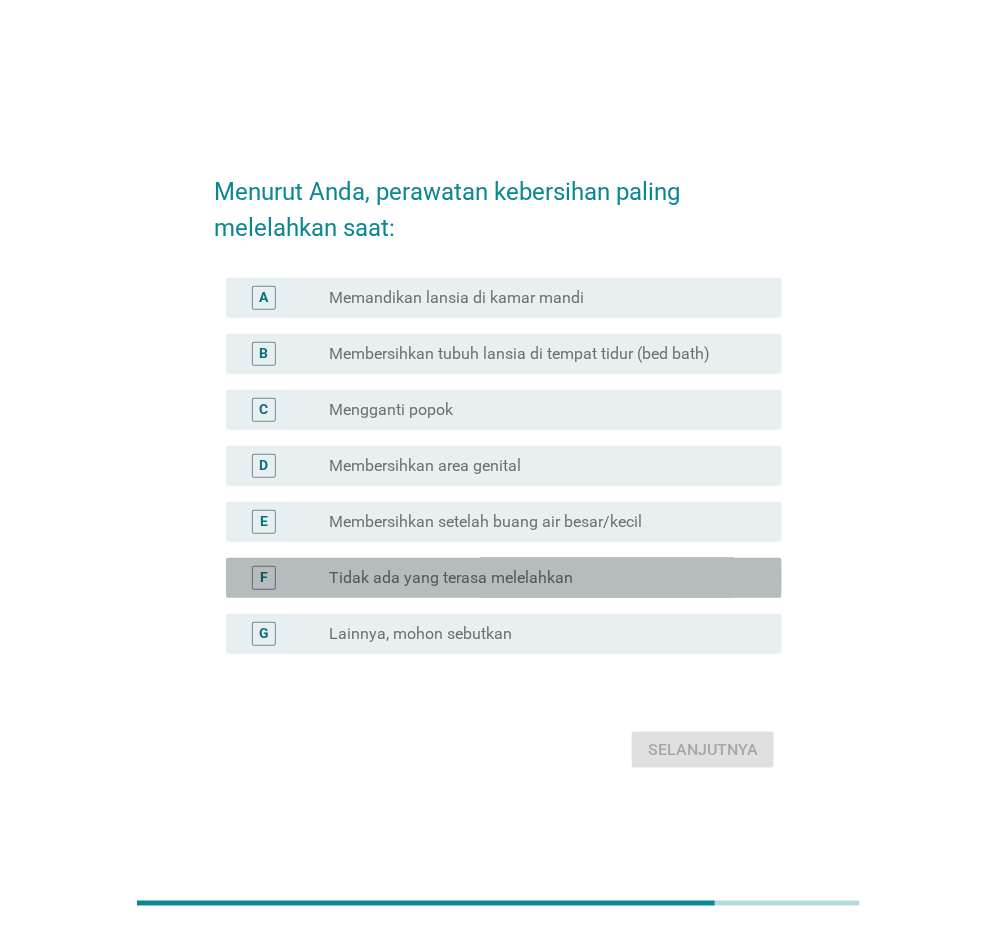 click on "Tidak ada yang terasa melelahkan" at bounding box center [451, 578] 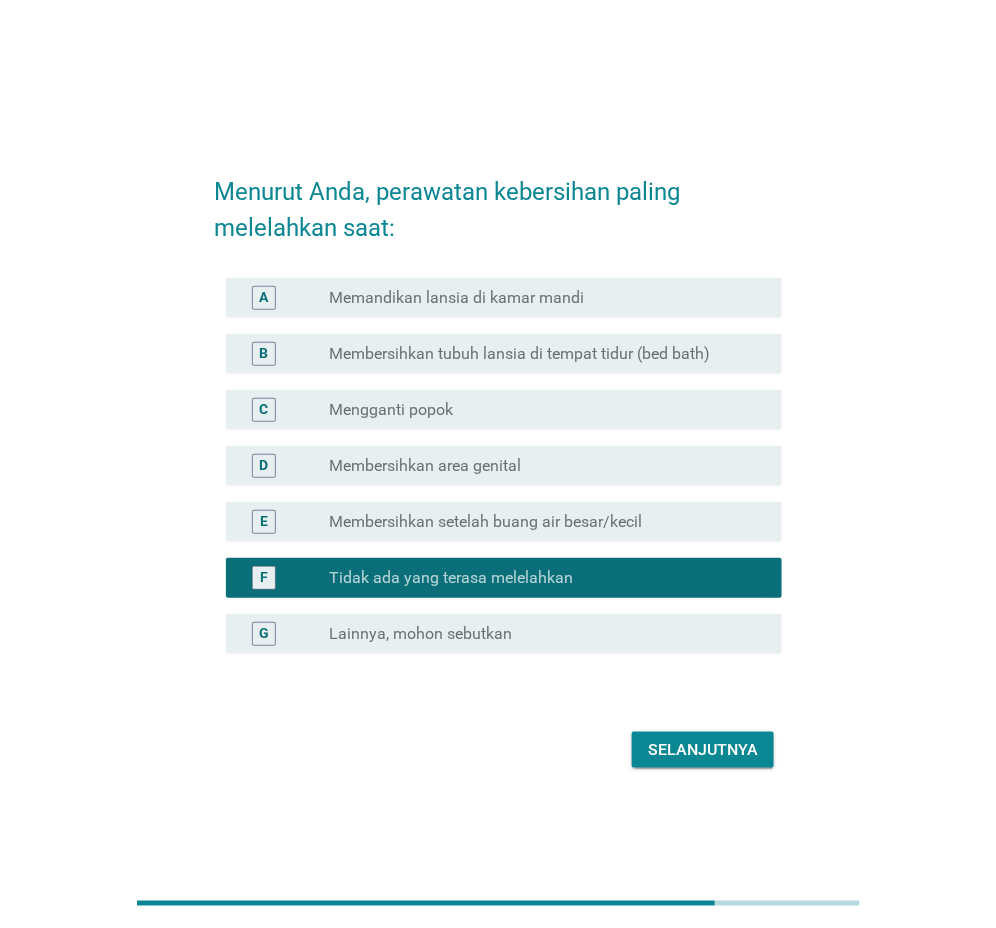 click on "Selanjutnya" at bounding box center (703, 750) 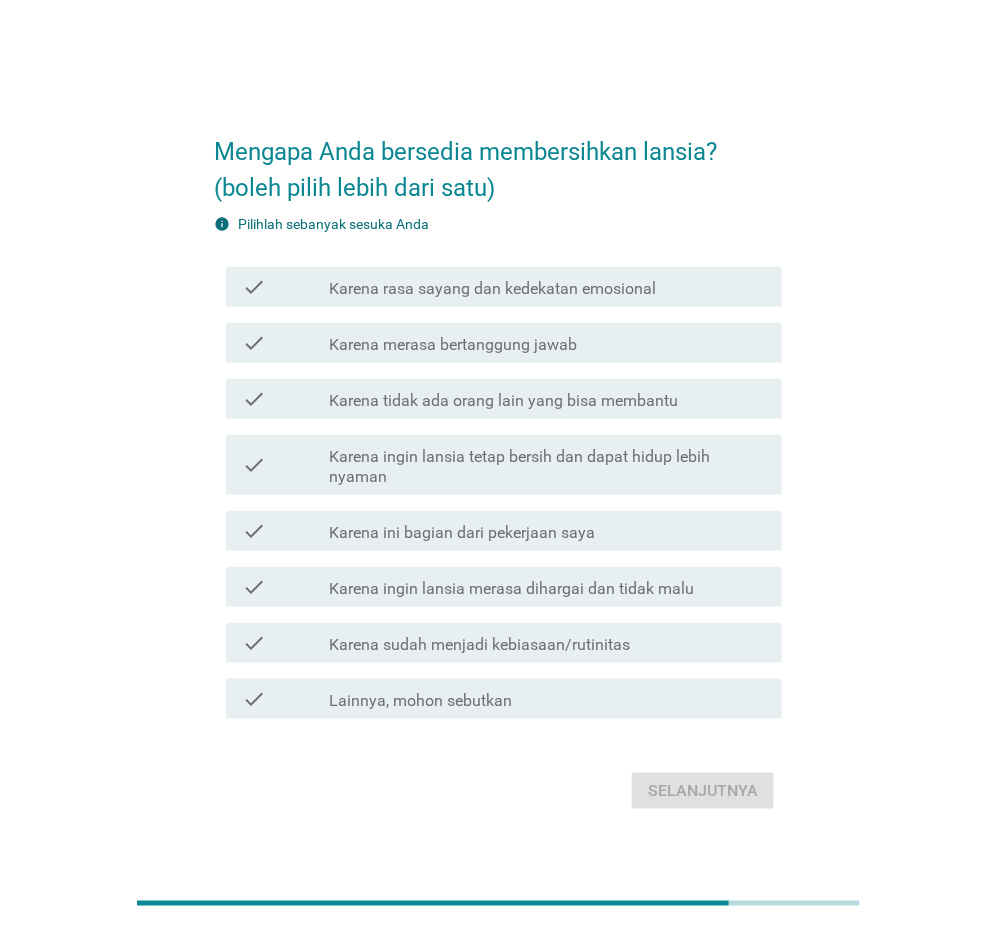 click on "Karena rasa sayang dan kedekatan emosional" at bounding box center [492, 289] 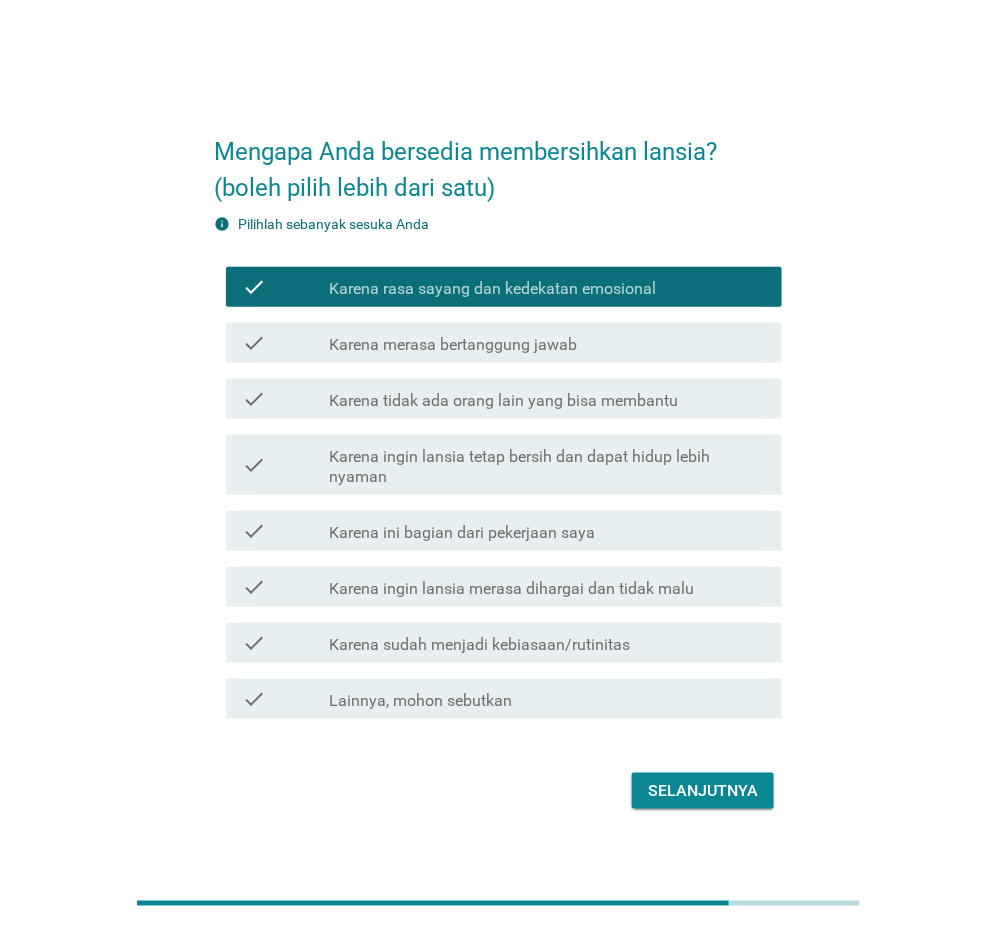 click on "Karena merasa bertanggung jawab" at bounding box center [453, 345] 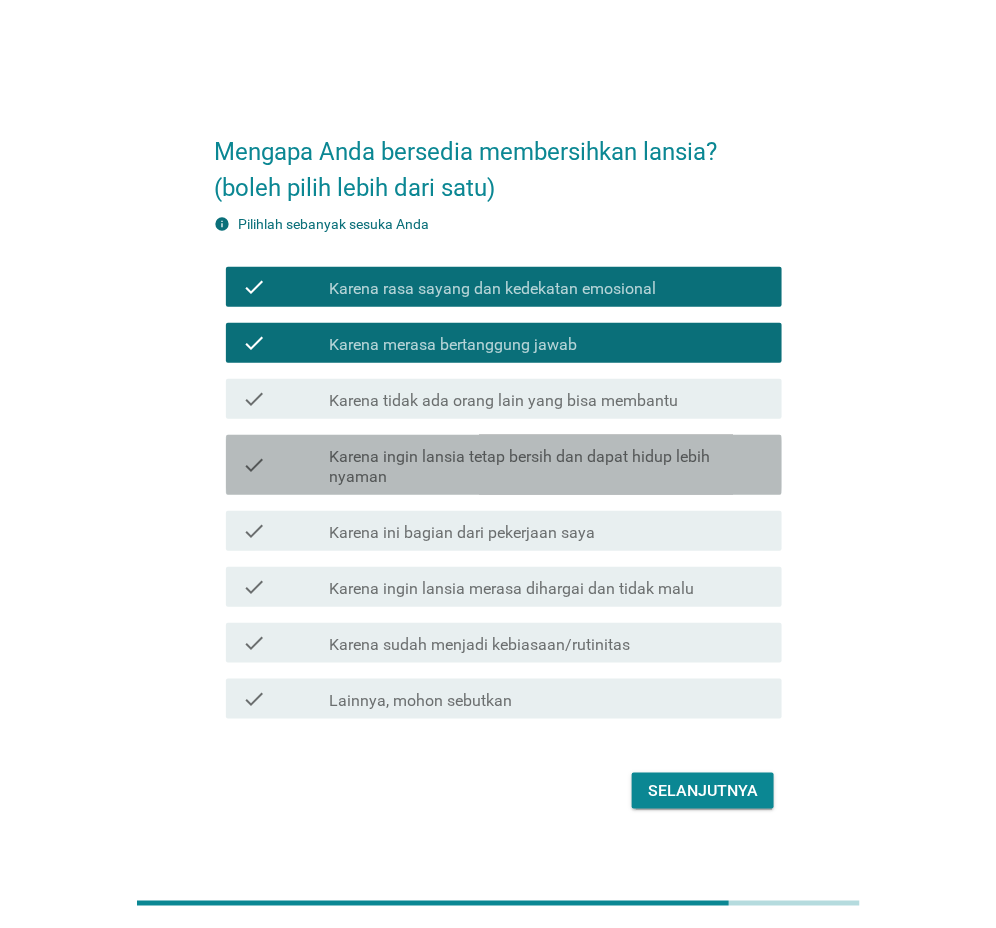 click on "Karena ingin lansia tetap bersih dan dapat hidup lebih nyaman" at bounding box center [547, 467] 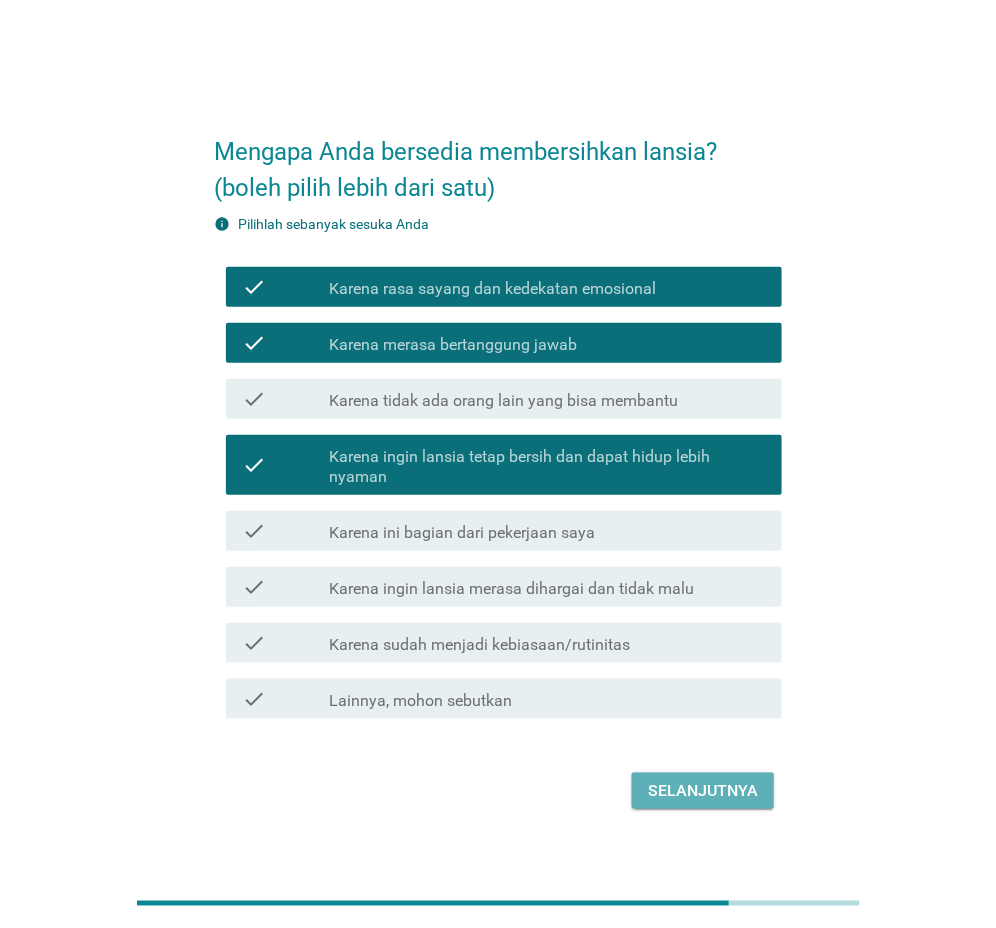 click on "Selanjutnya" at bounding box center (703, 791) 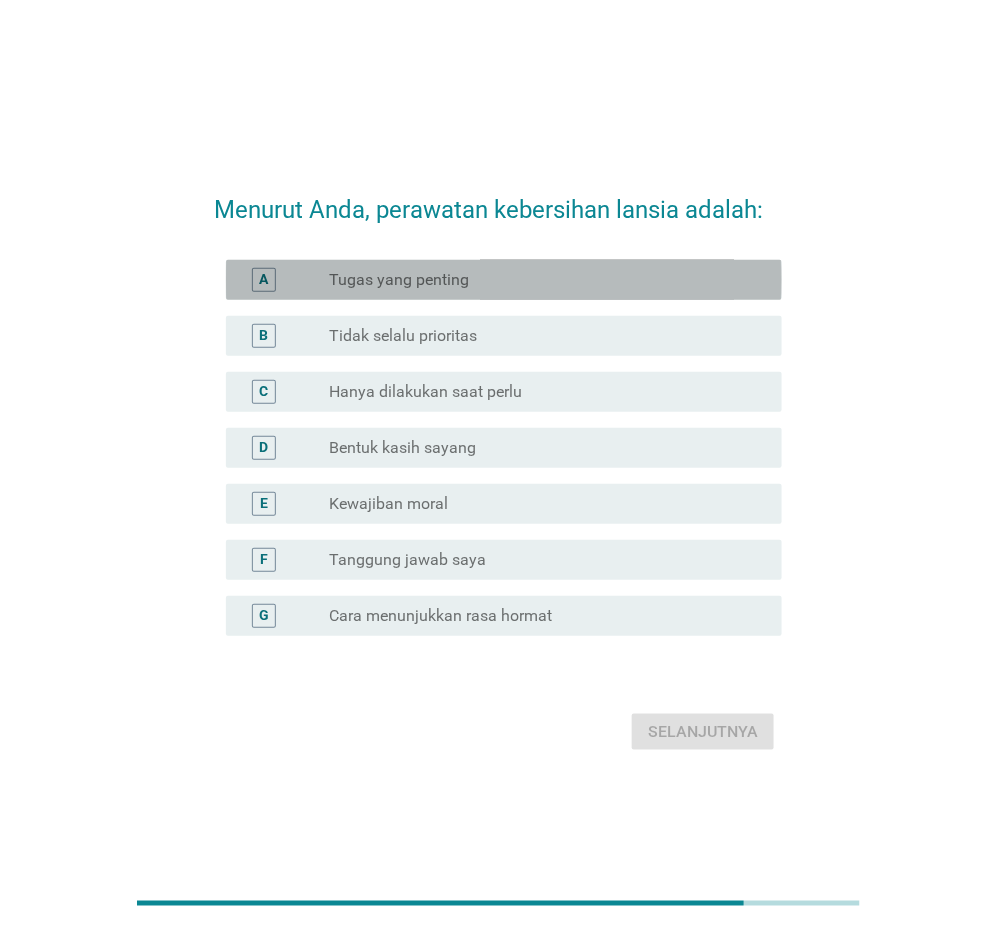 click on "radio_button_unchecked Tugas yang penting" at bounding box center [539, 280] 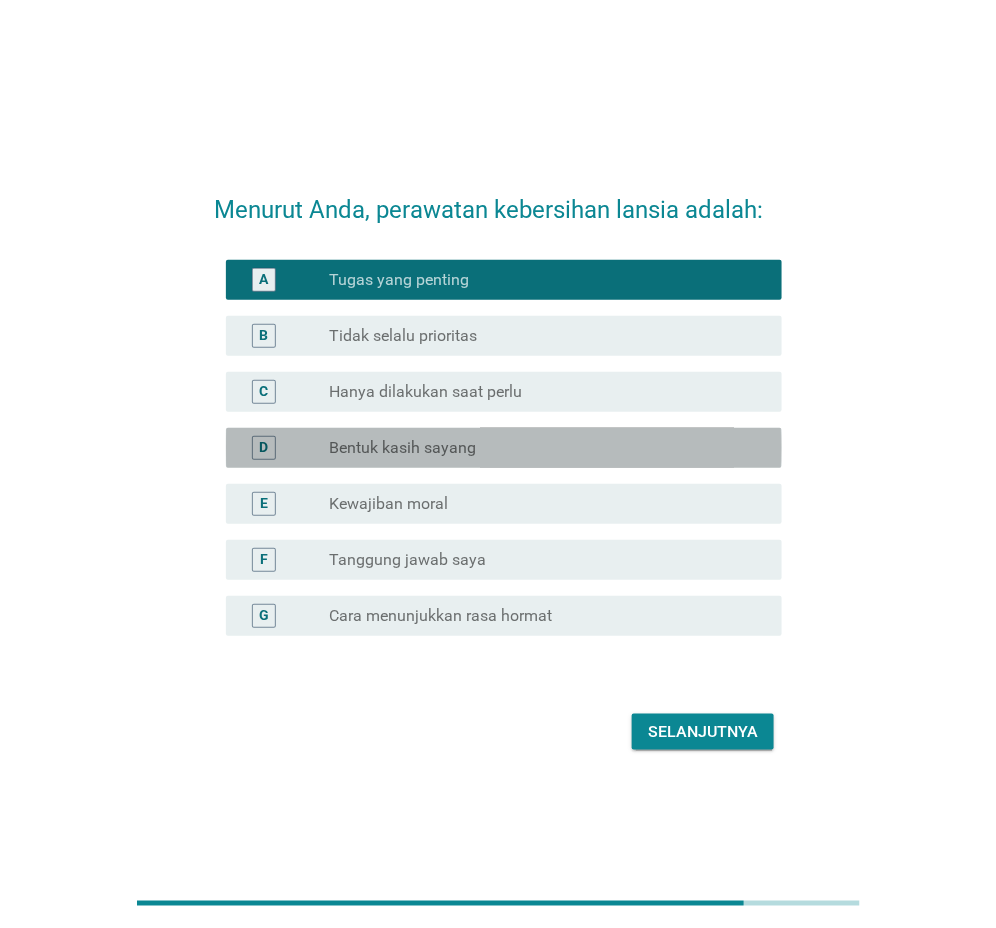 click on "Bentuk kasih sayang" at bounding box center [402, 448] 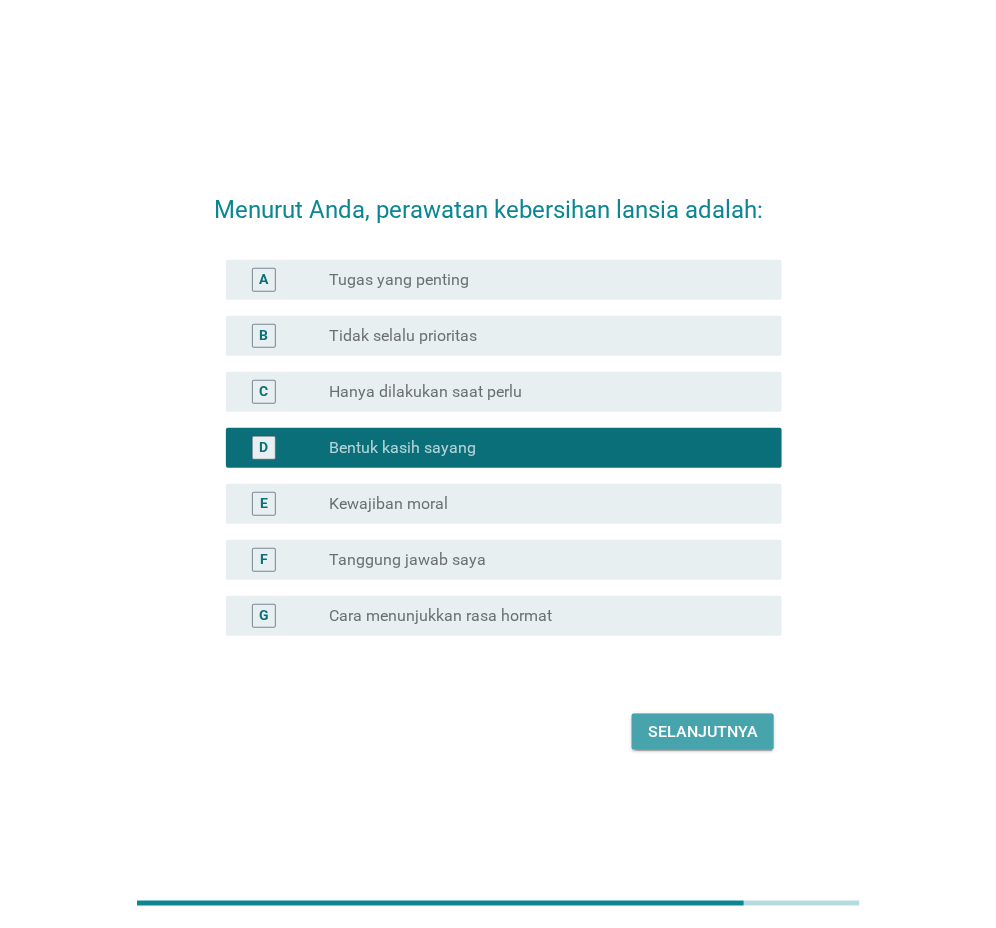 click on "Selanjutnya" at bounding box center [703, 732] 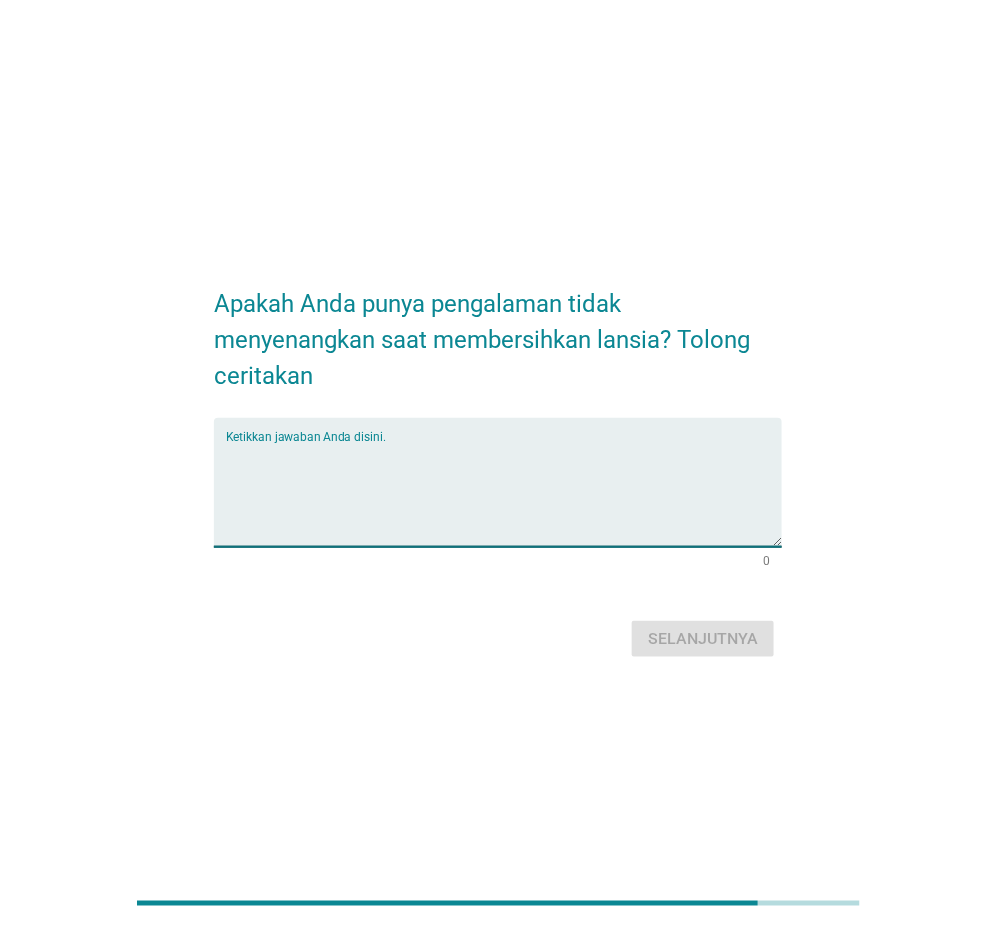 click at bounding box center [504, 494] 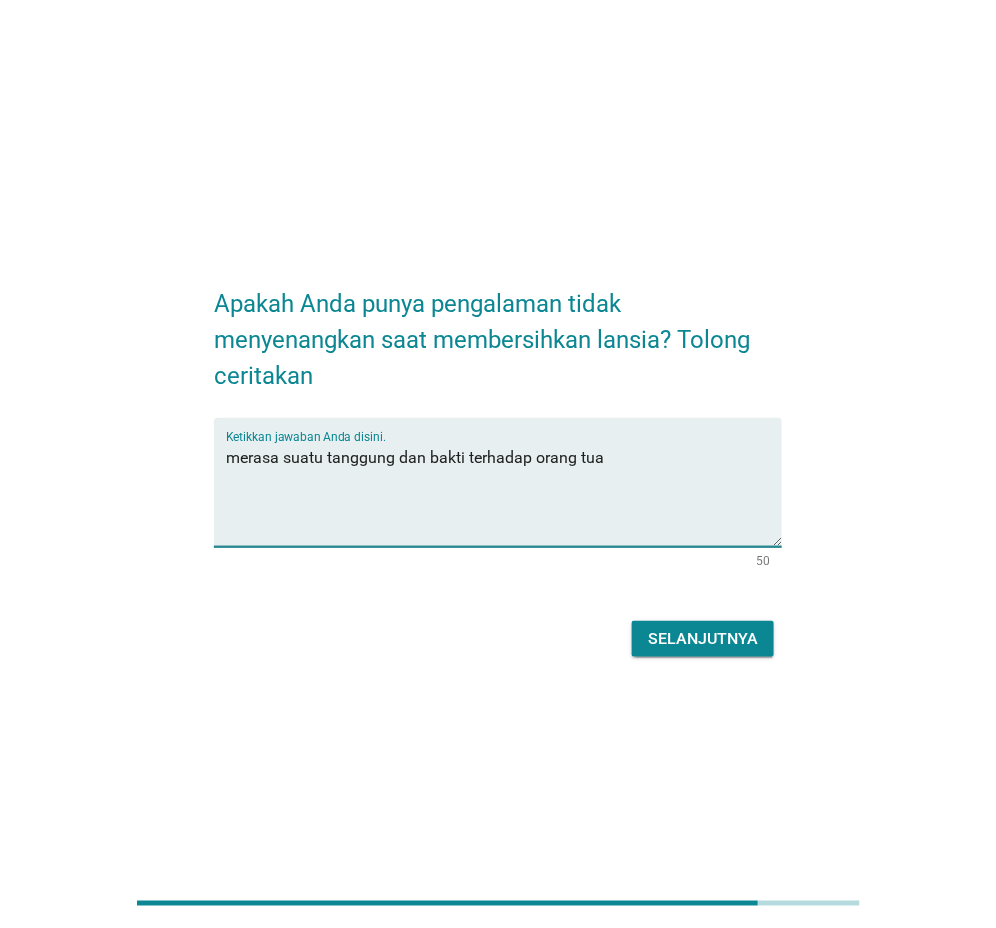 type on "merasa suatu tanggung dan bakti terhadap orang tua" 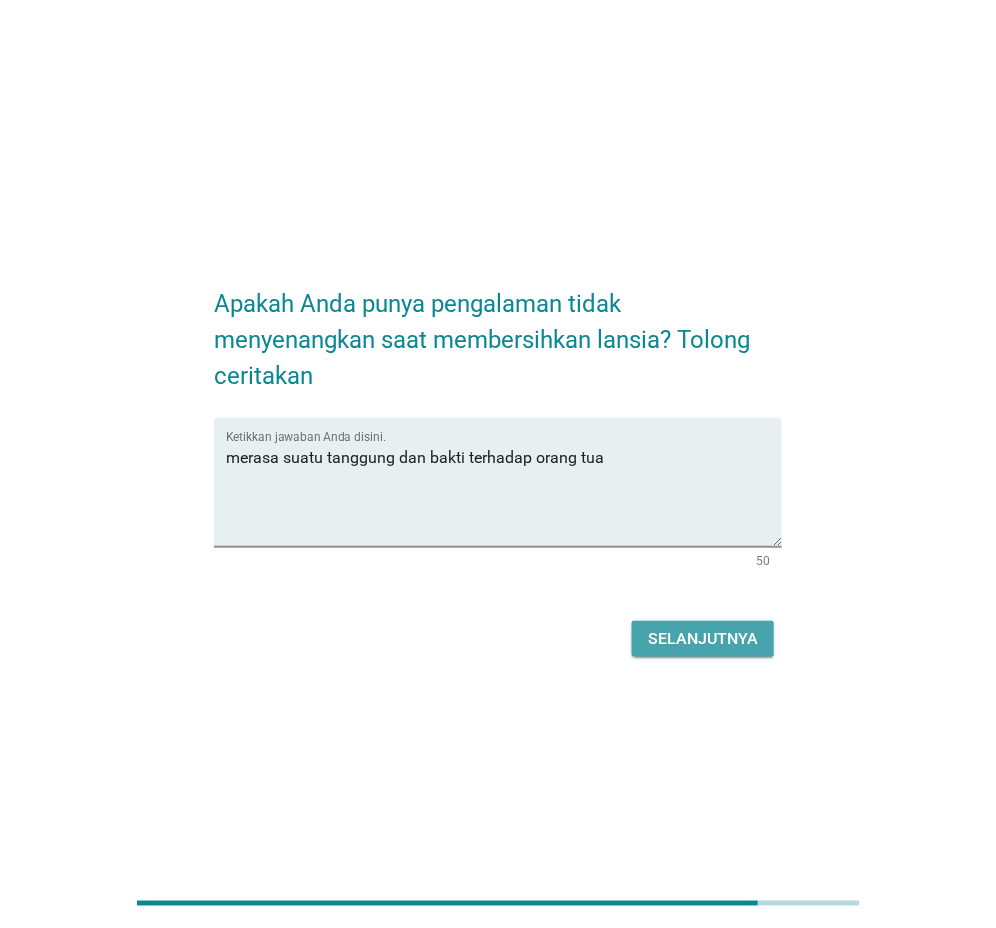click on "Selanjutnya" at bounding box center [703, 639] 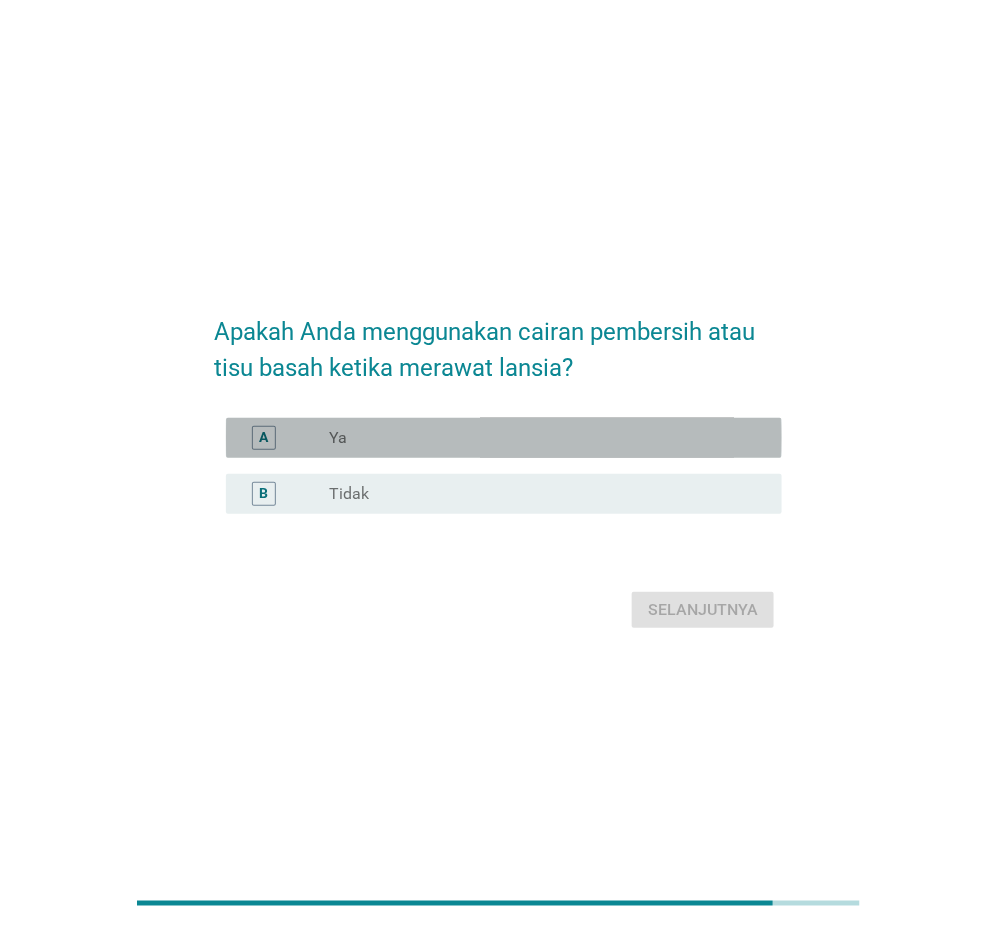 click on "A     radio_button_unchecked Ya" at bounding box center [504, 438] 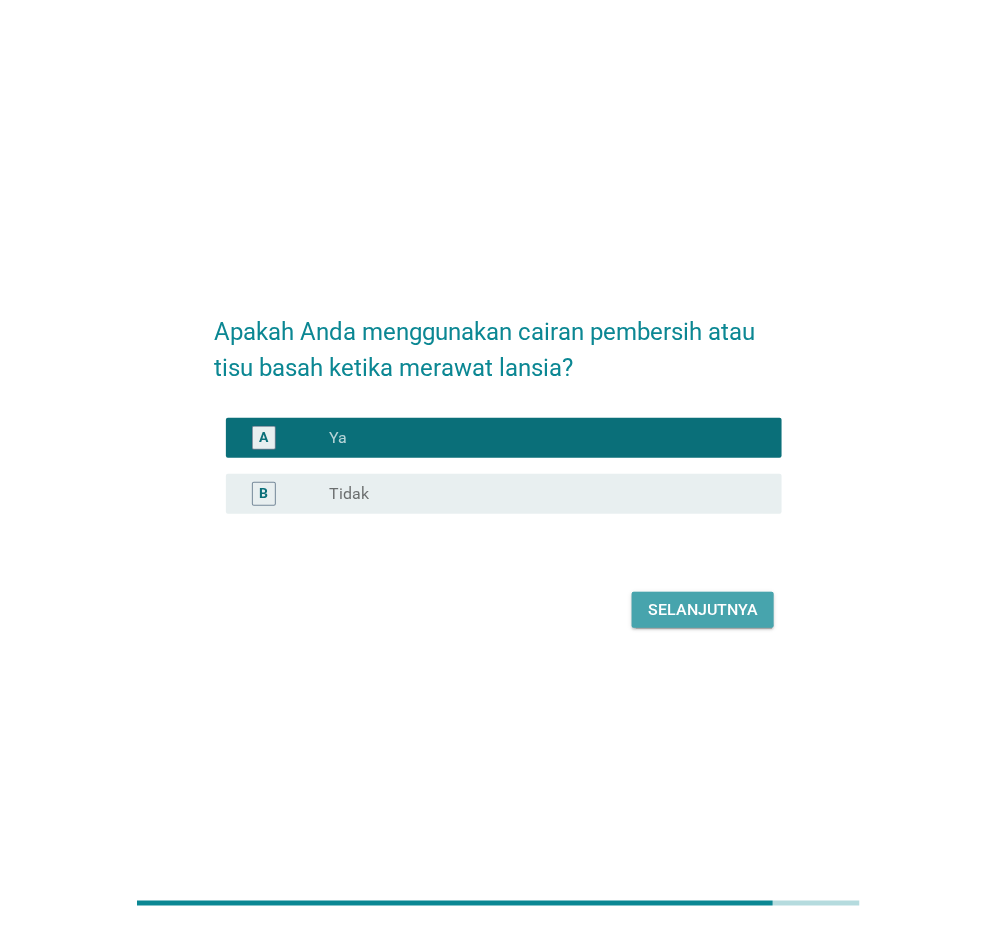 click on "Selanjutnya" at bounding box center (703, 610) 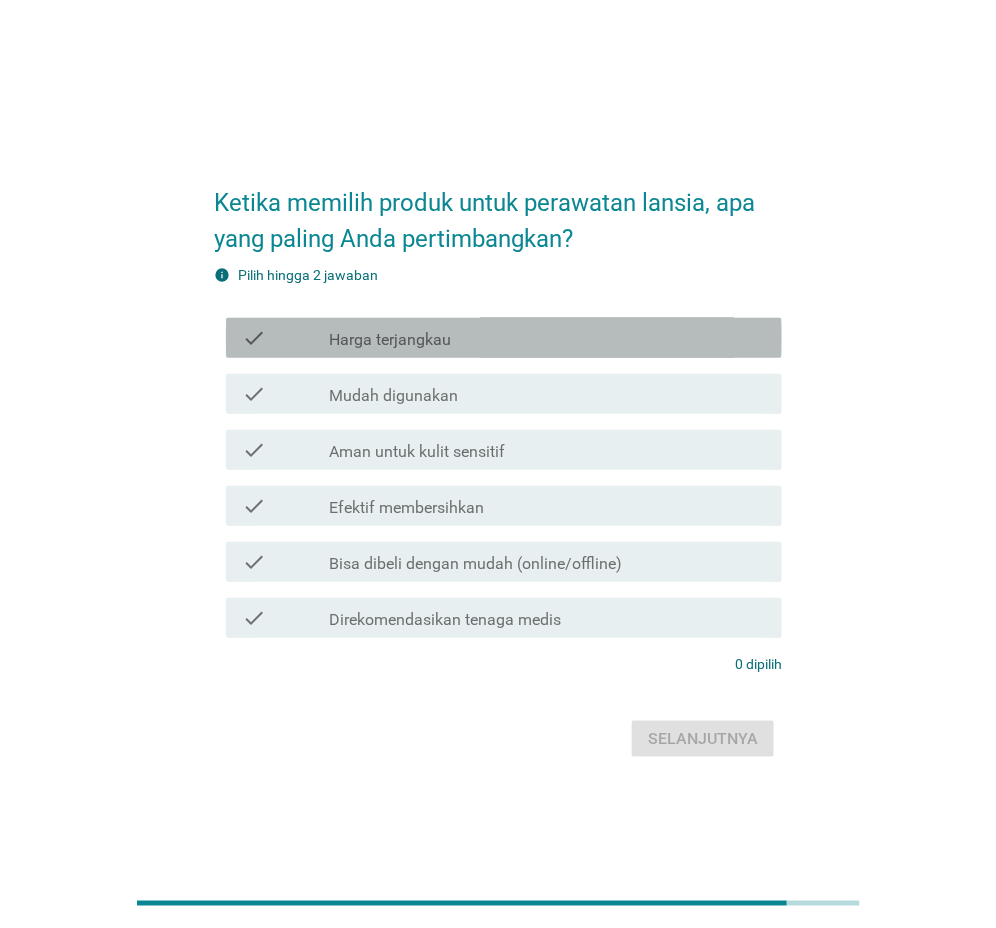 click on "check_box_outline_blank Harga terjangkau" at bounding box center [547, 338] 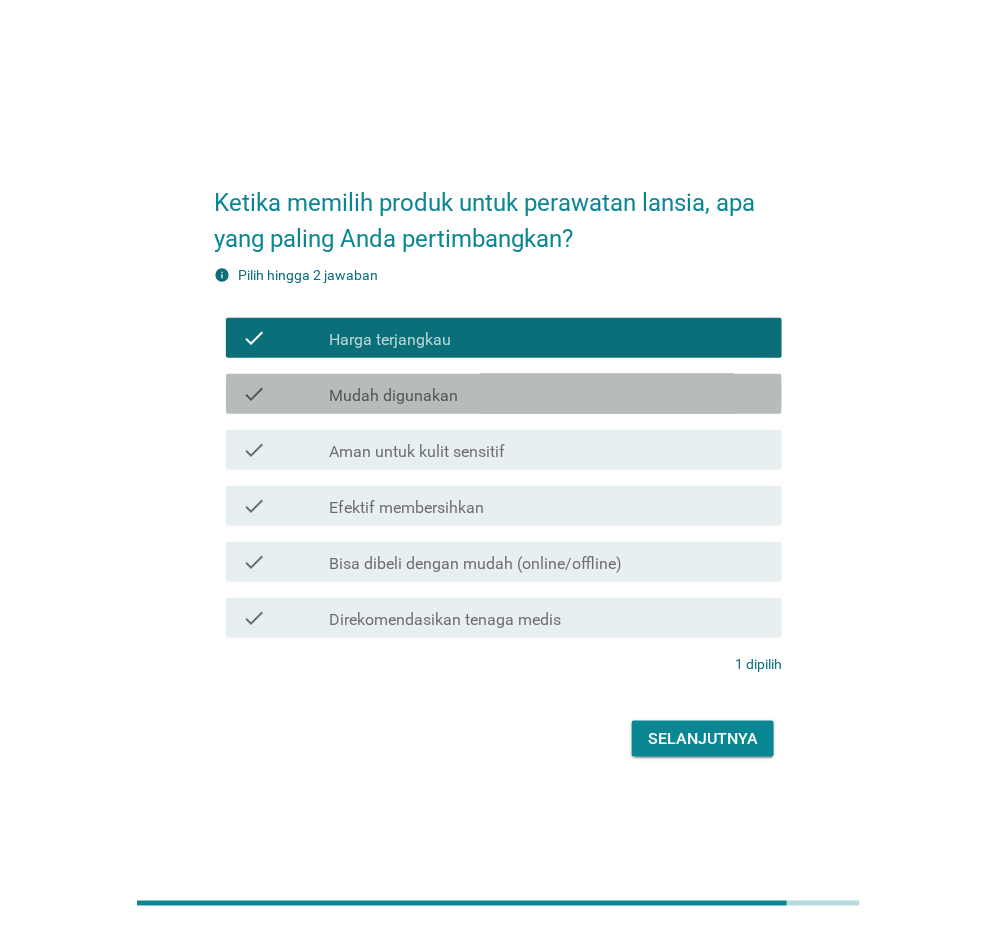click on "check_box_outline_blank Mudah digunakan" at bounding box center [547, 394] 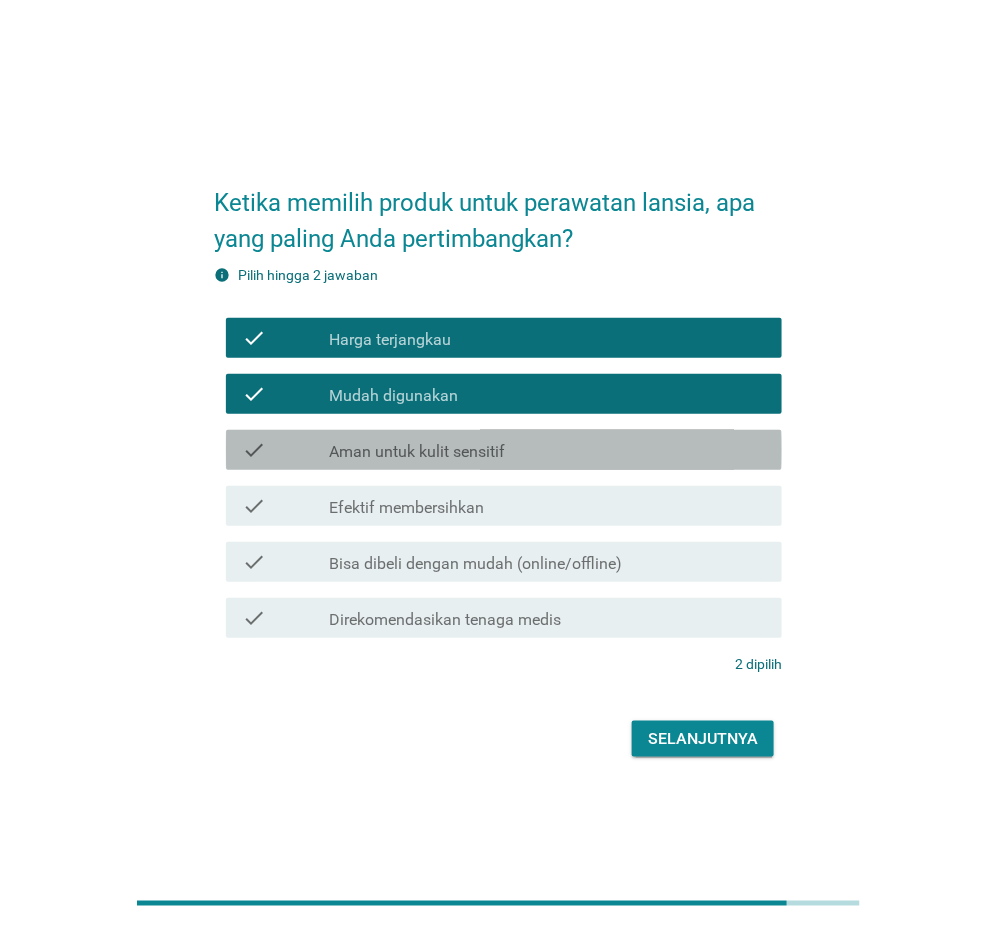 click on "check_box_outline_blank Aman untuk kulit sensitif" at bounding box center [547, 450] 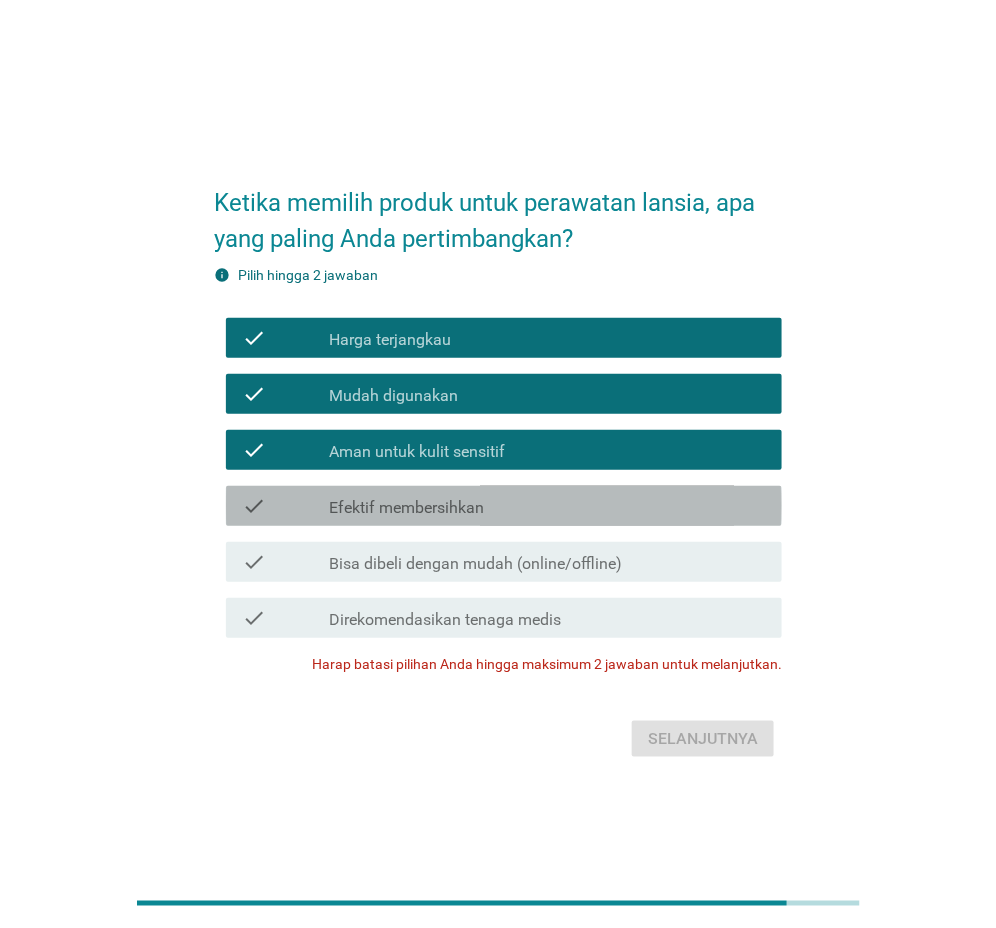 click on "check_box_outline_blank Efektif membersihkan" at bounding box center [547, 506] 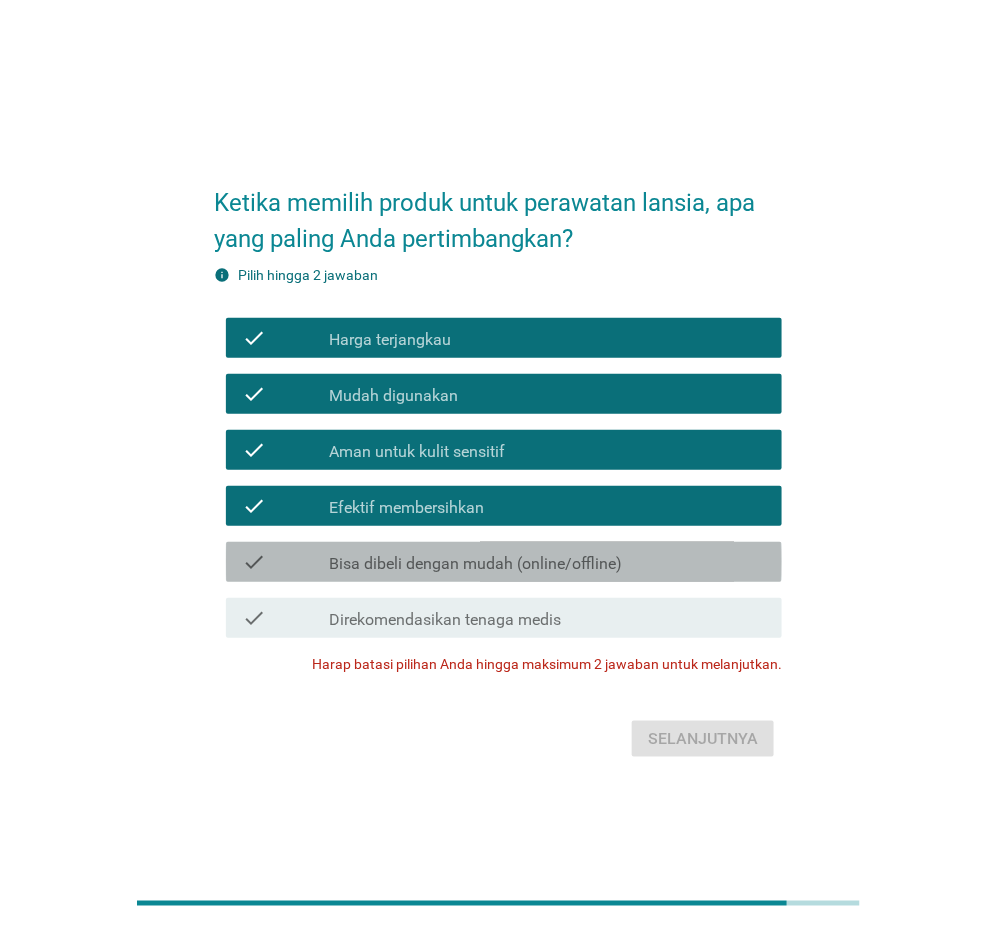 click on "Bisa dibeli dengan mudah (online/offline)" at bounding box center (475, 564) 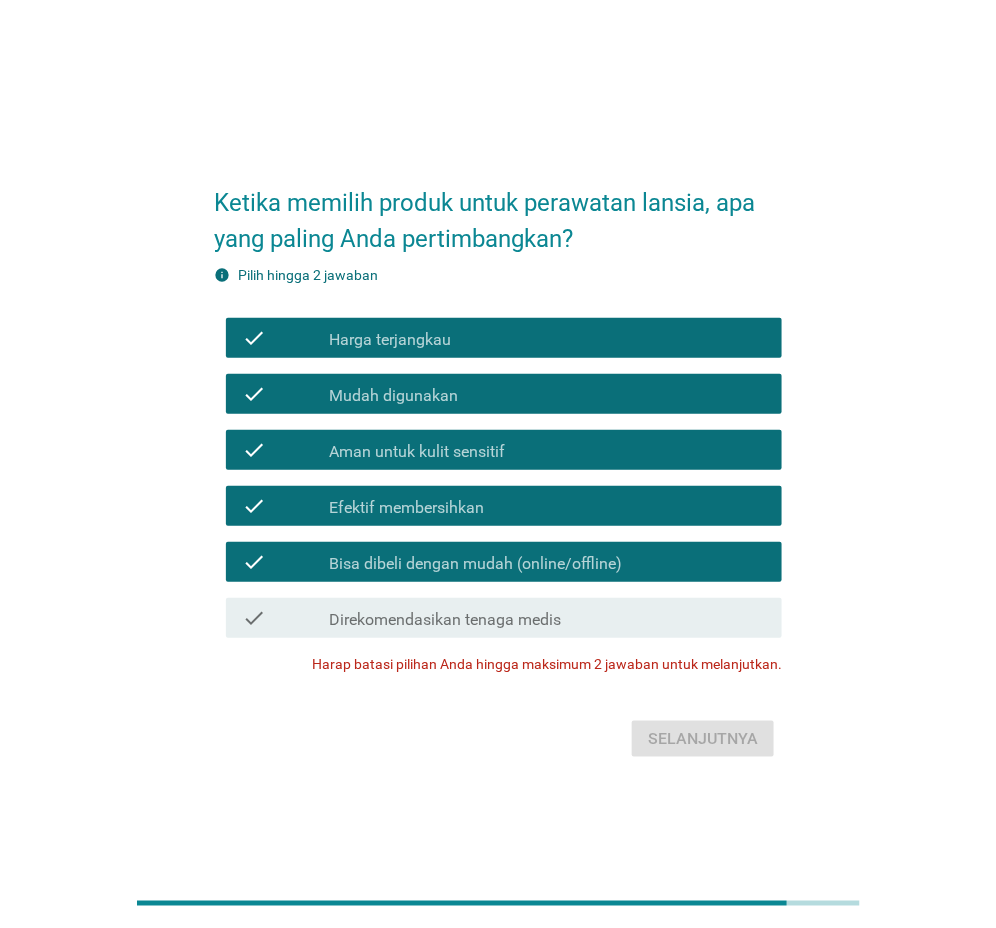 click on "Aman untuk kulit sensitif" at bounding box center [417, 452] 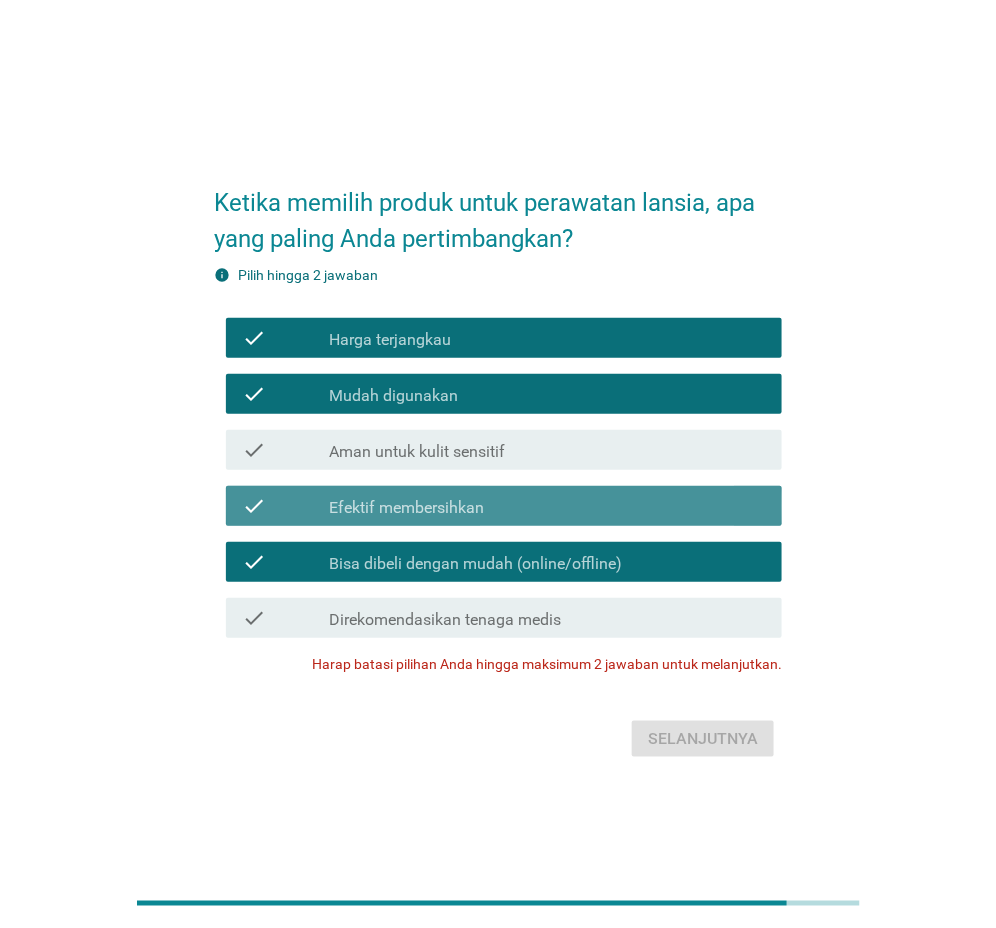 click on "Efektif membersihkan" at bounding box center (406, 508) 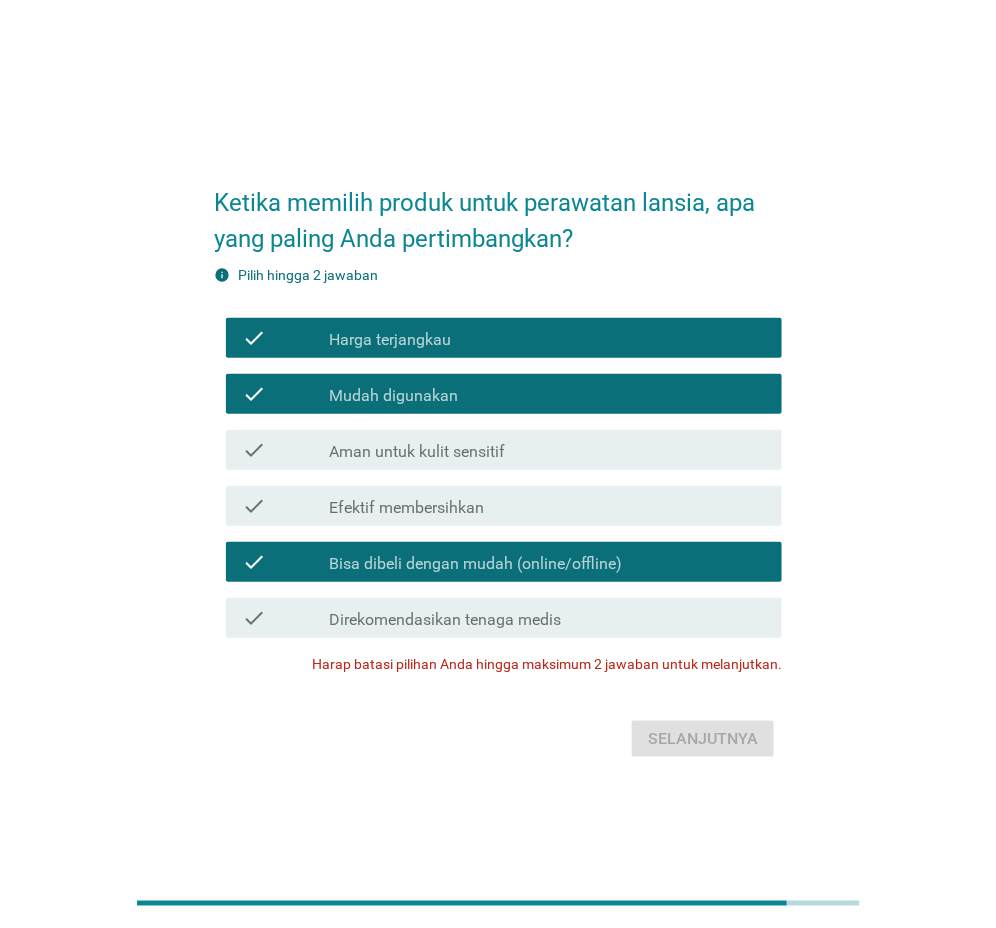 click on "Bisa dibeli dengan mudah (online/offline)" at bounding box center [475, 564] 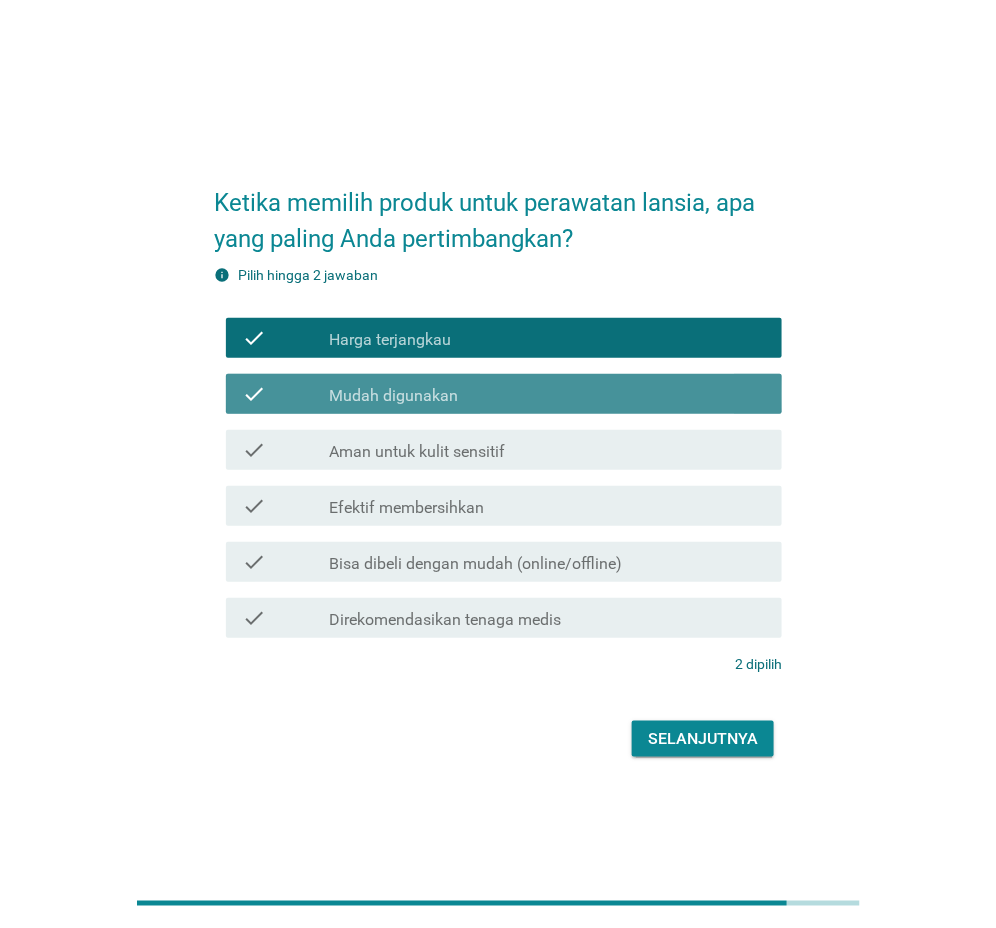 click on "Mudah digunakan" at bounding box center [393, 396] 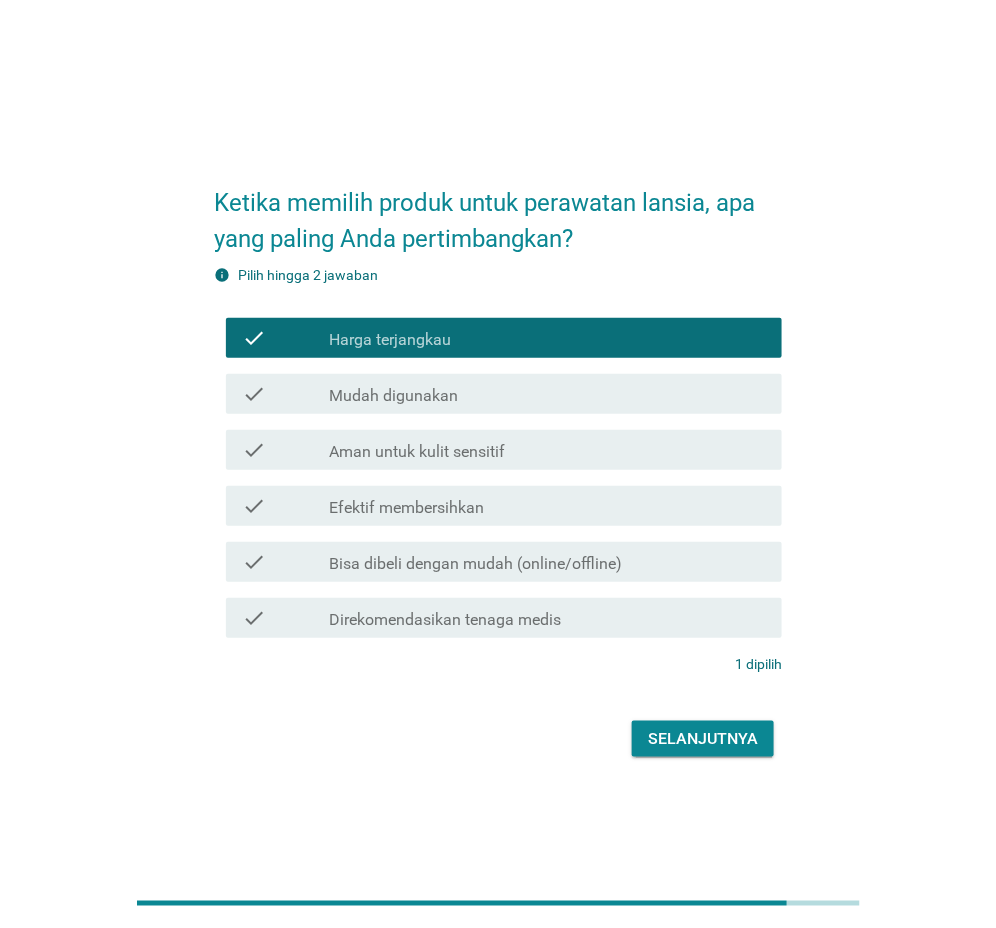 drag, startPoint x: 424, startPoint y: 338, endPoint x: 418, endPoint y: 361, distance: 23.769728 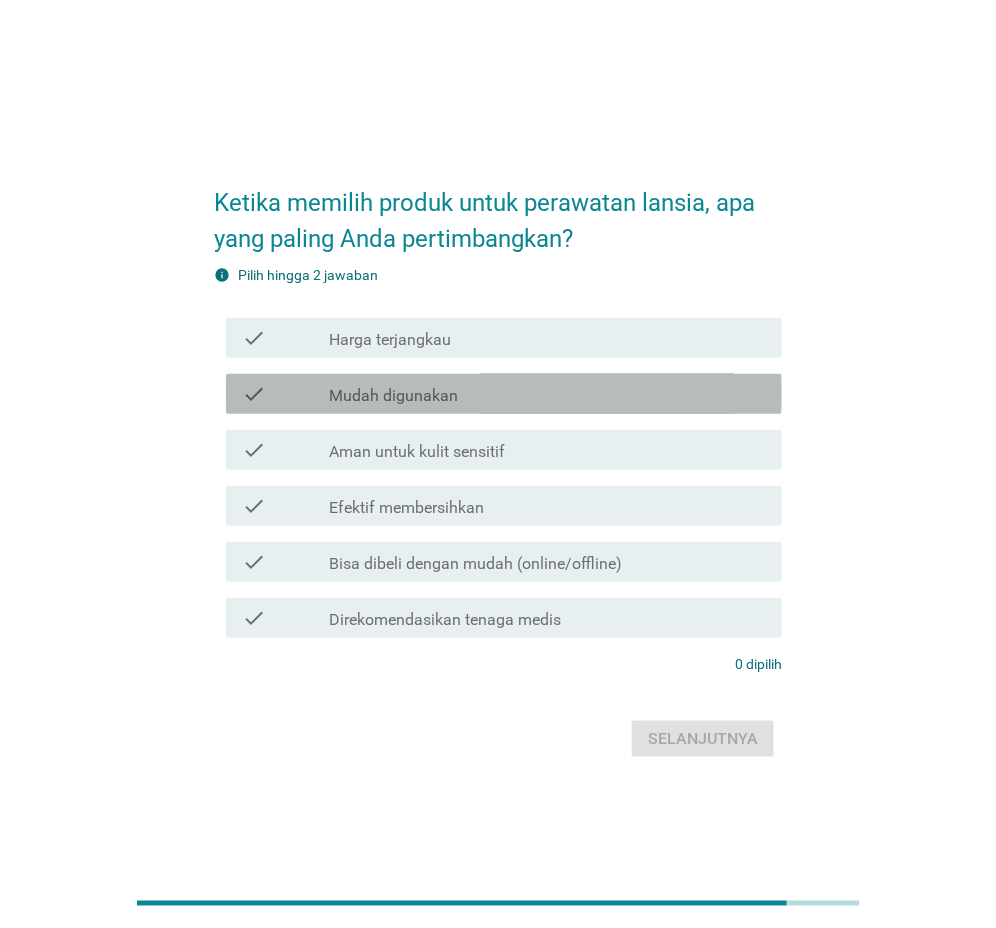 click on "check_box Mudah digunakan" at bounding box center (547, 394) 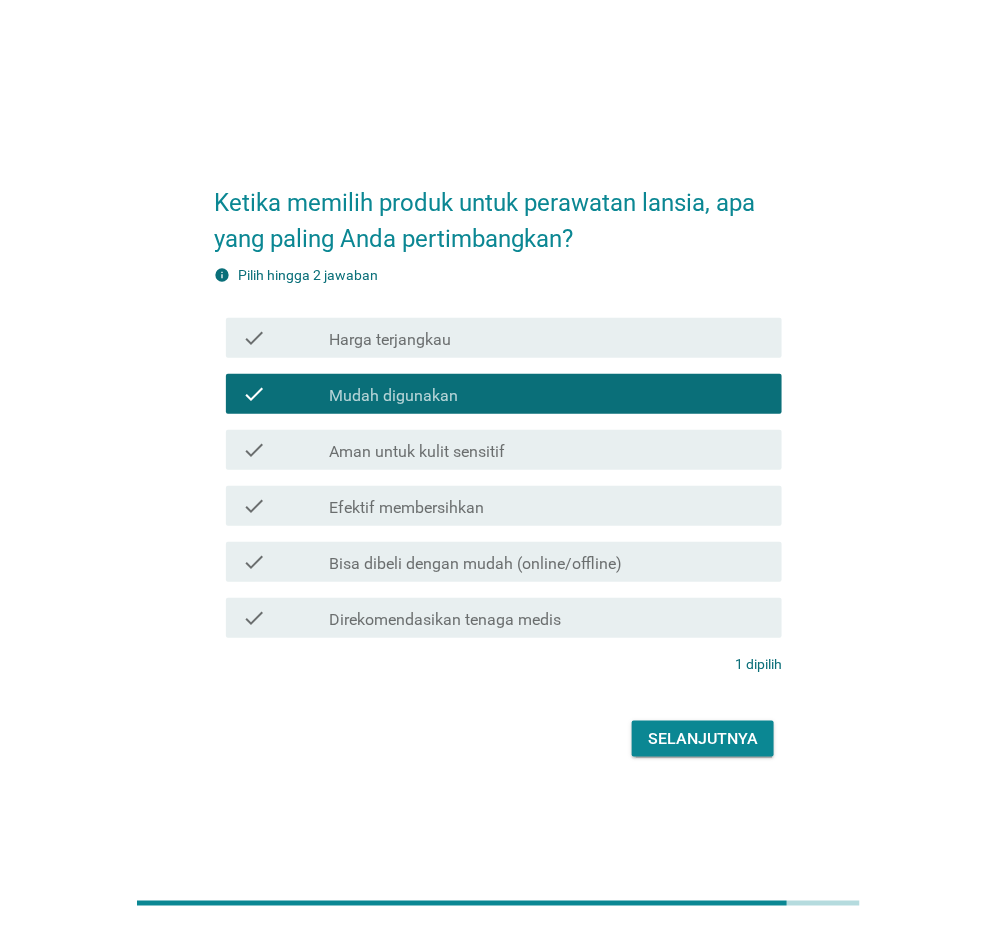 click on "check     check_box Efektif membersihkan" at bounding box center [504, 506] 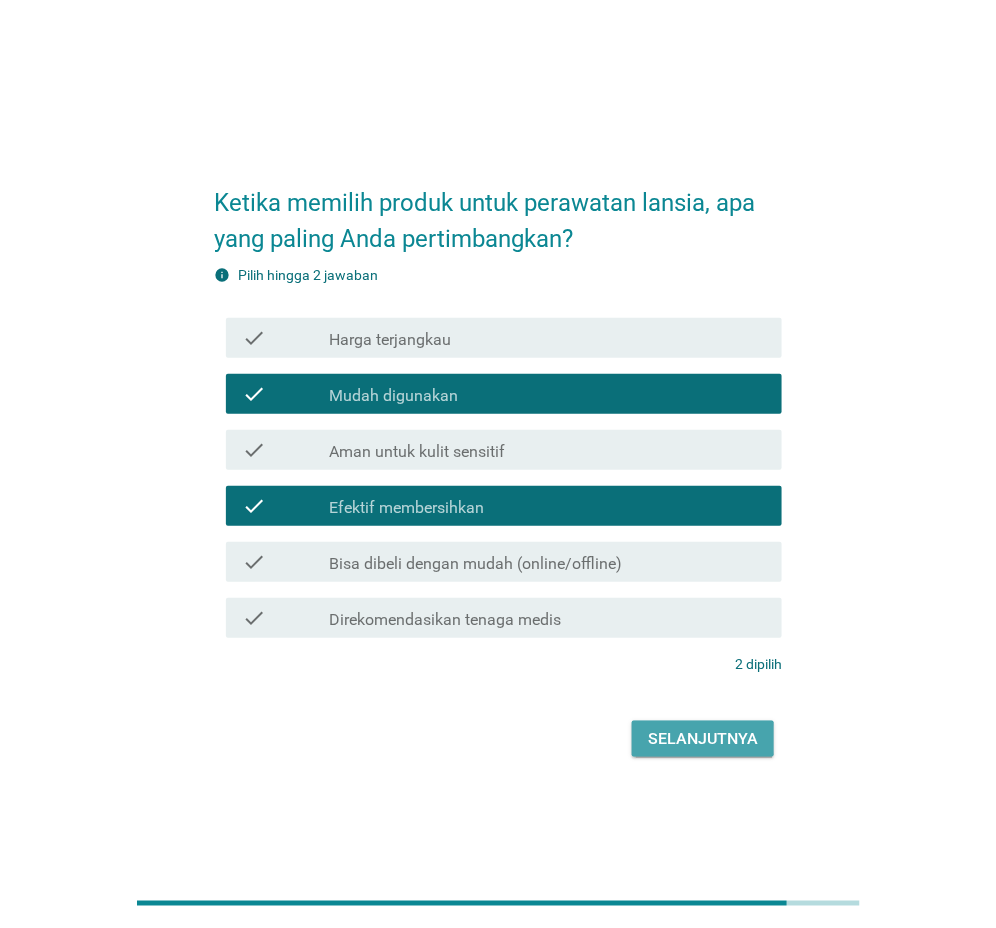 click on "Selanjutnya" at bounding box center (703, 739) 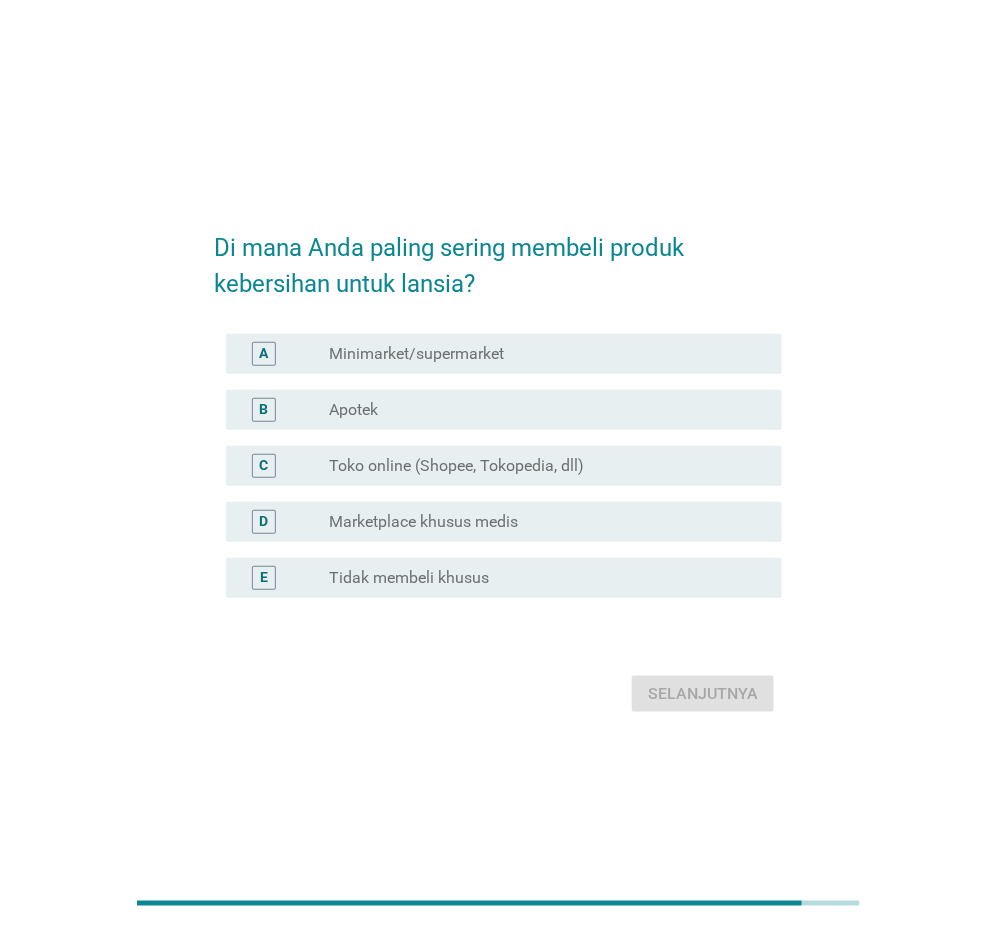 click on "A     radio_button_unchecked Minimarket/supermarket" at bounding box center [504, 354] 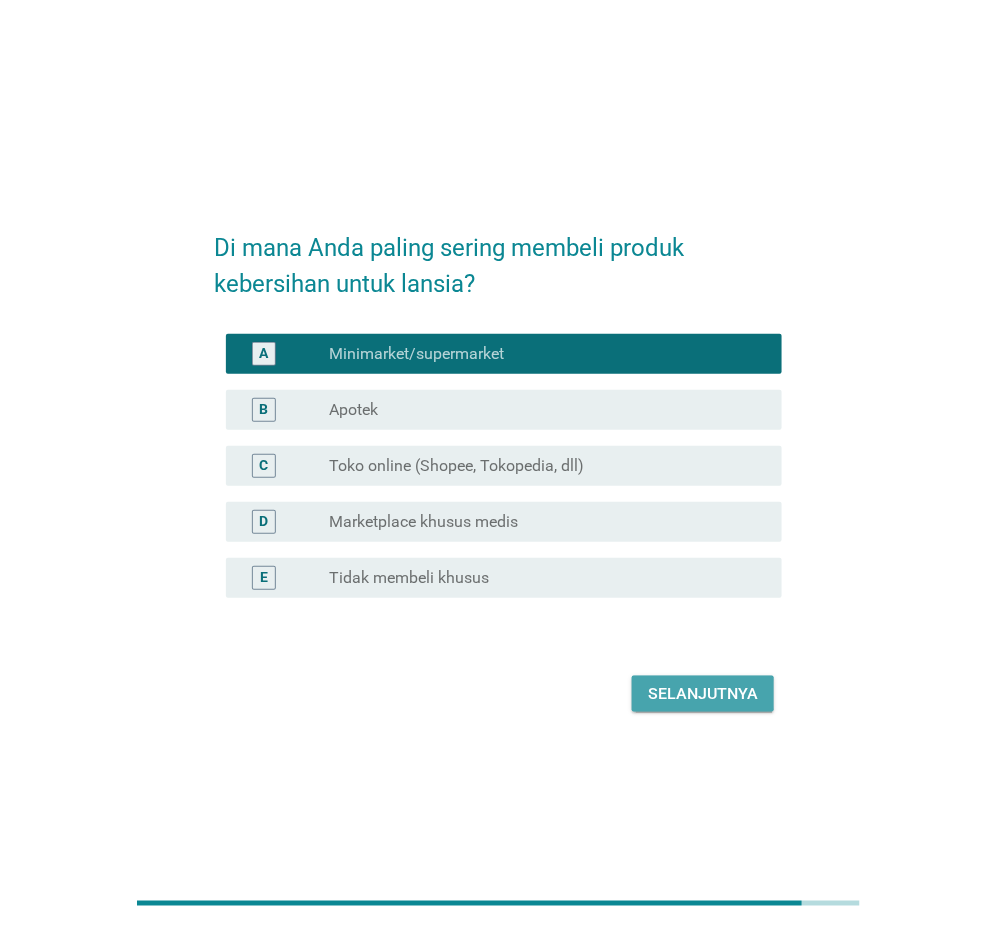 click on "Selanjutnya" at bounding box center [703, 694] 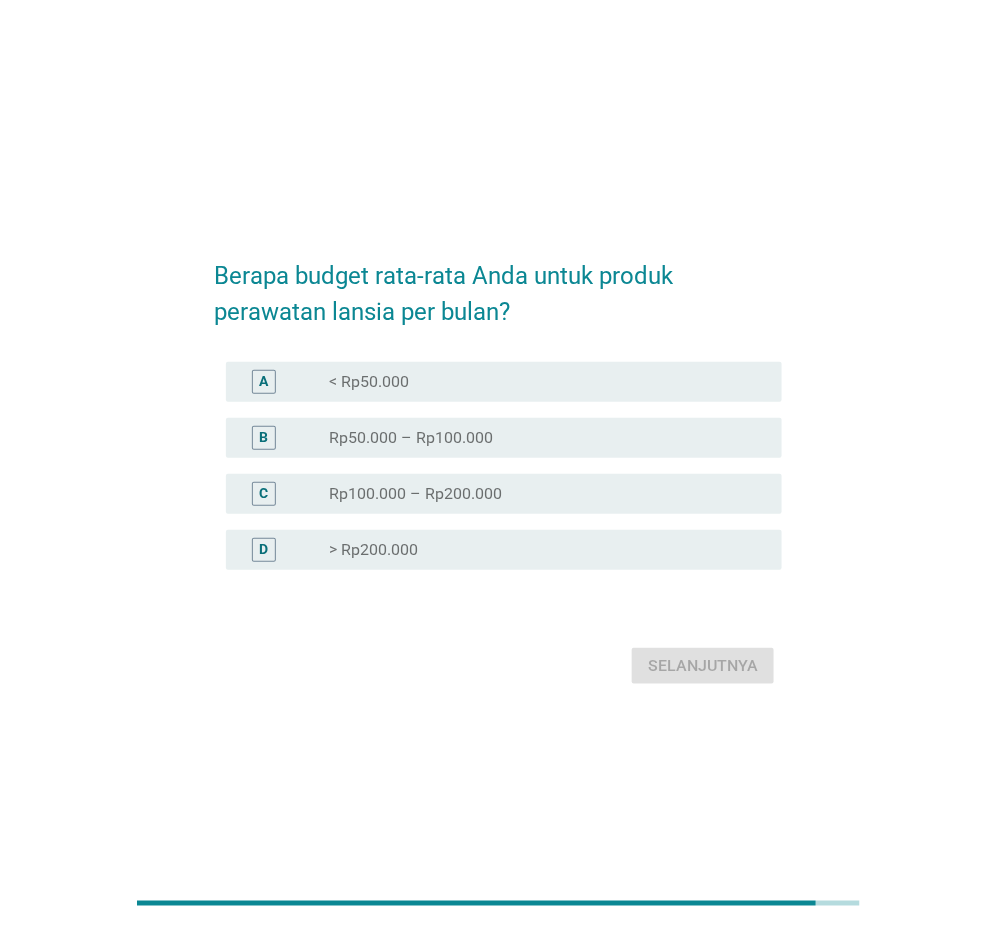 click on "> Rp200.000" at bounding box center (373, 550) 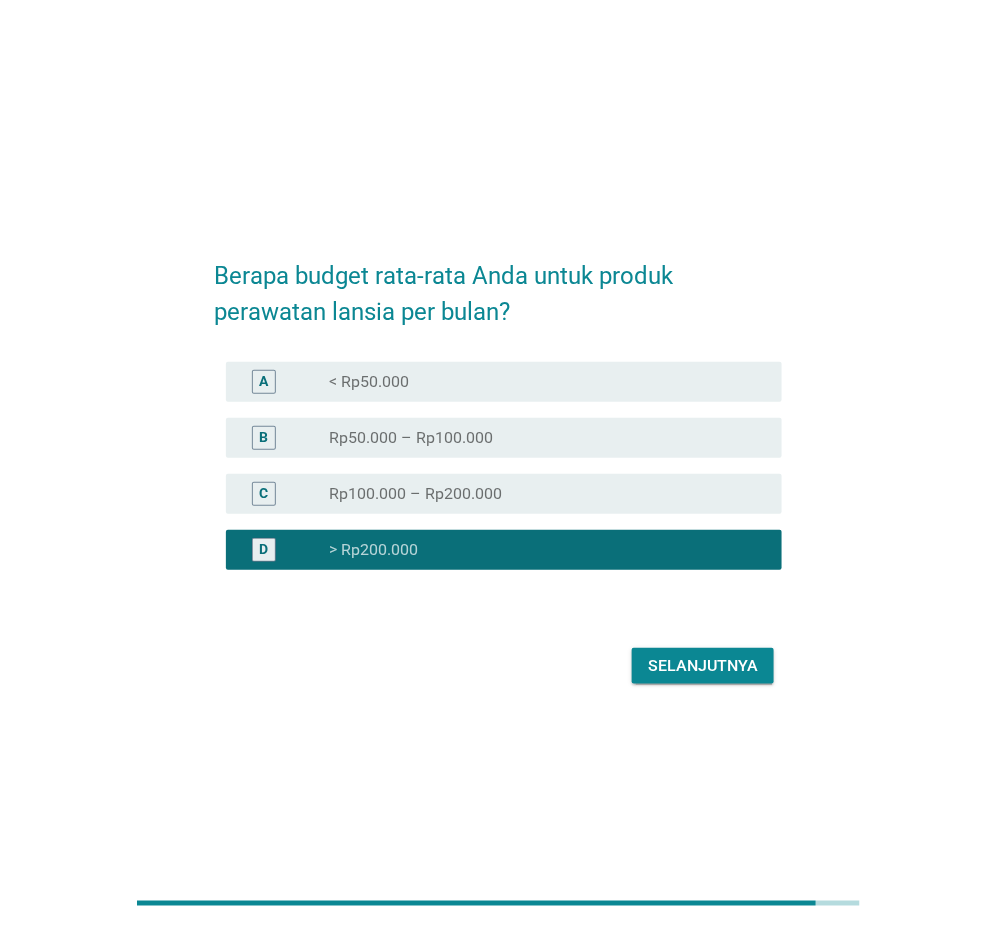 click on "Selanjutnya" at bounding box center [703, 666] 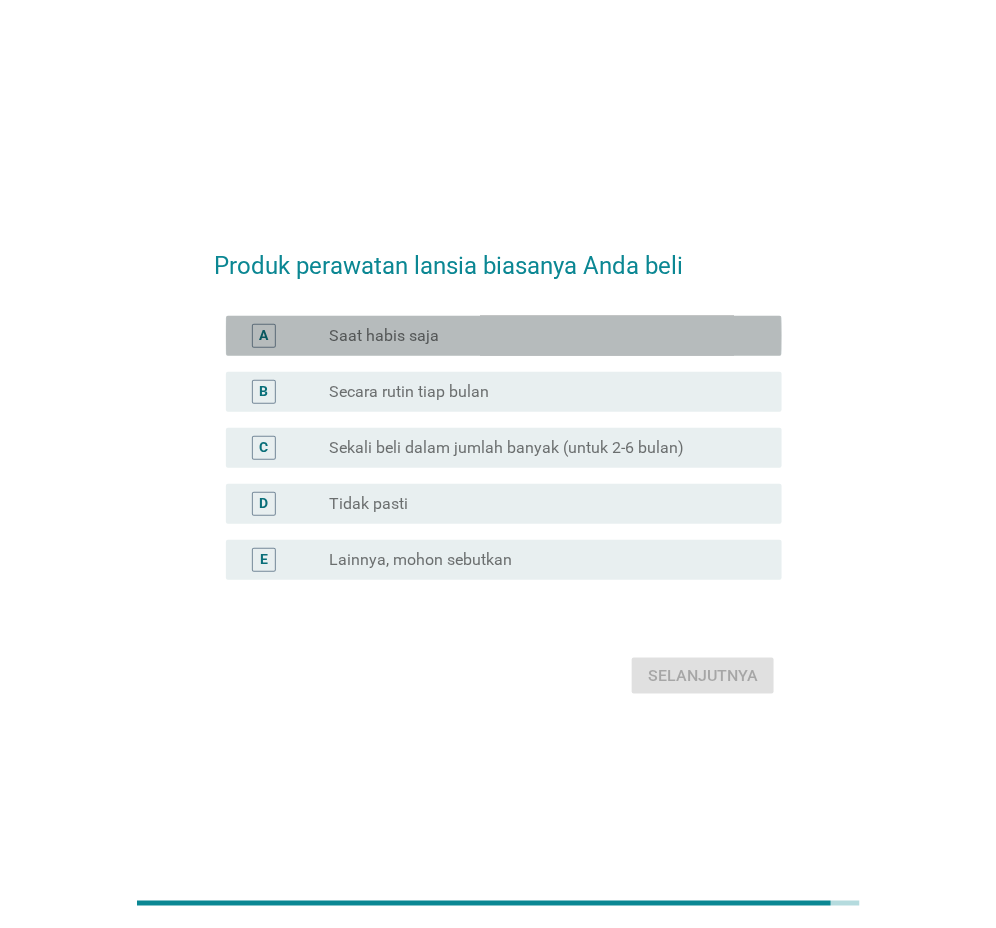 click on "Saat habis saja" at bounding box center [384, 336] 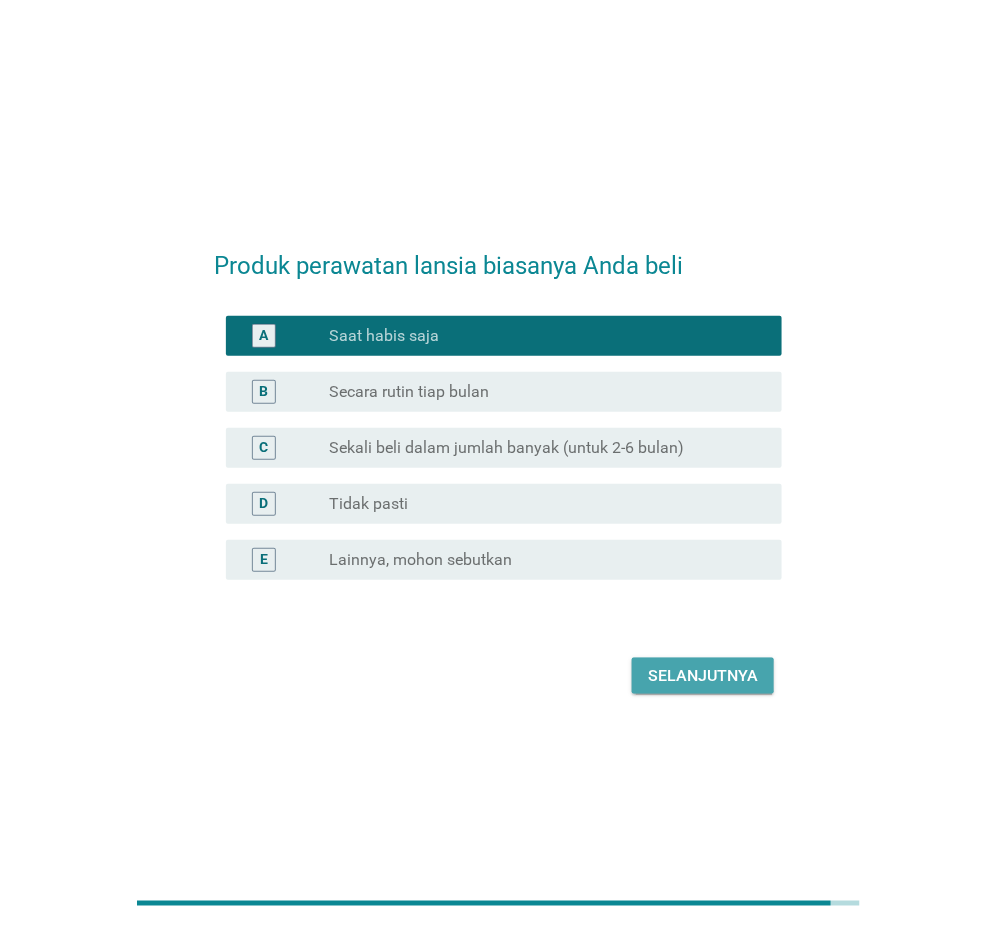 click on "Selanjutnya" at bounding box center (703, 676) 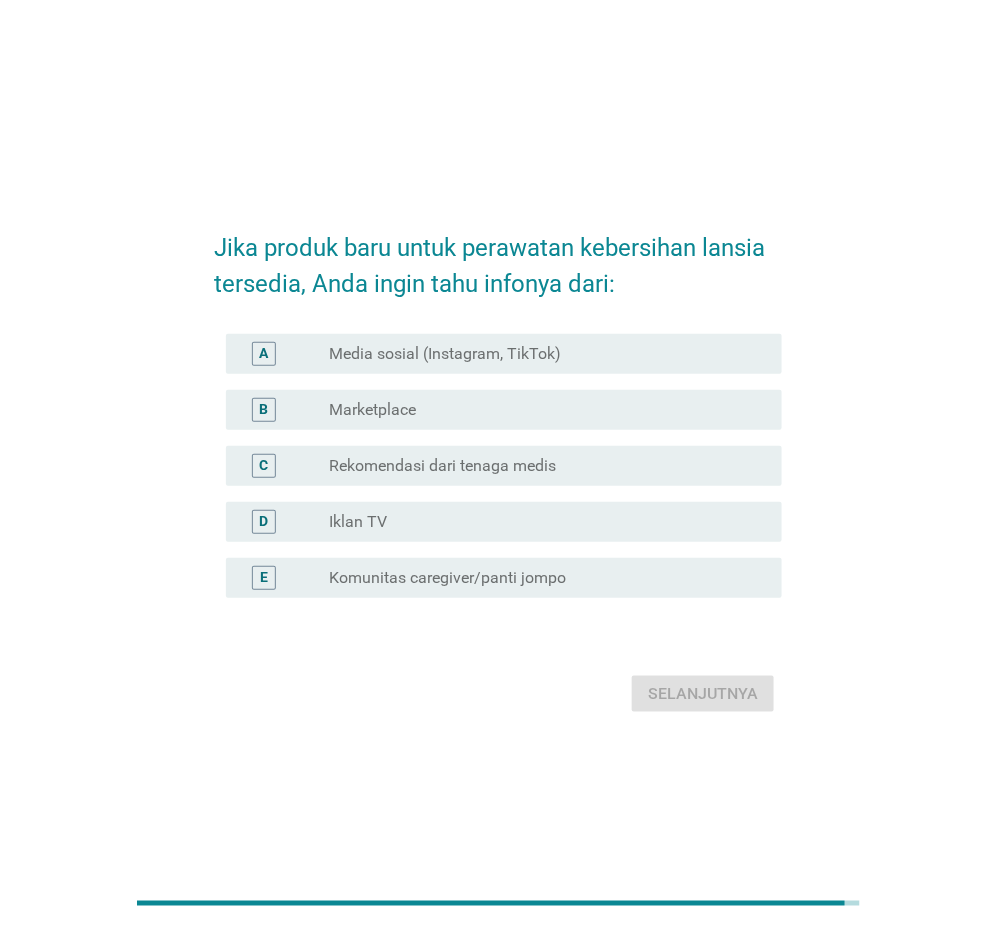 click on "Media sosial (Instagram, TikTok)" at bounding box center [445, 354] 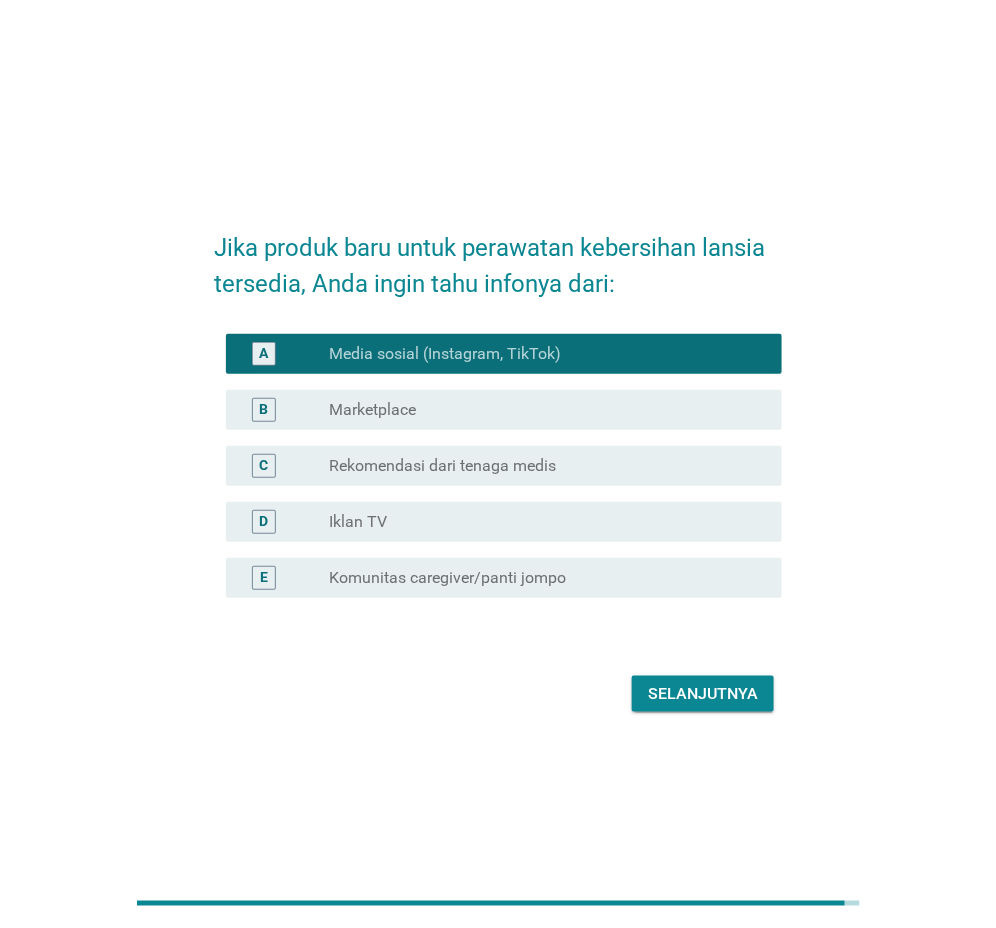 click on "D     radio_button_unchecked Iklan TV" at bounding box center (498, 522) 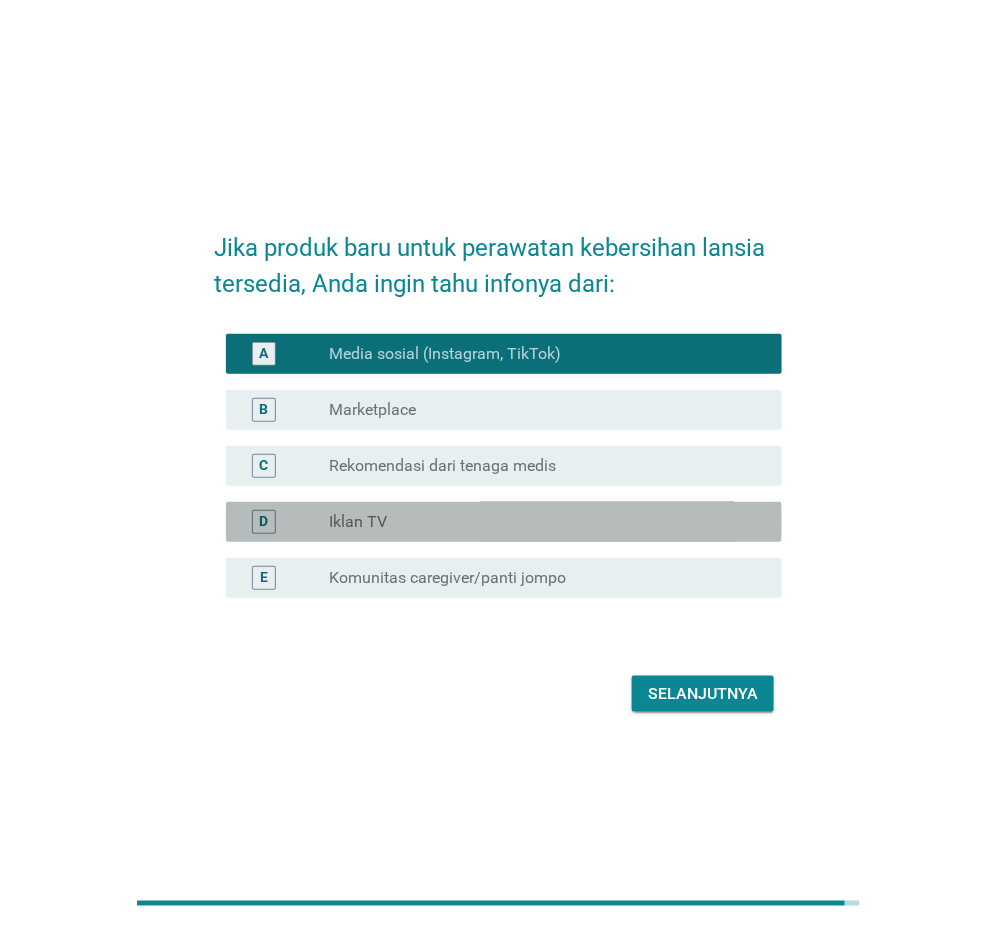 click on "radio_button_unchecked Iklan TV" at bounding box center (539, 522) 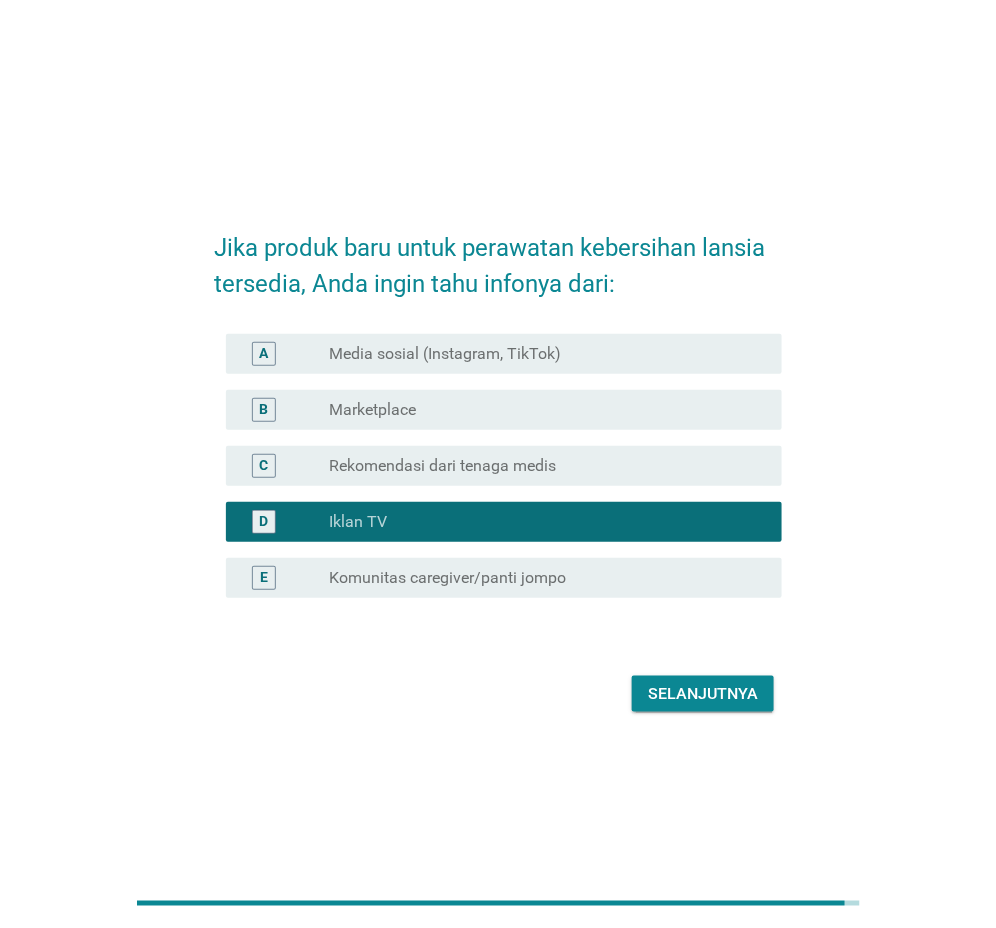 drag, startPoint x: 660, startPoint y: 664, endPoint x: 667, endPoint y: 680, distance: 17.464249 